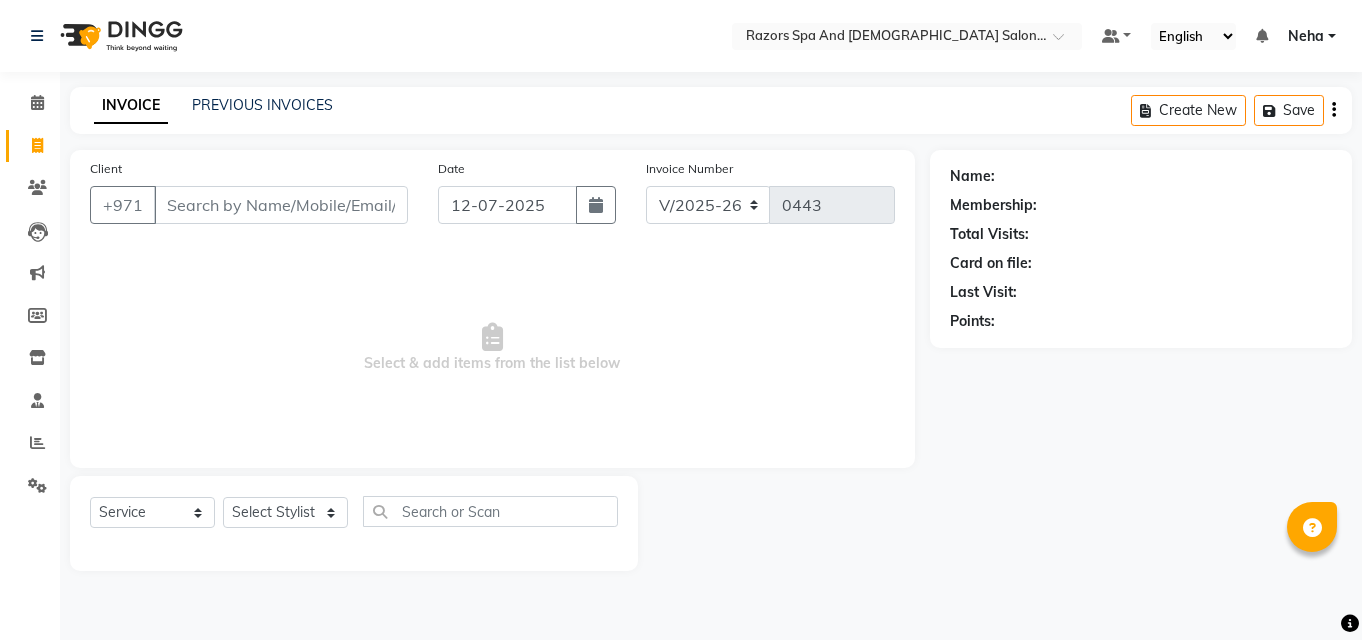 select on "8419" 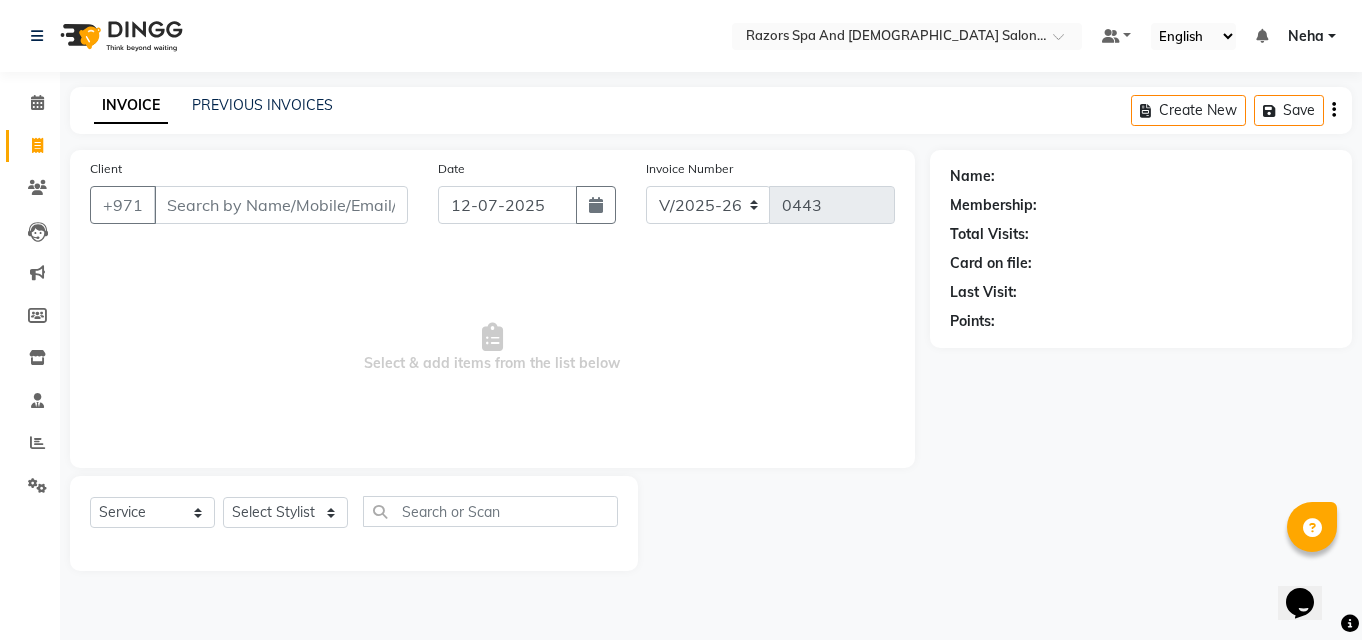 scroll, scrollTop: 0, scrollLeft: 0, axis: both 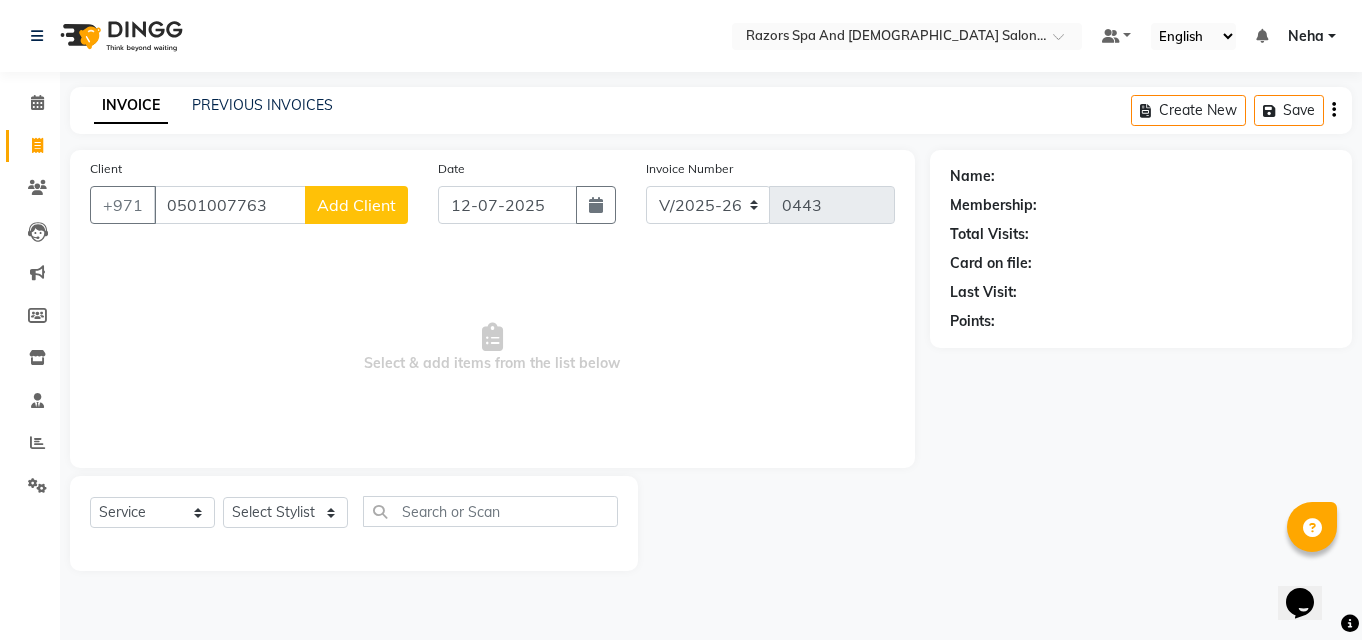 drag, startPoint x: 269, startPoint y: 205, endPoint x: 167, endPoint y: 217, distance: 102.70345 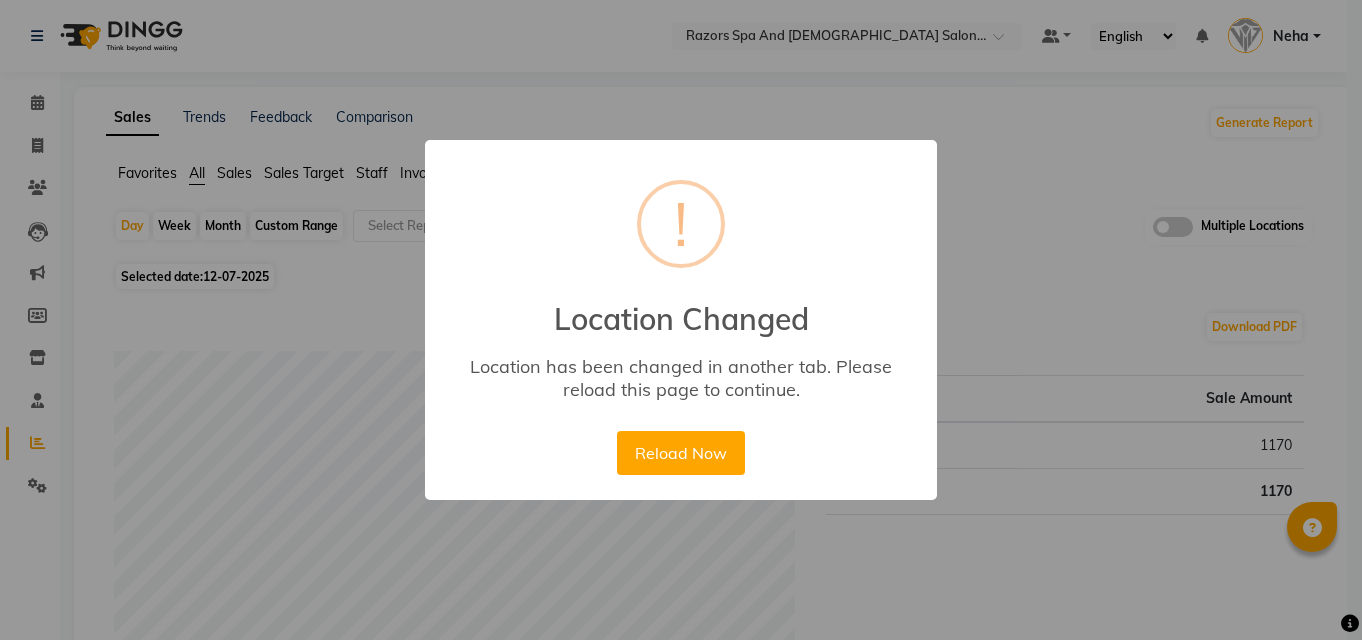 scroll, scrollTop: 0, scrollLeft: 0, axis: both 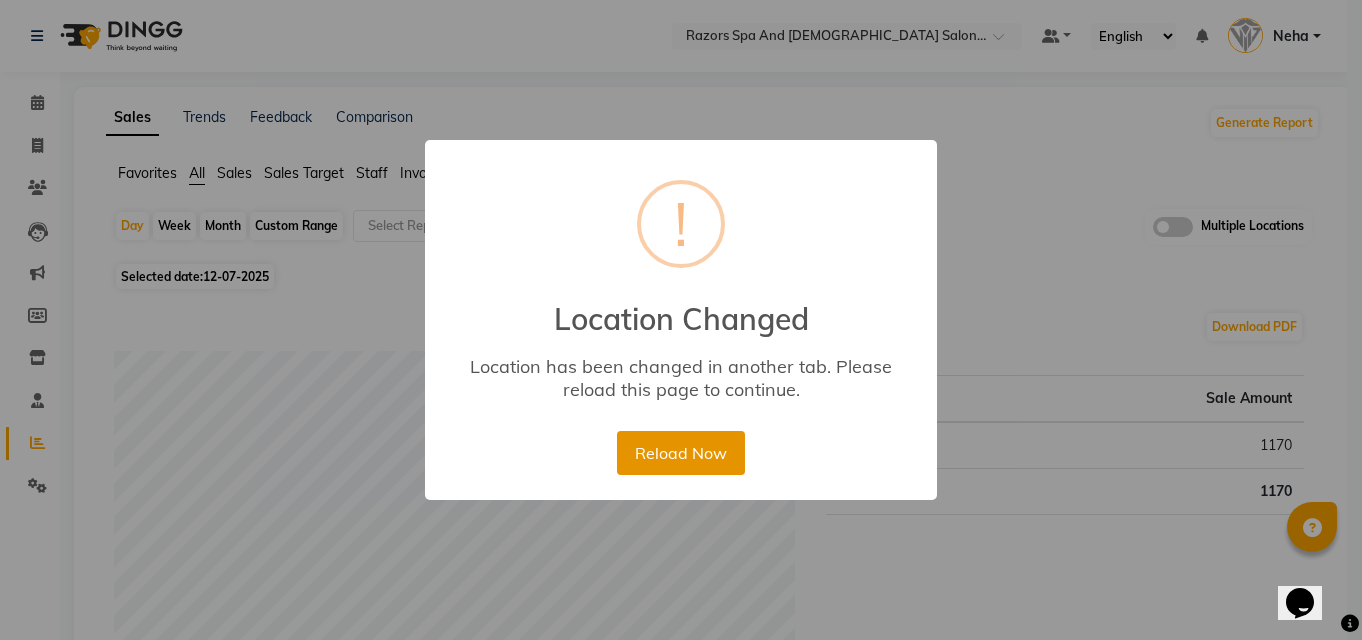 click on "Reload Now" at bounding box center (680, 453) 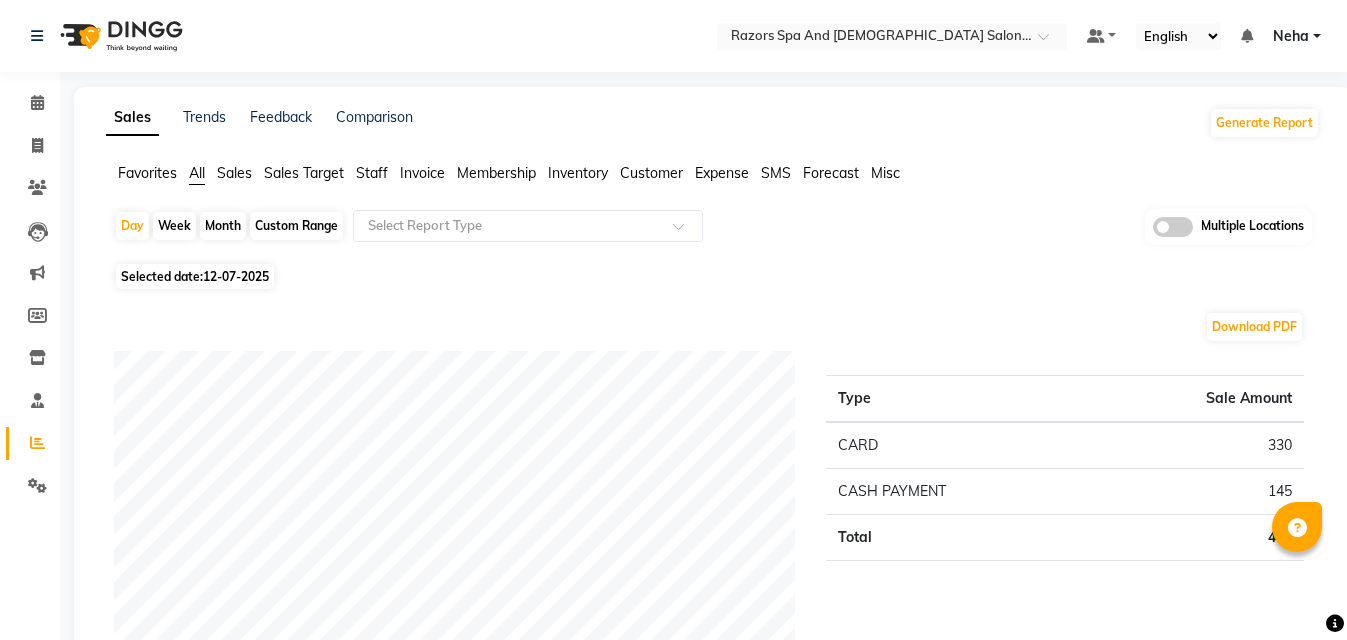 scroll, scrollTop: 0, scrollLeft: 0, axis: both 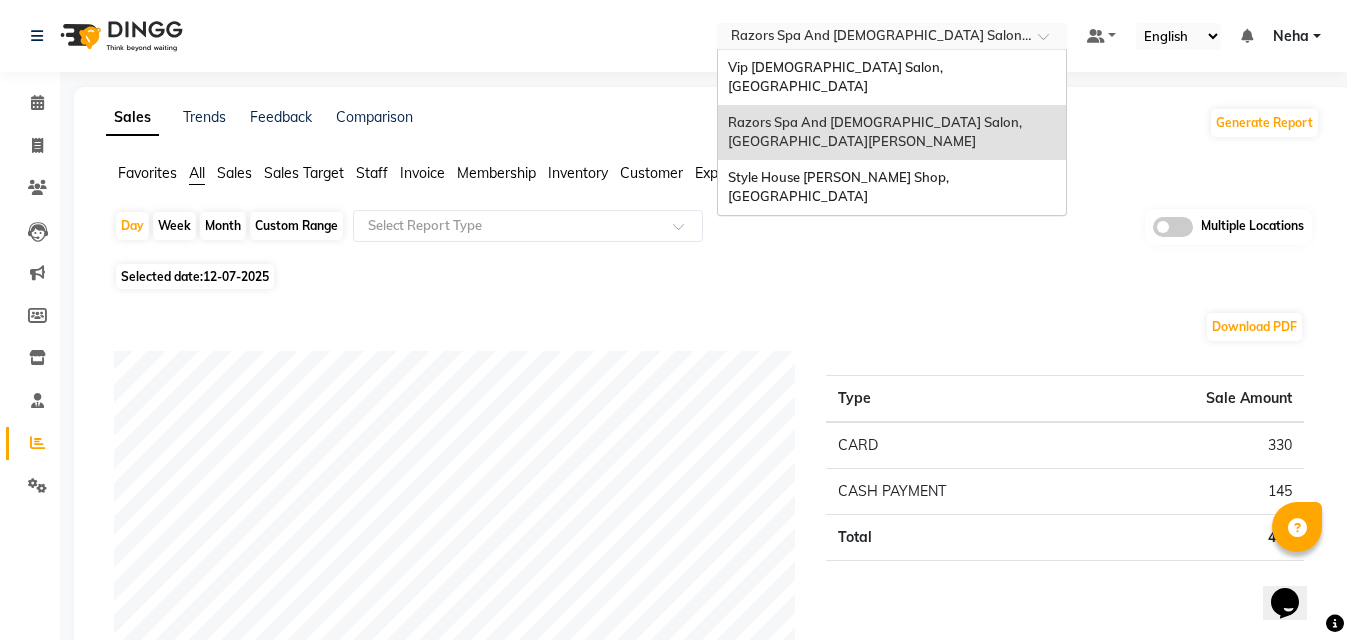 click at bounding box center [872, 38] 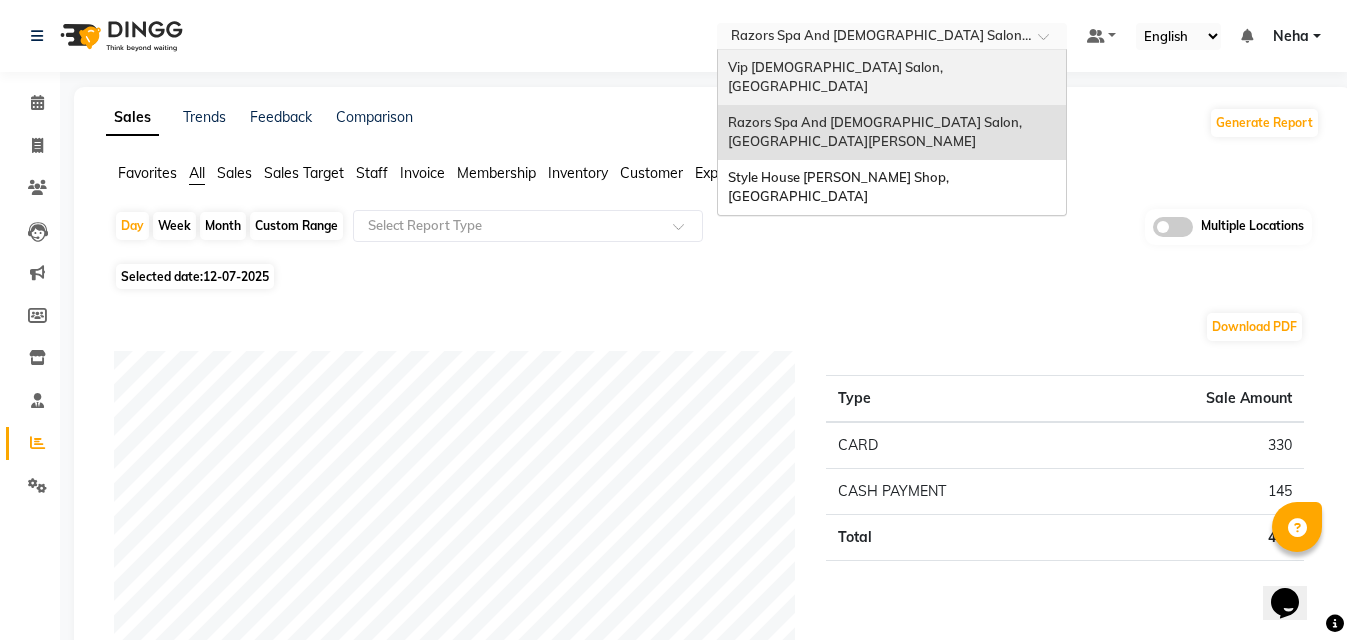 click on "Vip [DEMOGRAPHIC_DATA] Salon, [GEOGRAPHIC_DATA]" at bounding box center [837, 77] 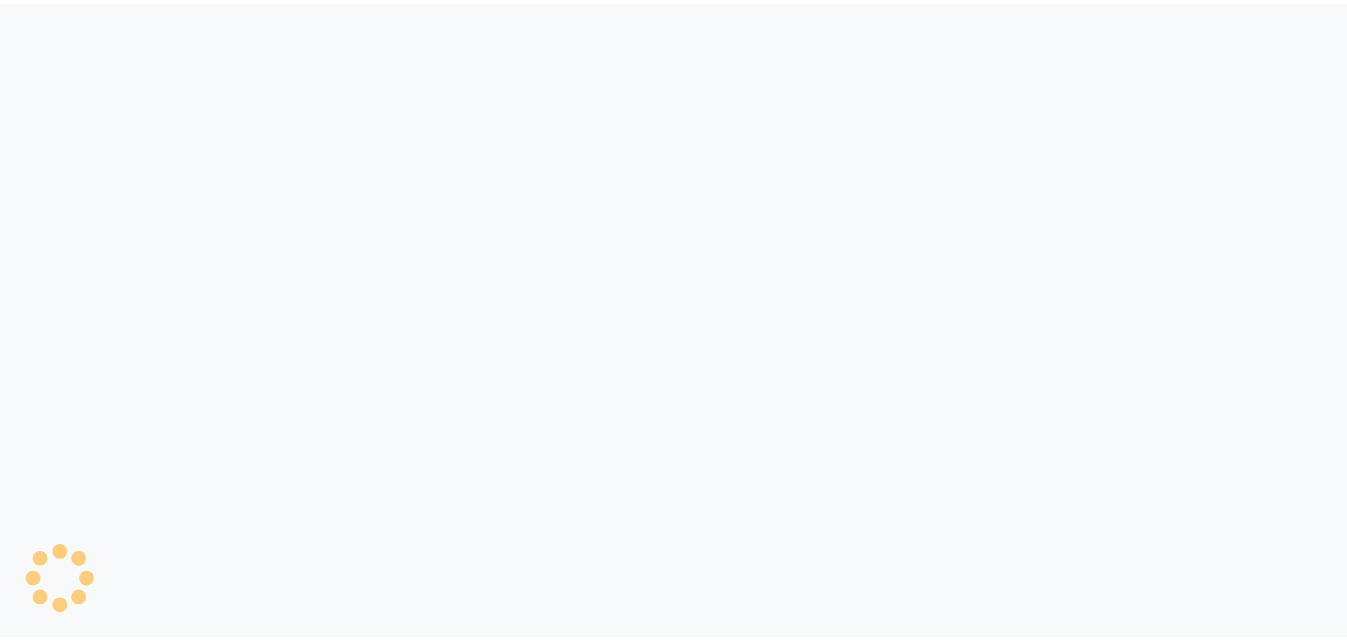 scroll, scrollTop: 0, scrollLeft: 0, axis: both 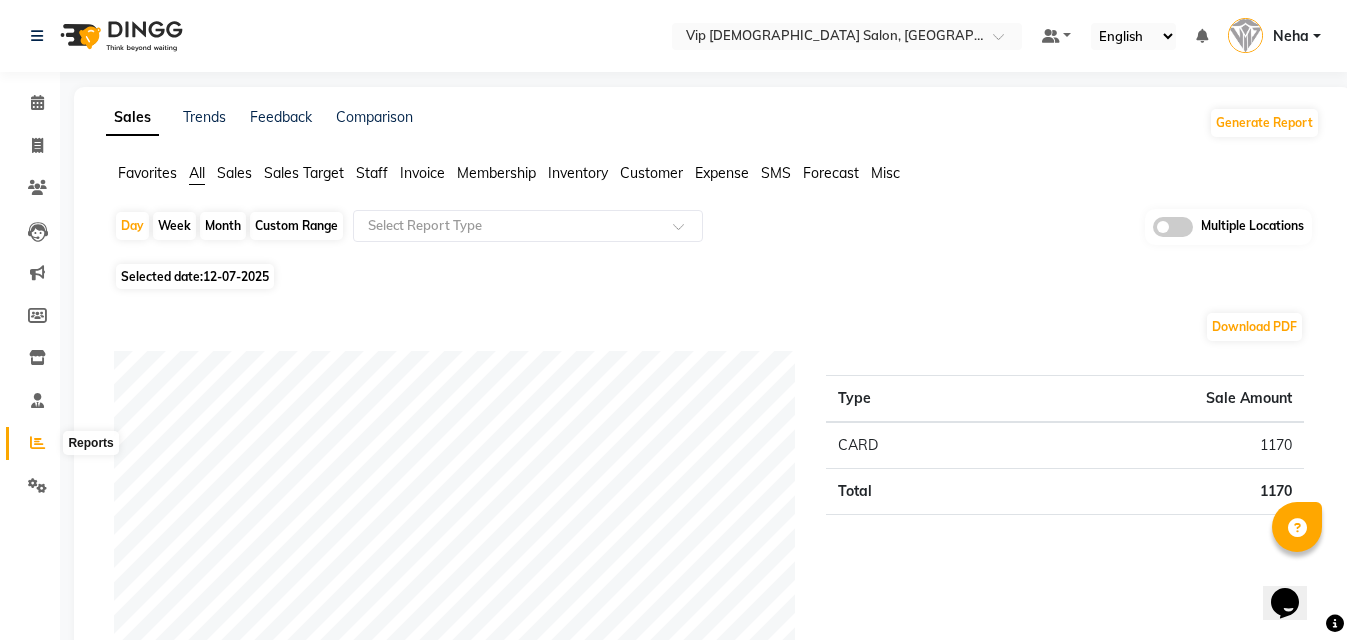 click 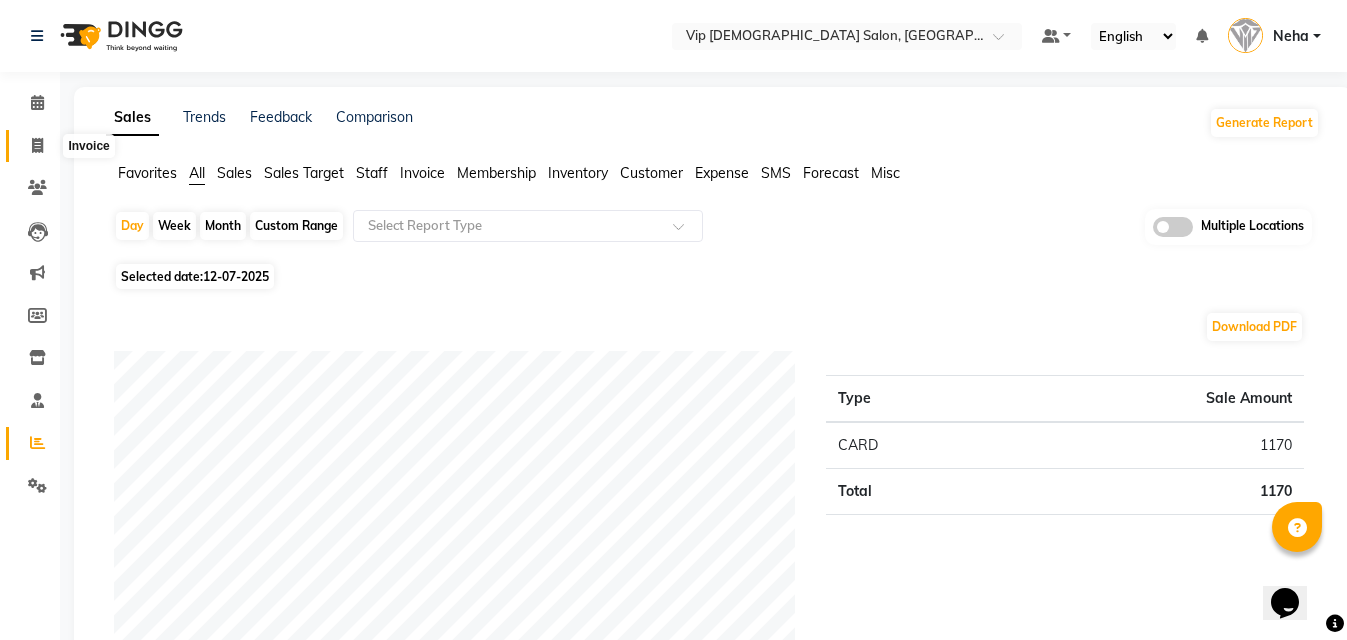 click 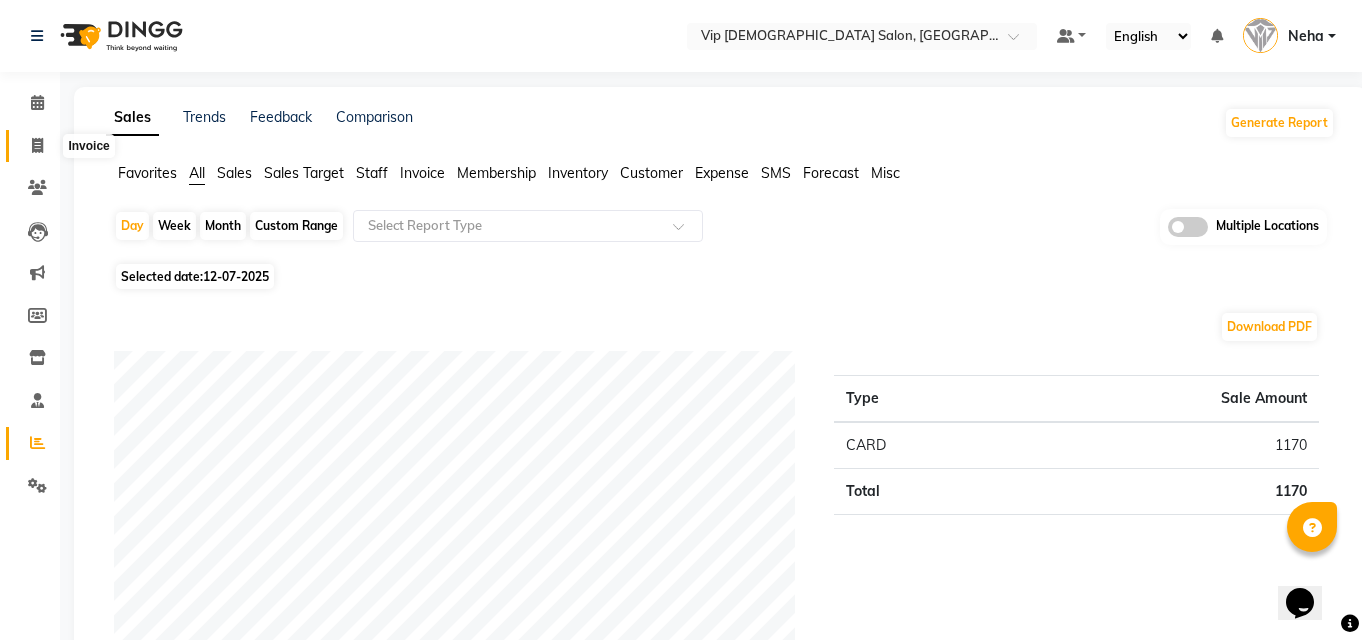 select on "service" 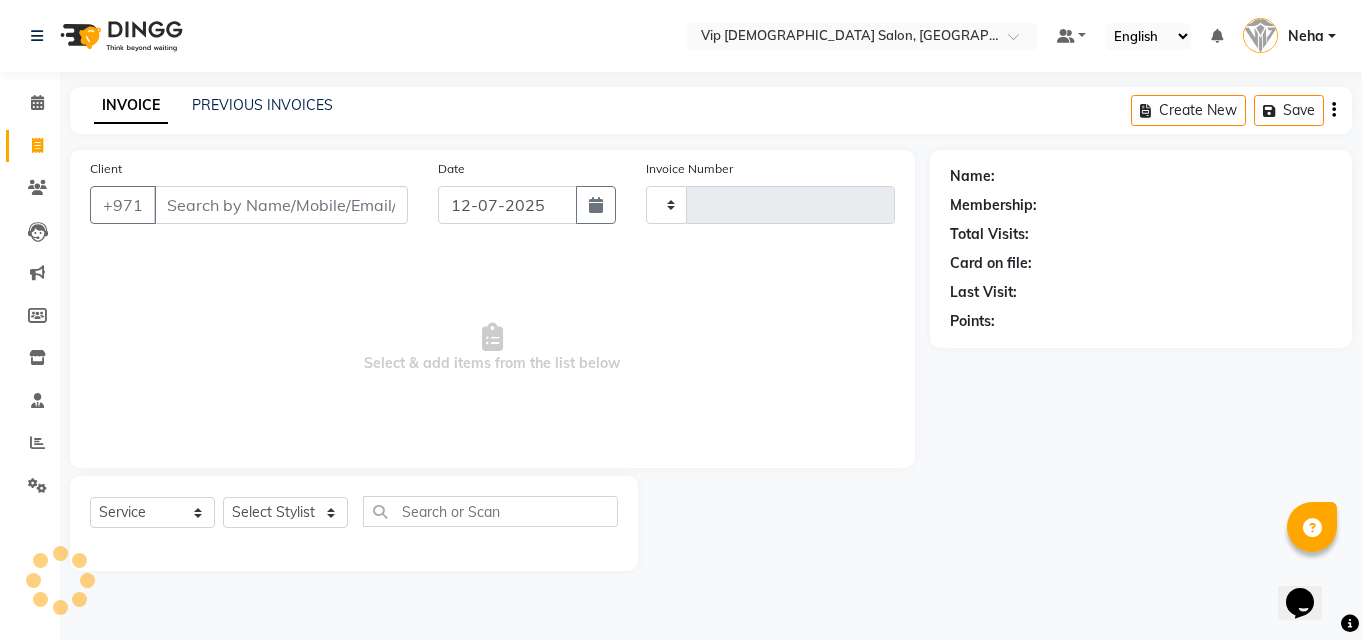 type on "0756" 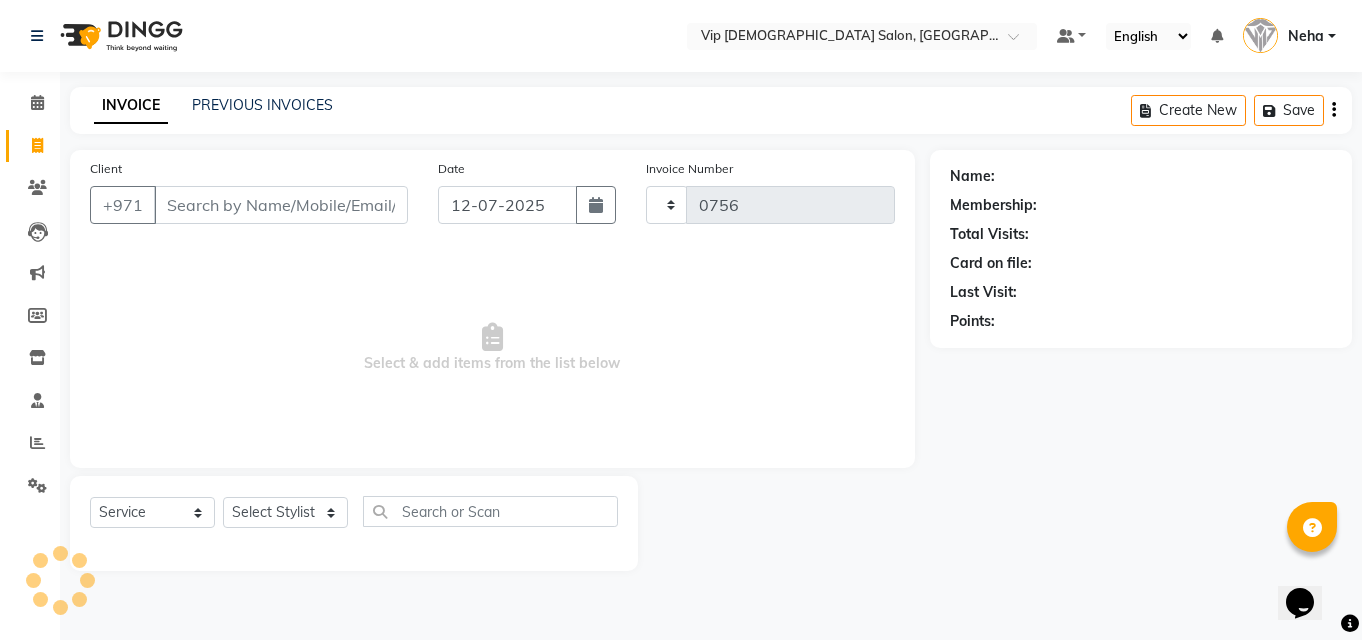 select on "8415" 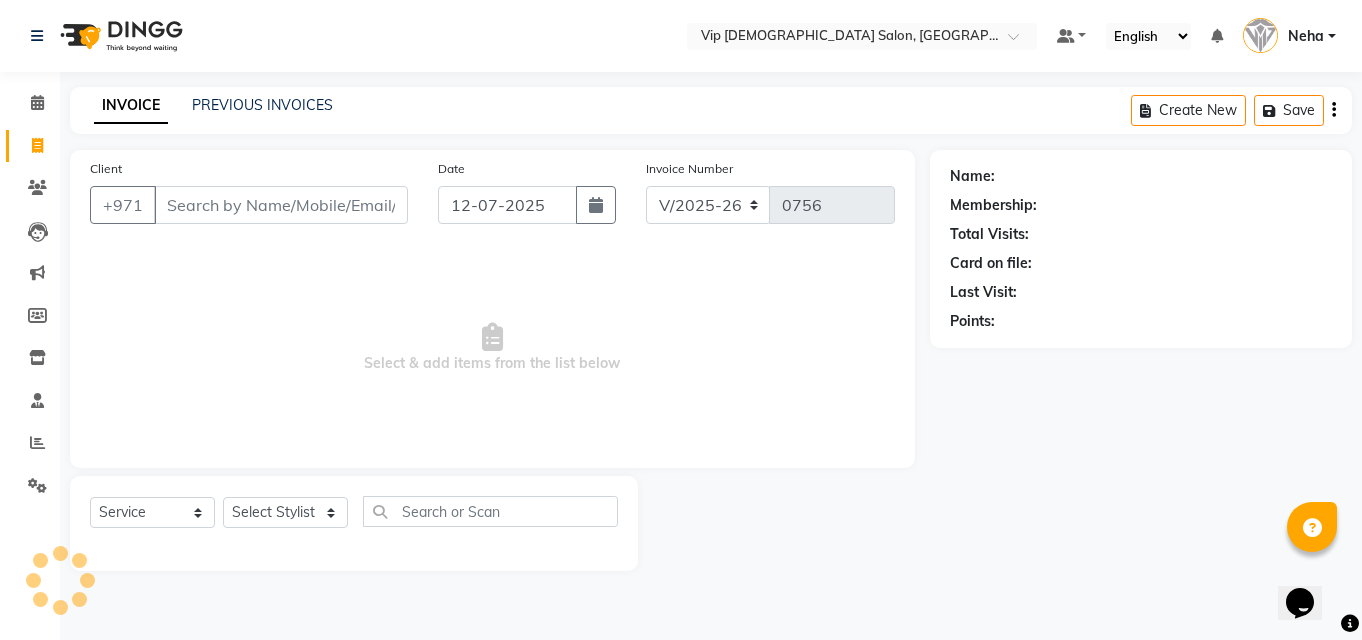 click on "Client" at bounding box center (281, 205) 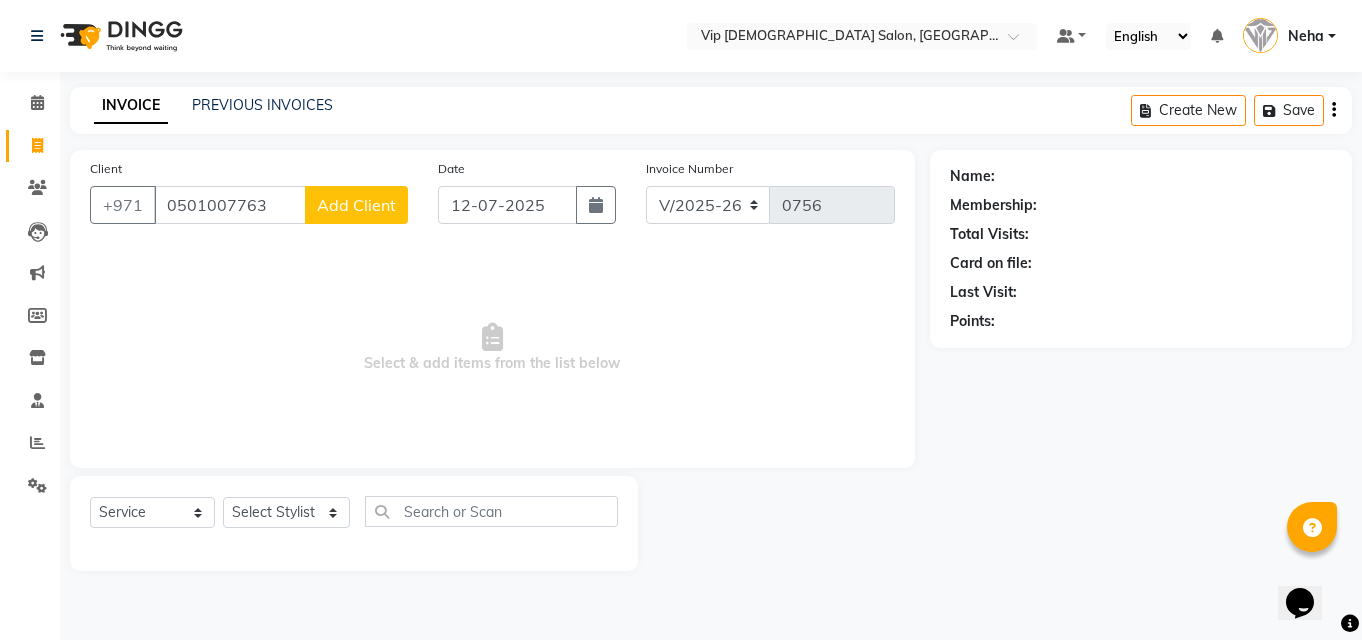 type on "0501007763" 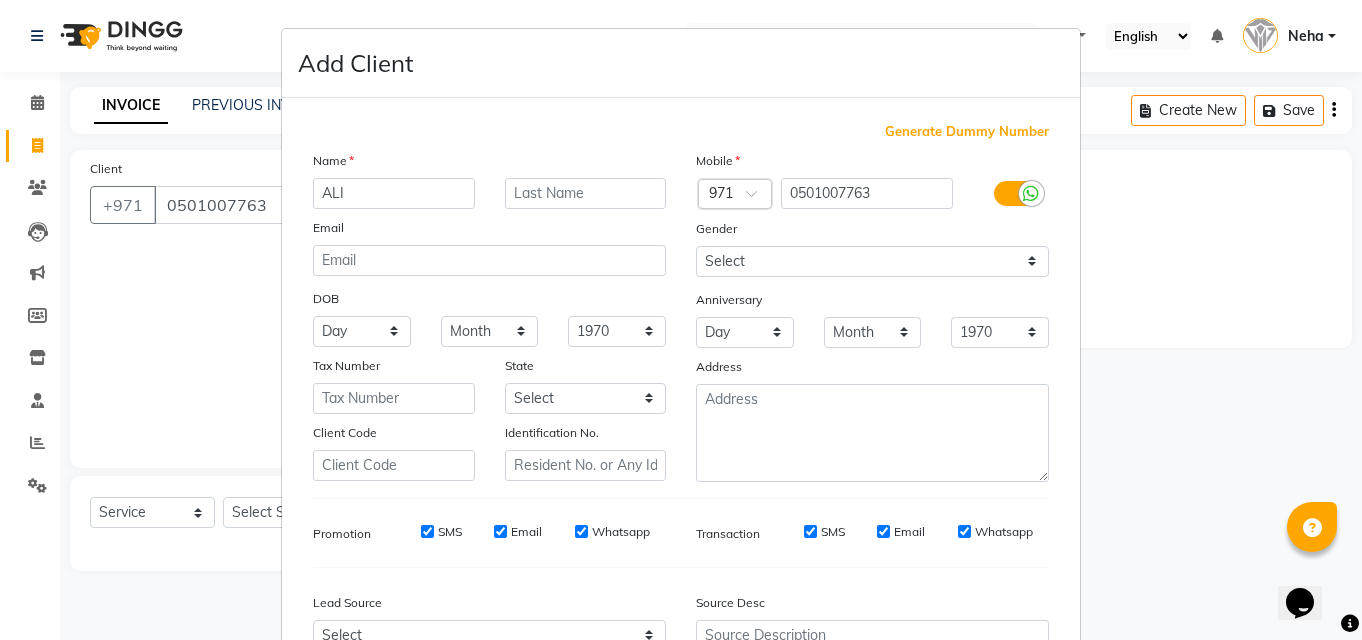 type on "ALI" 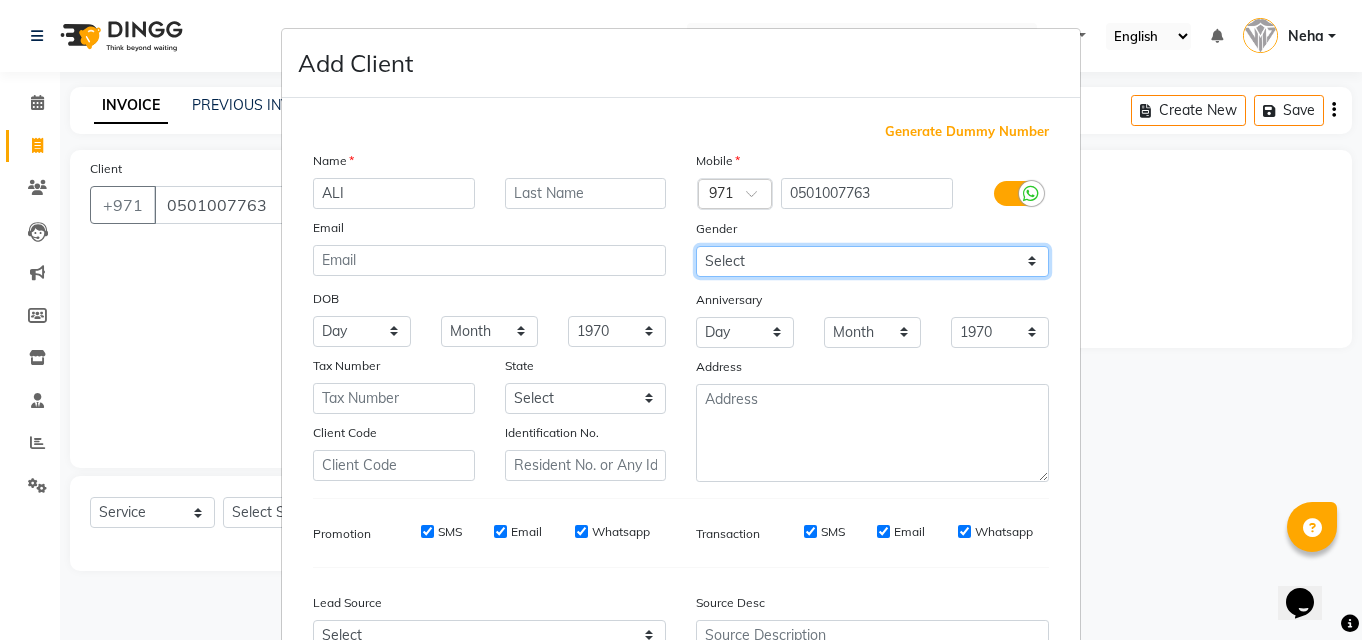 click on "Select Male Female Other Prefer Not To Say" at bounding box center (872, 261) 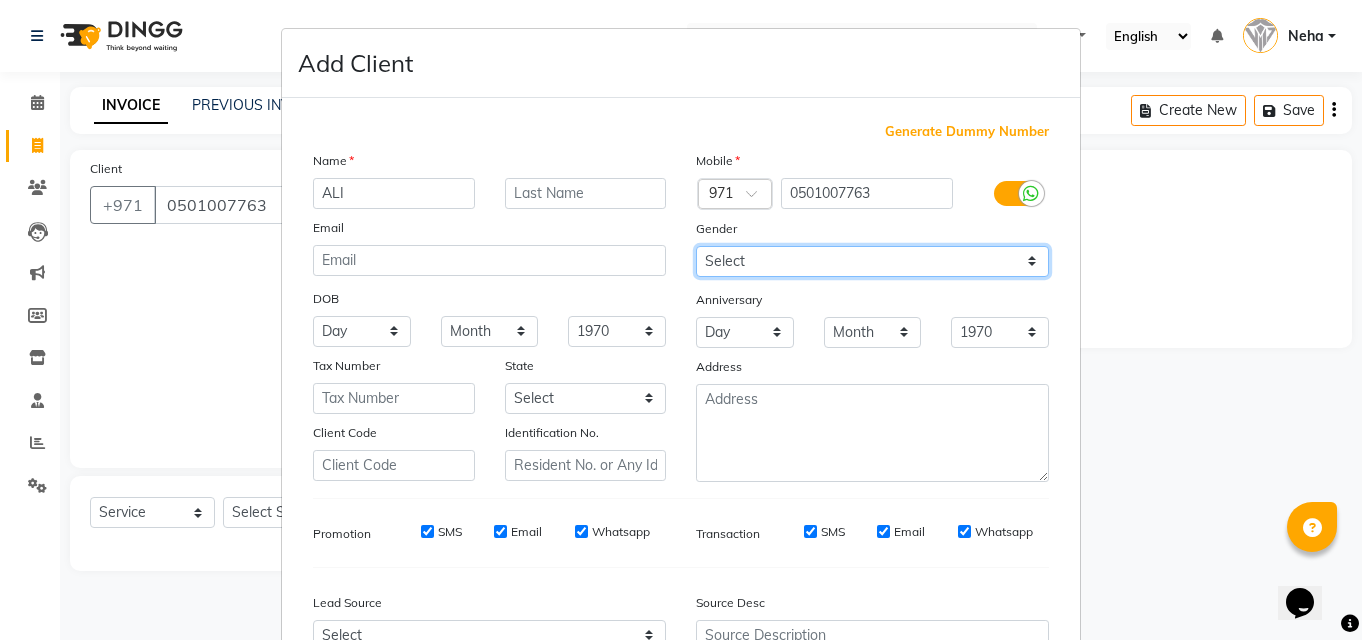 select on "male" 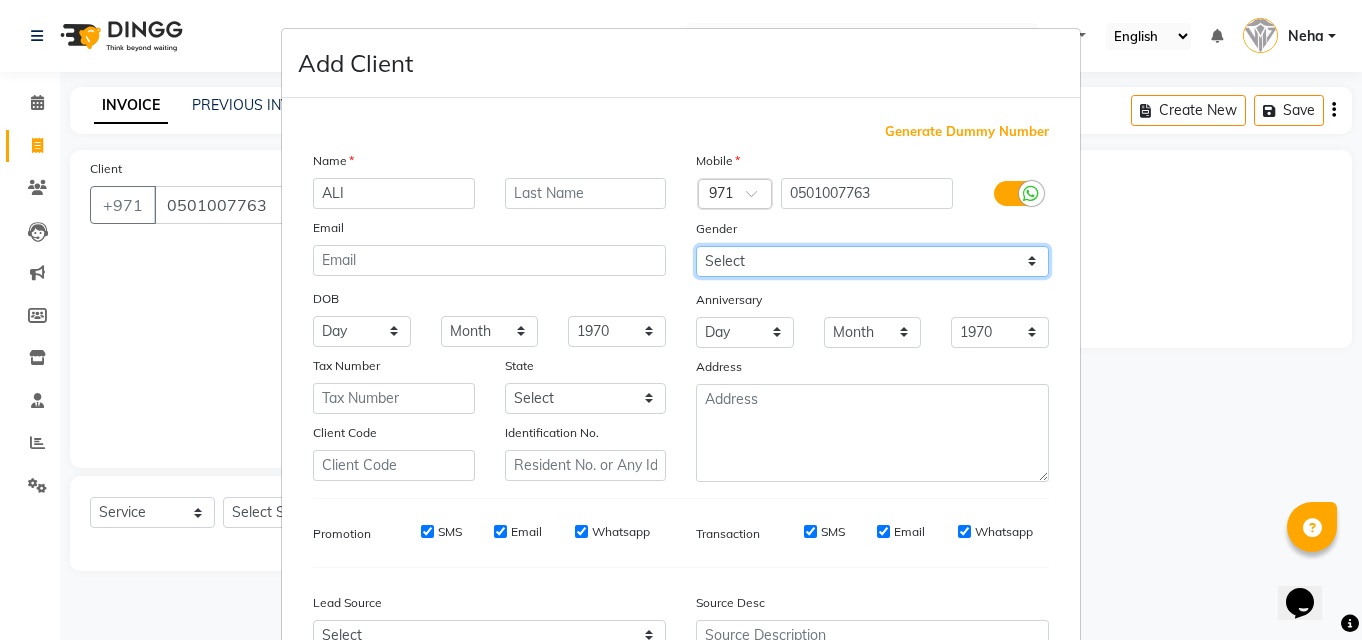 click on "Select Male Female Other Prefer Not To Say" at bounding box center [872, 261] 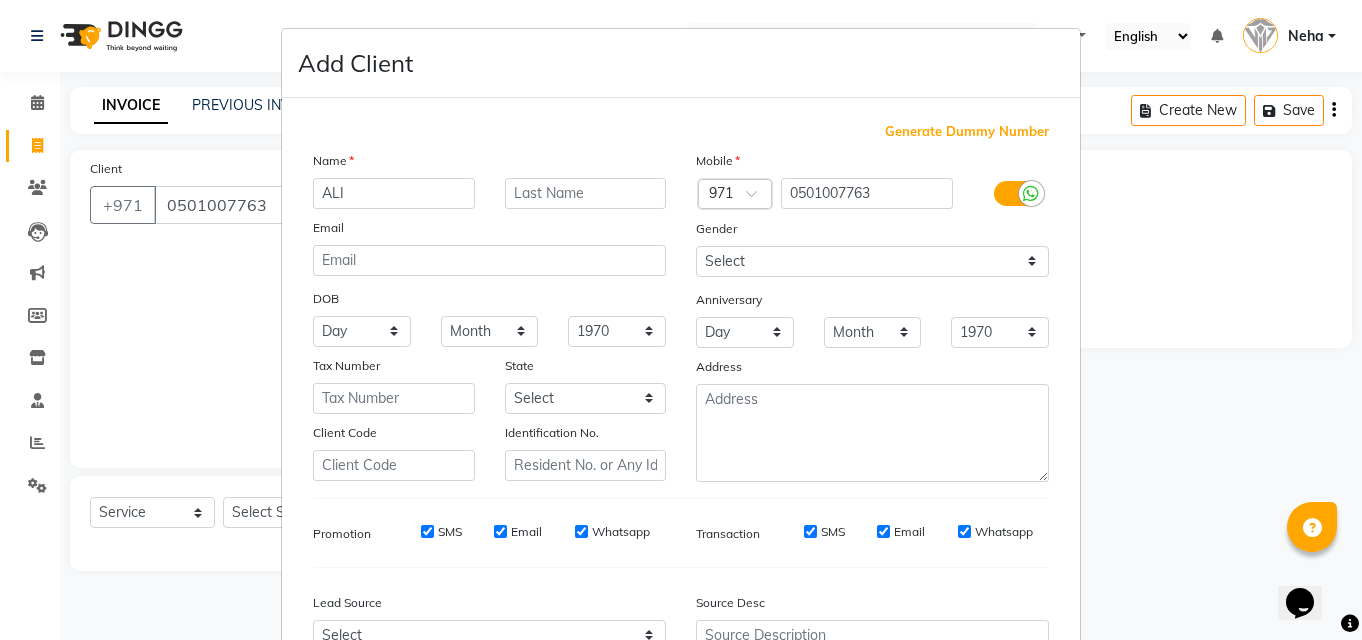 click on "Add Client Generate Dummy Number Name ALI Email DOB Day 01 02 03 04 05 06 07 08 09 10 11 12 13 14 15 16 17 18 19 20 21 22 23 24 25 26 27 28 29 30 31 Month January February March April May June July August September October November December 1940 1941 1942 1943 1944 1945 1946 1947 1948 1949 1950 1951 1952 1953 1954 1955 1956 1957 1958 1959 1960 1961 1962 1963 1964 1965 1966 1967 1968 1969 1970 1971 1972 1973 1974 1975 1976 1977 1978 1979 1980 1981 1982 1983 1984 1985 1986 1987 1988 1989 1990 1991 1992 1993 1994 1995 1996 1997 1998 1999 2000 2001 2002 2003 2004 2005 2006 2007 2008 2009 2010 2011 2012 2013 2014 2015 2016 2017 2018 2019 2020 2021 2022 2023 2024 Tax Number State Select Abu Zabi Ajman Dubai Ras al-Khaymah Sharjah Sharjha Umm al Qaywayn al-Fujayrah ash-Shariqah Client Code Identification No. Mobile Country Code × 971 0501007763 Gender Select Male Female Other Prefer Not To Say Anniversary Day 01 02 03 04 05 06 07 08 09 10 11 12 13 14 15 16 17 18 19 20 21 22 23 24 25 26 27 28 29 30 31 Month January" at bounding box center (681, 320) 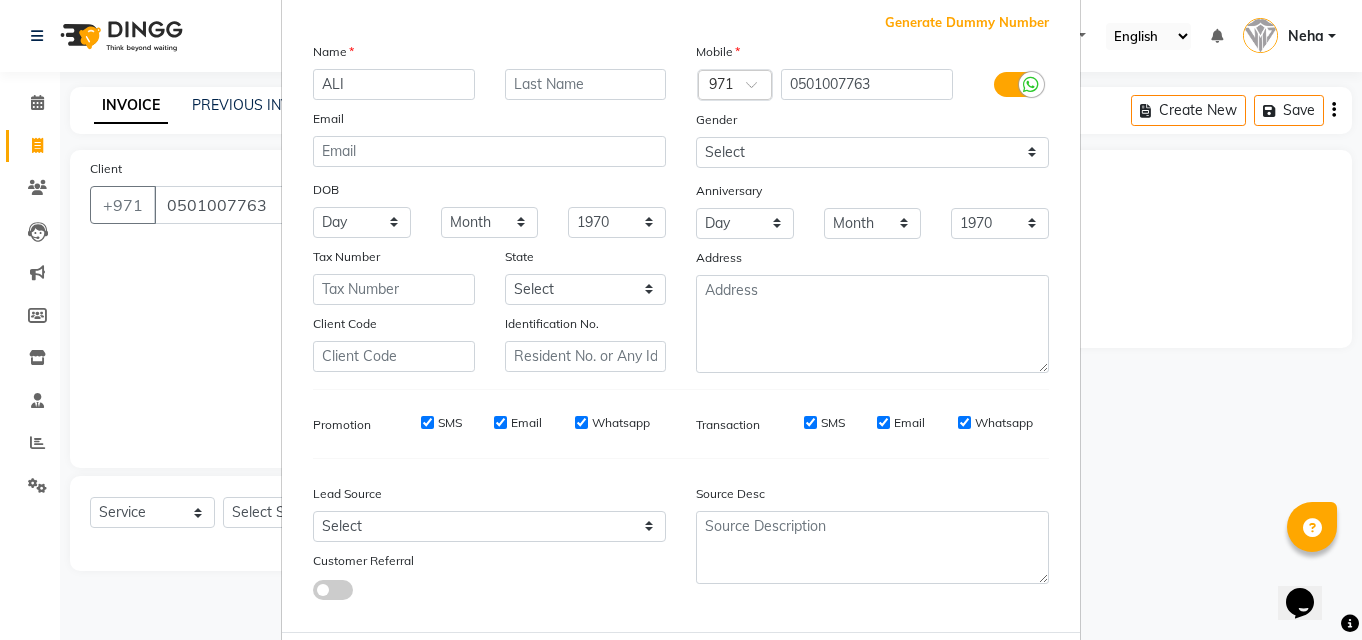 scroll, scrollTop: 209, scrollLeft: 0, axis: vertical 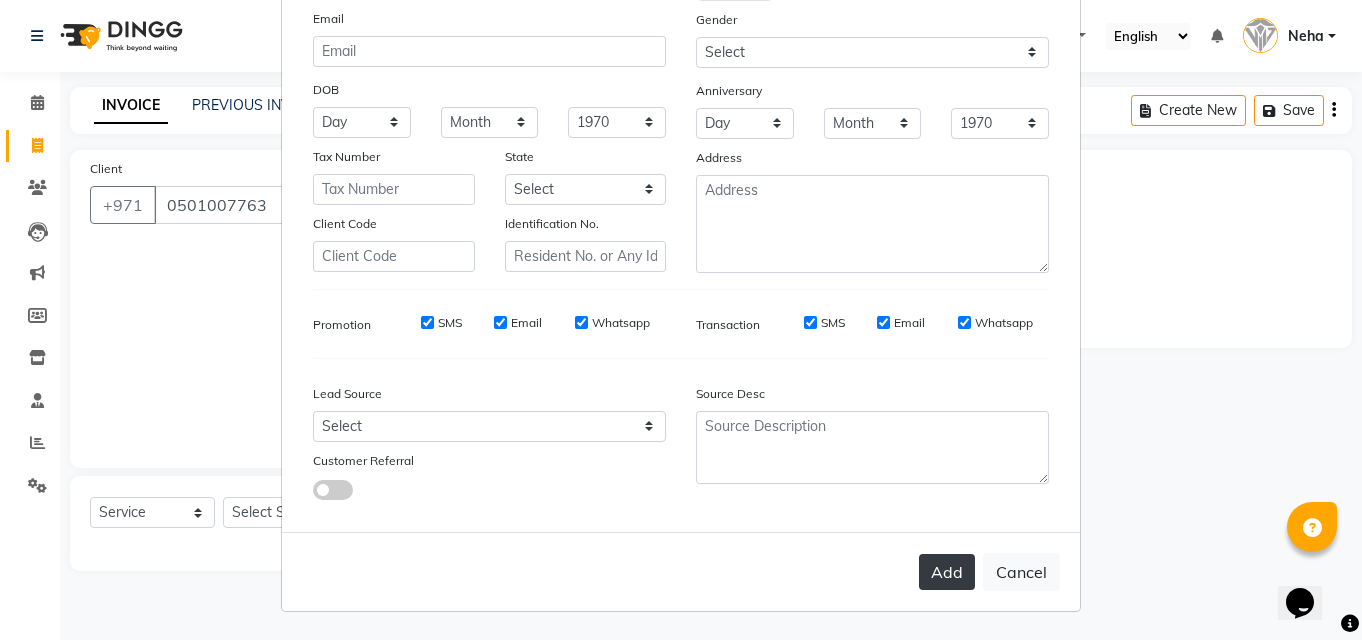 click on "Add" at bounding box center [947, 572] 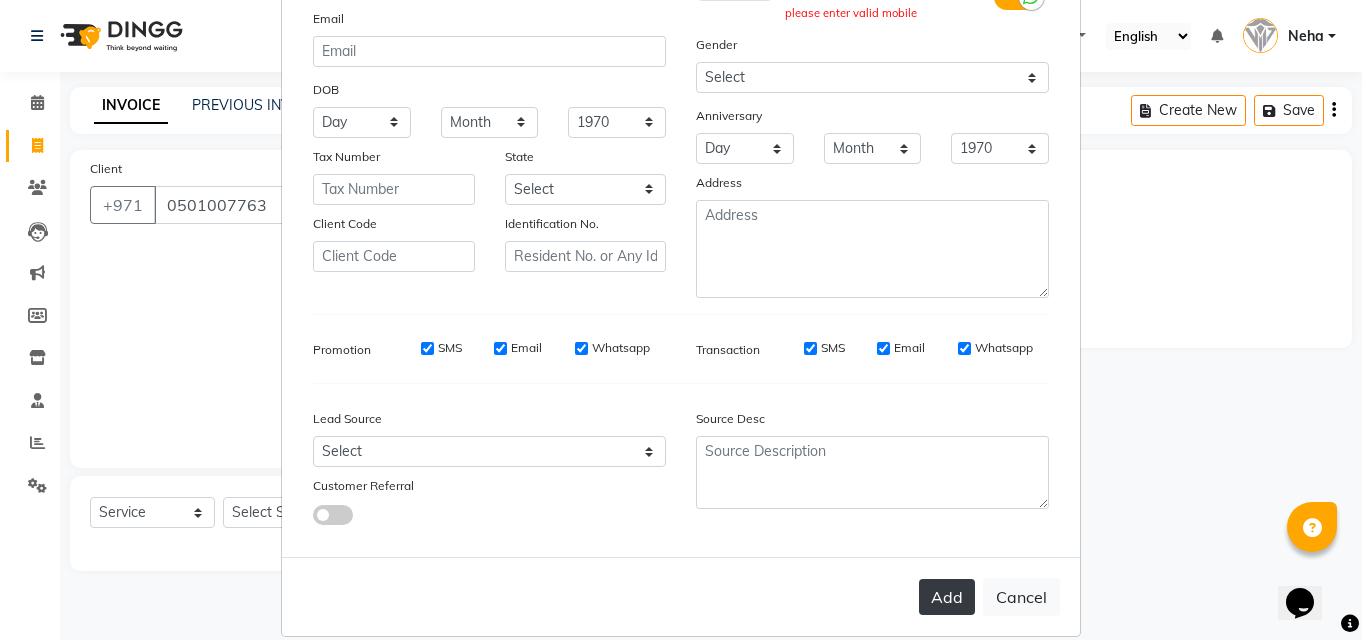 type 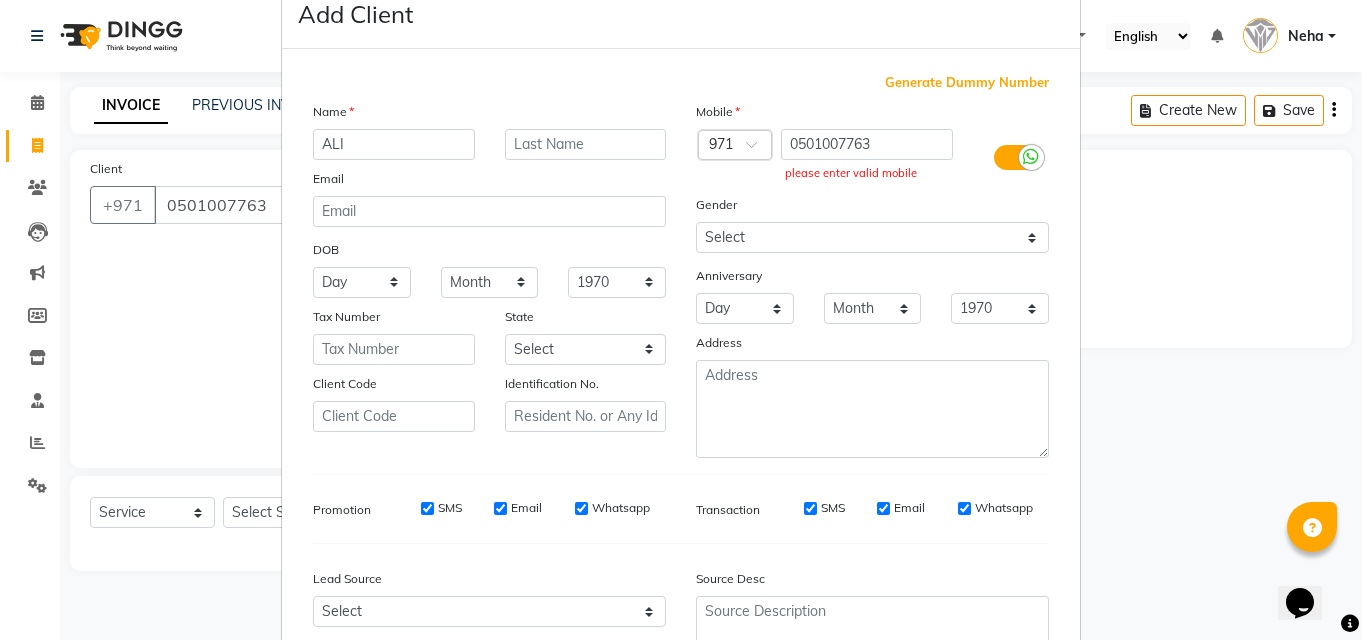 scroll, scrollTop: 9, scrollLeft: 0, axis: vertical 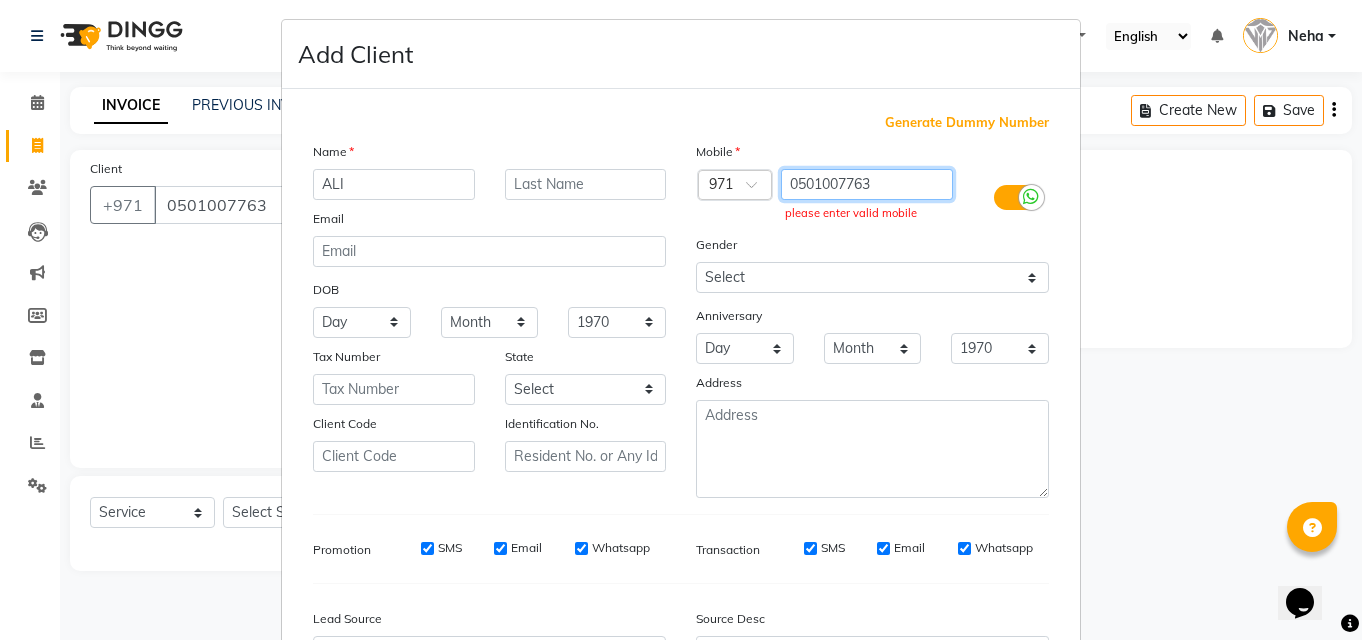 click on "0501007763" at bounding box center [867, 184] 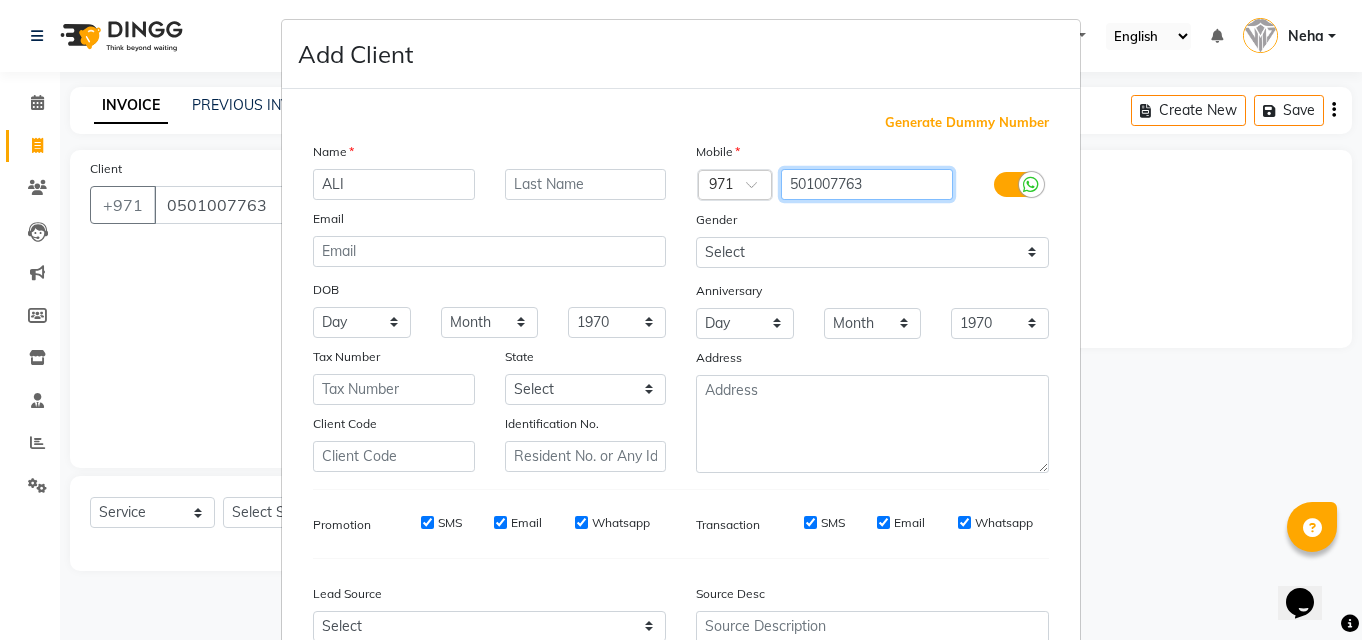 type on "501007763" 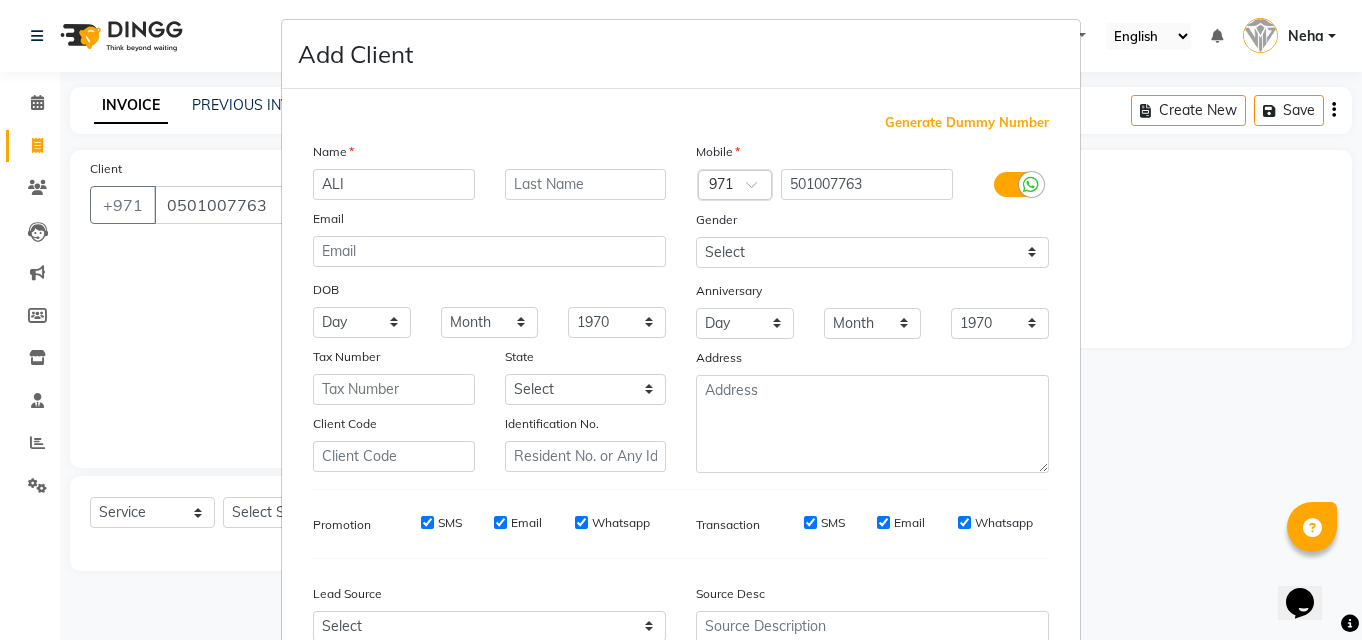 click on "Add Client Generate Dummy Number Name ALI Email DOB Day 01 02 03 04 05 06 07 08 09 10 11 12 13 14 15 16 17 18 19 20 21 22 23 24 25 26 27 28 29 30 31 Month January February March April May June July August September October November December 1940 1941 1942 1943 1944 1945 1946 1947 1948 1949 1950 1951 1952 1953 1954 1955 1956 1957 1958 1959 1960 1961 1962 1963 1964 1965 1966 1967 1968 1969 1970 1971 1972 1973 1974 1975 1976 1977 1978 1979 1980 1981 1982 1983 1984 1985 1986 1987 1988 1989 1990 1991 1992 1993 1994 1995 1996 1997 1998 1999 2000 2001 2002 2003 2004 2005 2006 2007 2008 2009 2010 2011 2012 2013 2014 2015 2016 2017 2018 2019 2020 2021 2022 2023 2024 Tax Number State Select Abu Zabi Ajman Dubai Ras al-Khaymah Sharjah Sharjha Umm al Qaywayn al-Fujayrah ash-Shariqah Client Code Identification No. Mobile Country Code × 971 501007763 Gender Select Male Female Other Prefer Not To Say Anniversary Day 01 02 03 04 05 06 07 08 09 10 11 12 13 14 15 16 17 18 19 20 21 22 23 24 25 26 27 28 29 30 31 Month January" at bounding box center [681, 320] 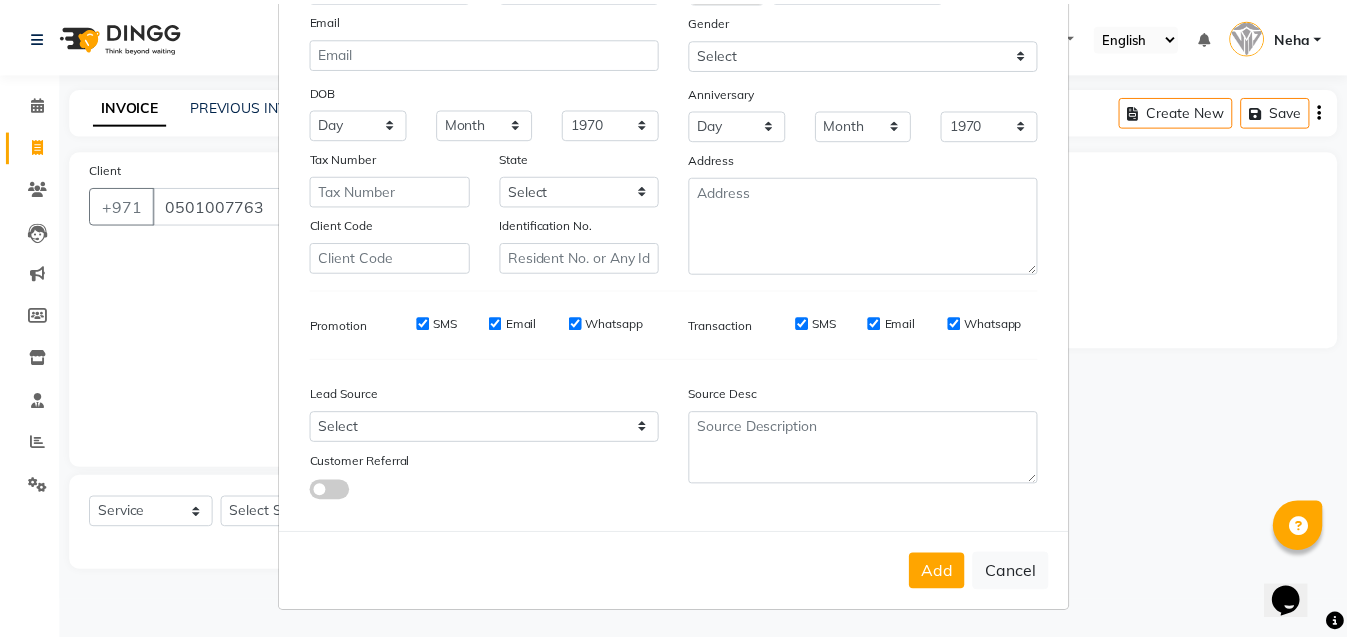 scroll, scrollTop: 209, scrollLeft: 0, axis: vertical 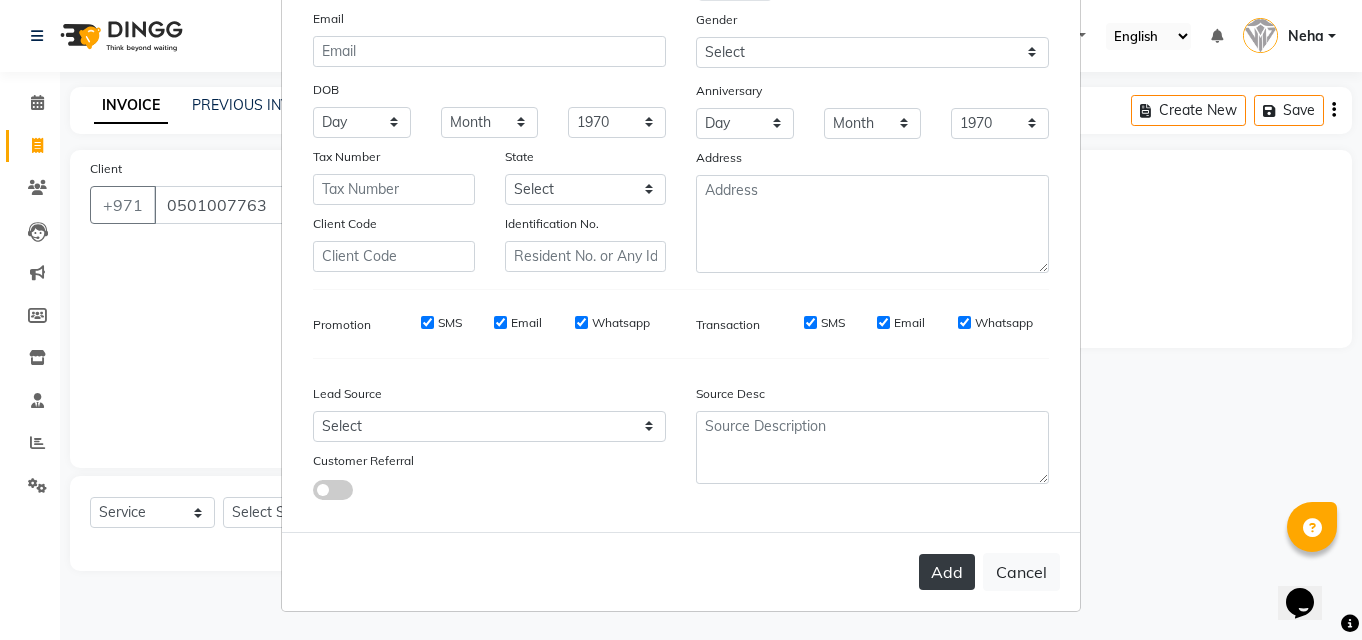 click on "Add" at bounding box center [947, 572] 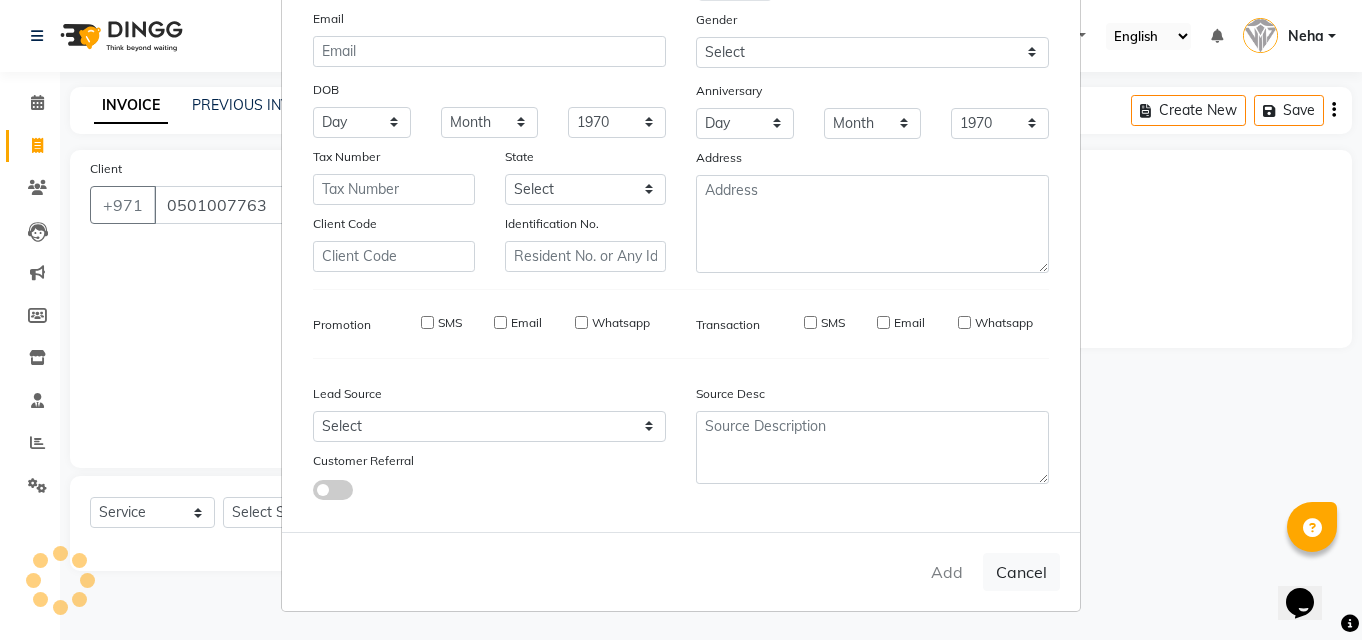 type on "501007763" 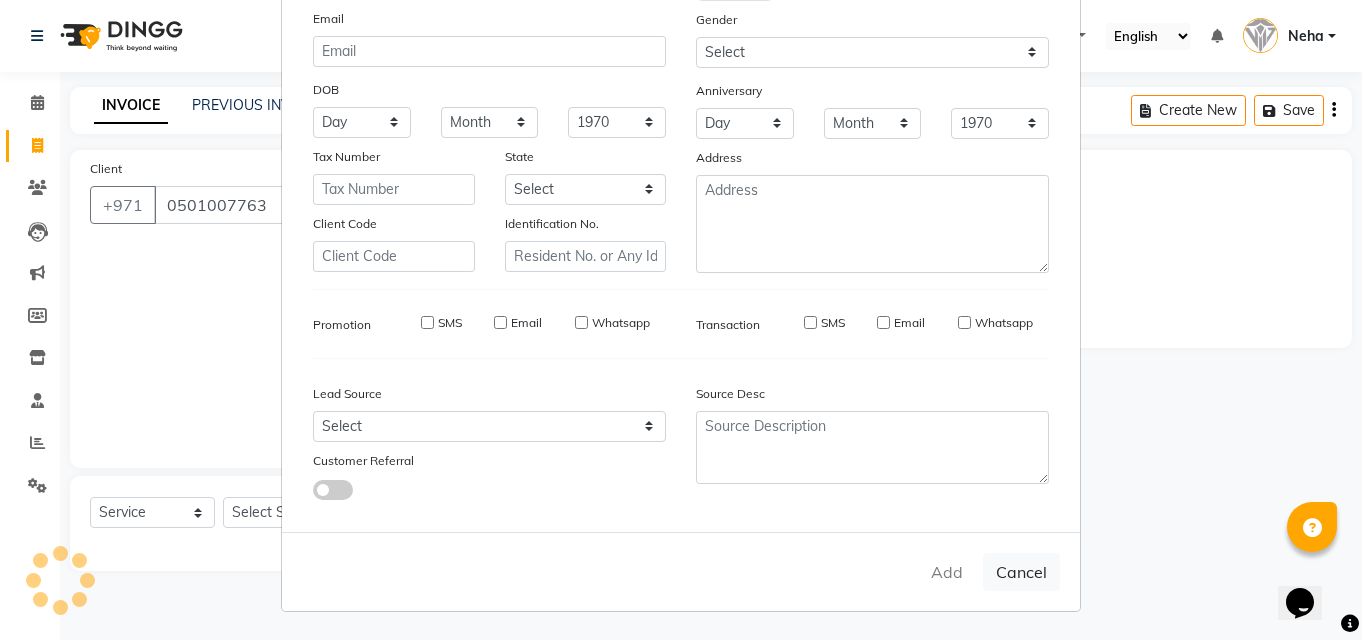 type 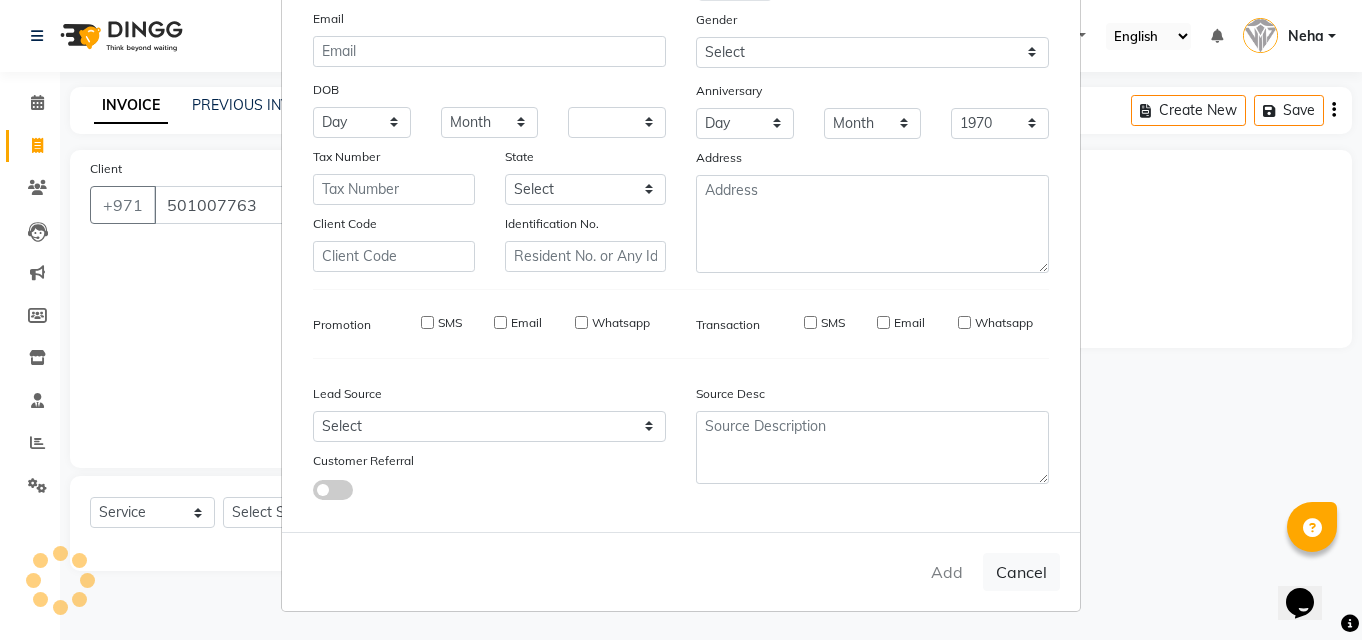 select 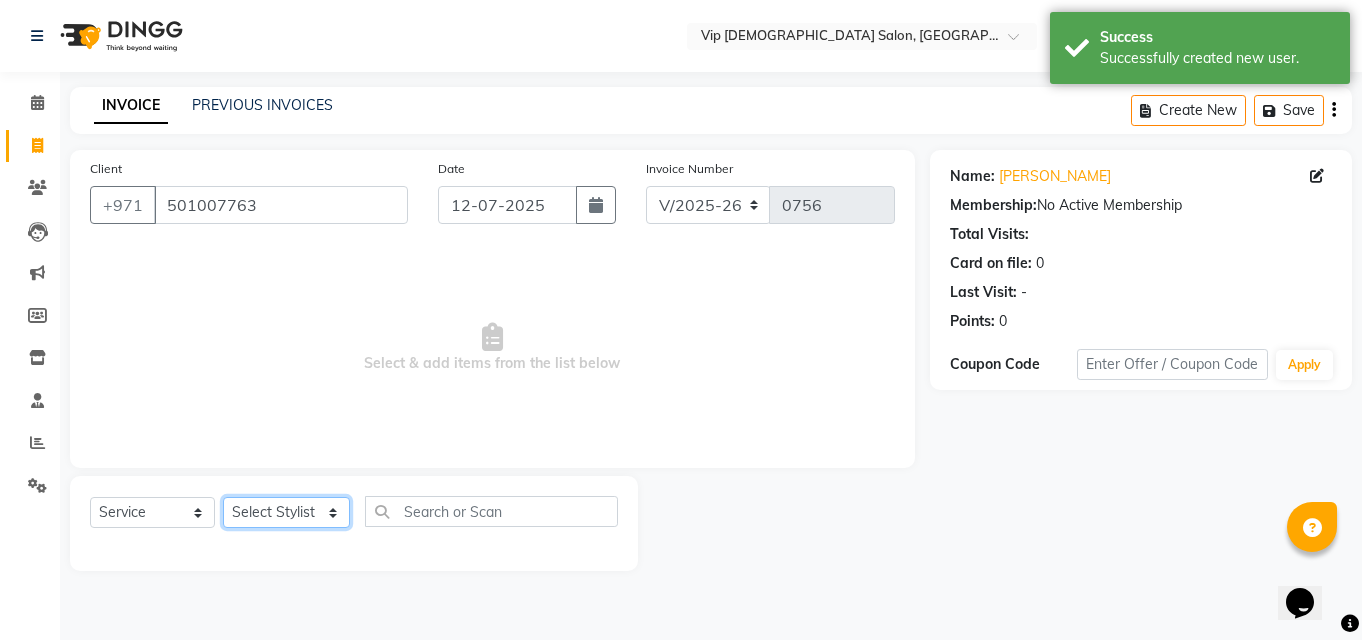 click on "Select Stylist Abdel aziz AHMED MOHAMED MOHAMED ELKHODARY ABDELHAMID Ali Rana Allauddin Anwar Ali Ameen Ayoub Lakhbizi Jairah Mr. Mohannad Neha Nelson Ricalyn Colcol Riffat Magdy Taufeeq Anwar Ali Tauseef  Akhilaque Zoya Bhatti." 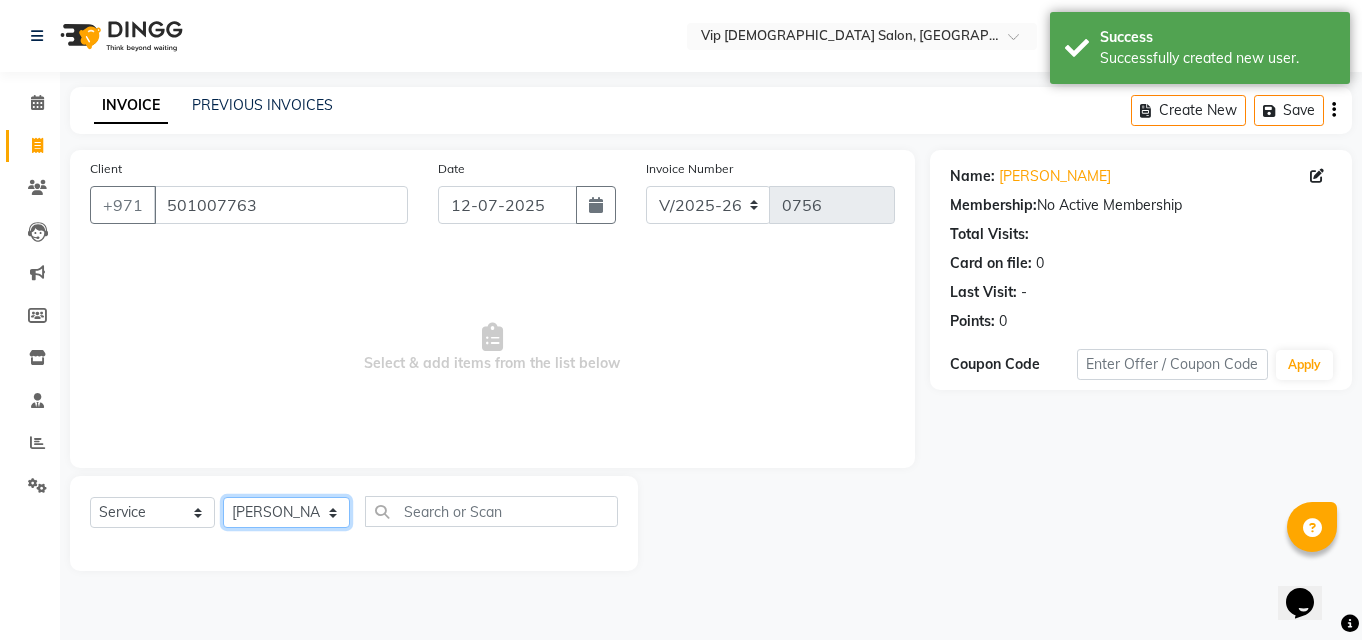 click on "Select Stylist Abdel aziz AHMED MOHAMED MOHAMED ELKHODARY ABDELHAMID Ali Rana Allauddin Anwar Ali Ameen Ayoub Lakhbizi Jairah Mr. Mohannad Neha Nelson Ricalyn Colcol Riffat Magdy Taufeeq Anwar Ali Tauseef  Akhilaque Zoya Bhatti." 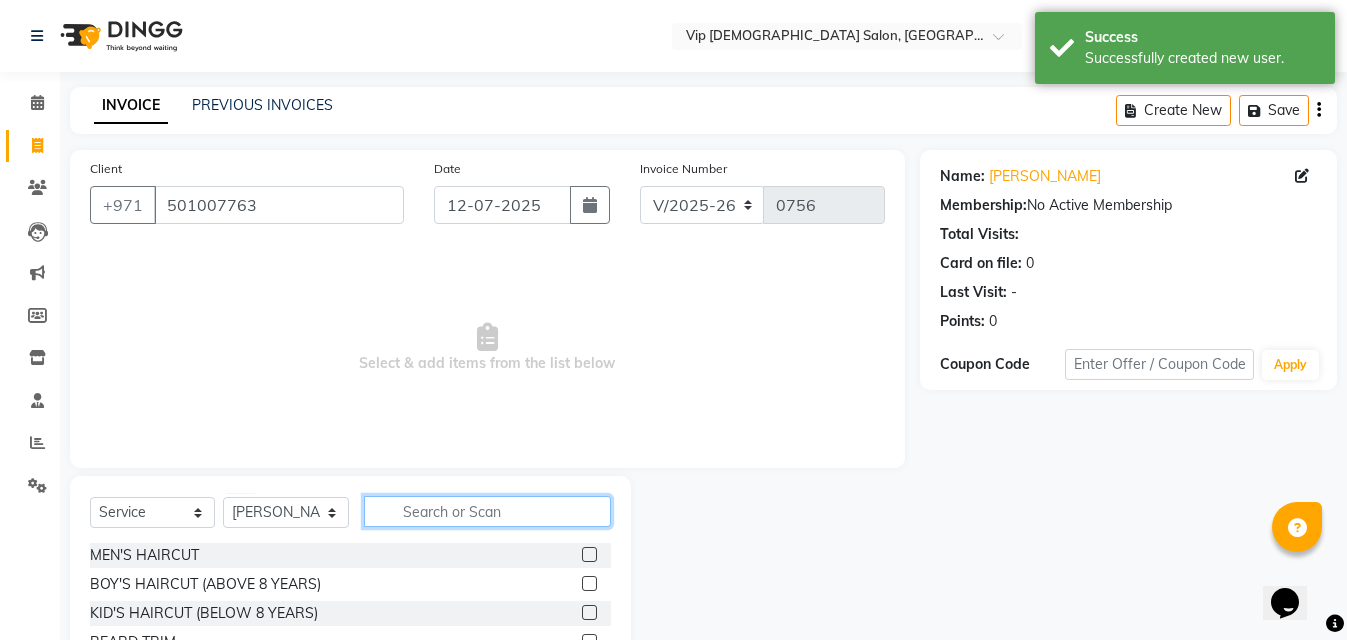 click 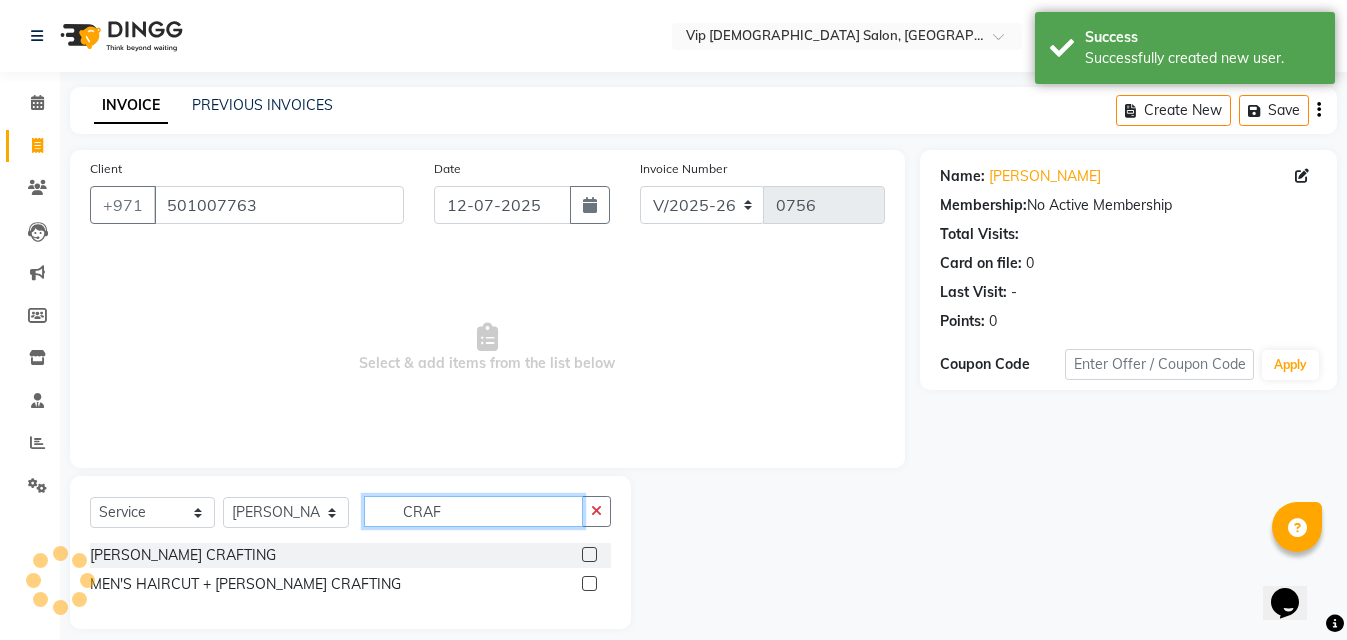 type on "CRAF" 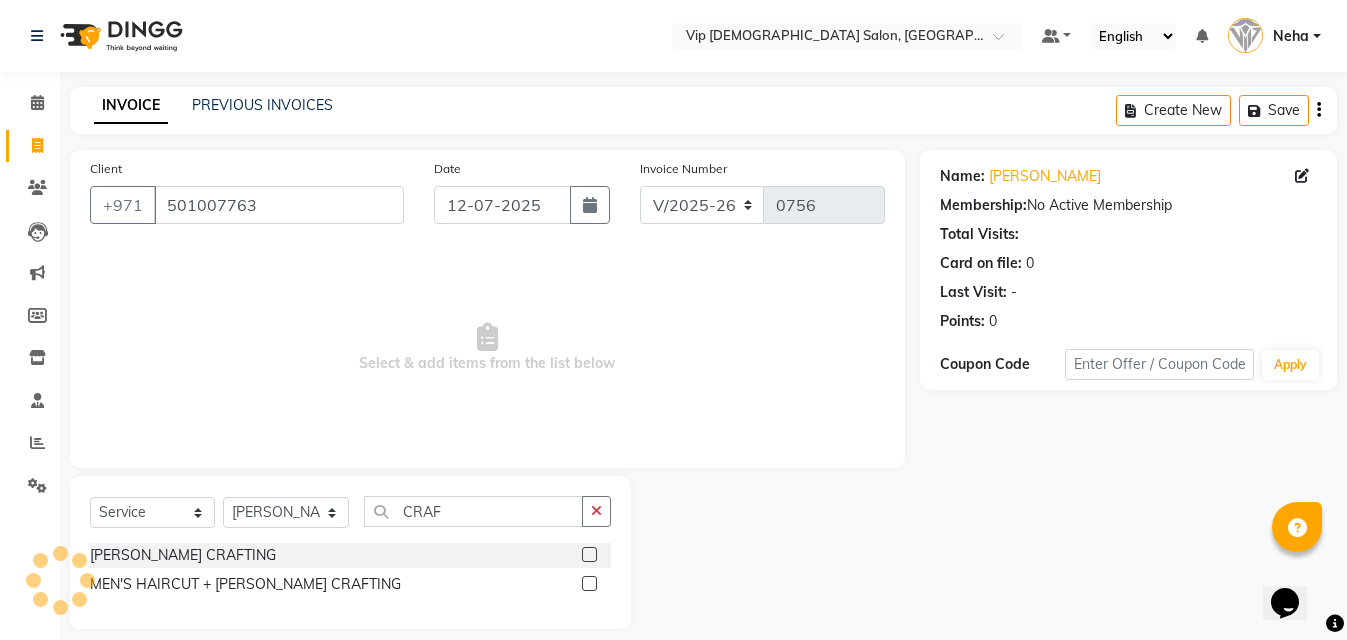 click 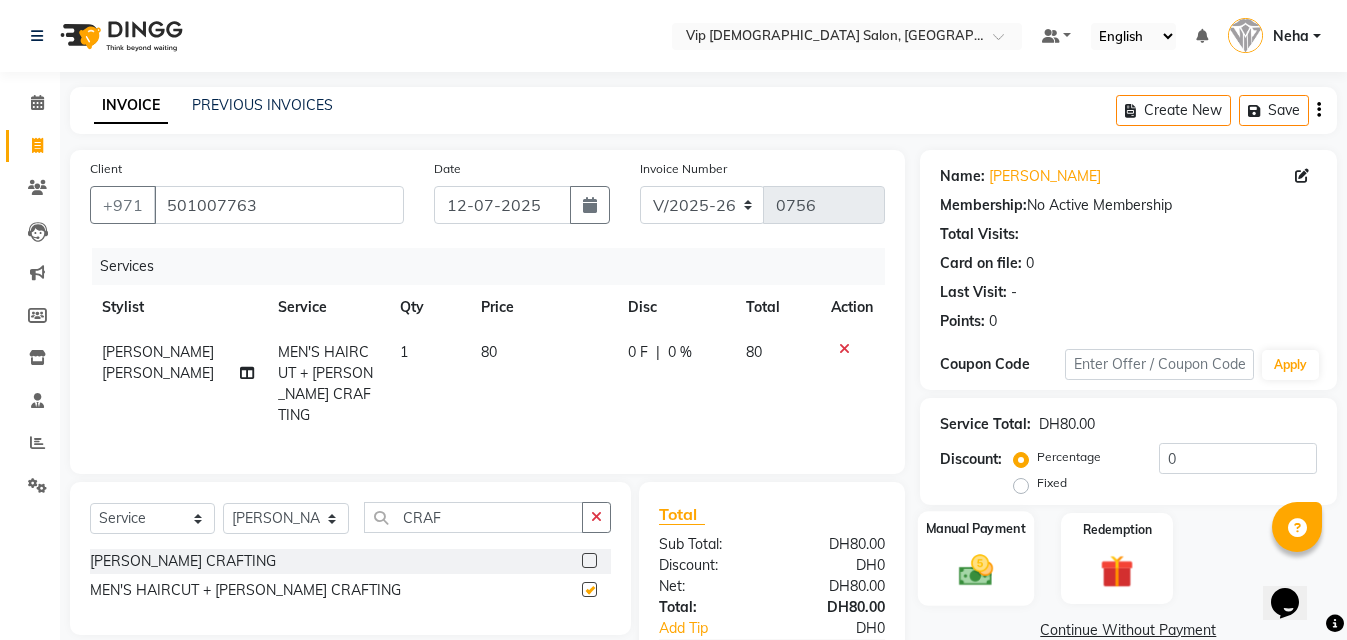 checkbox on "false" 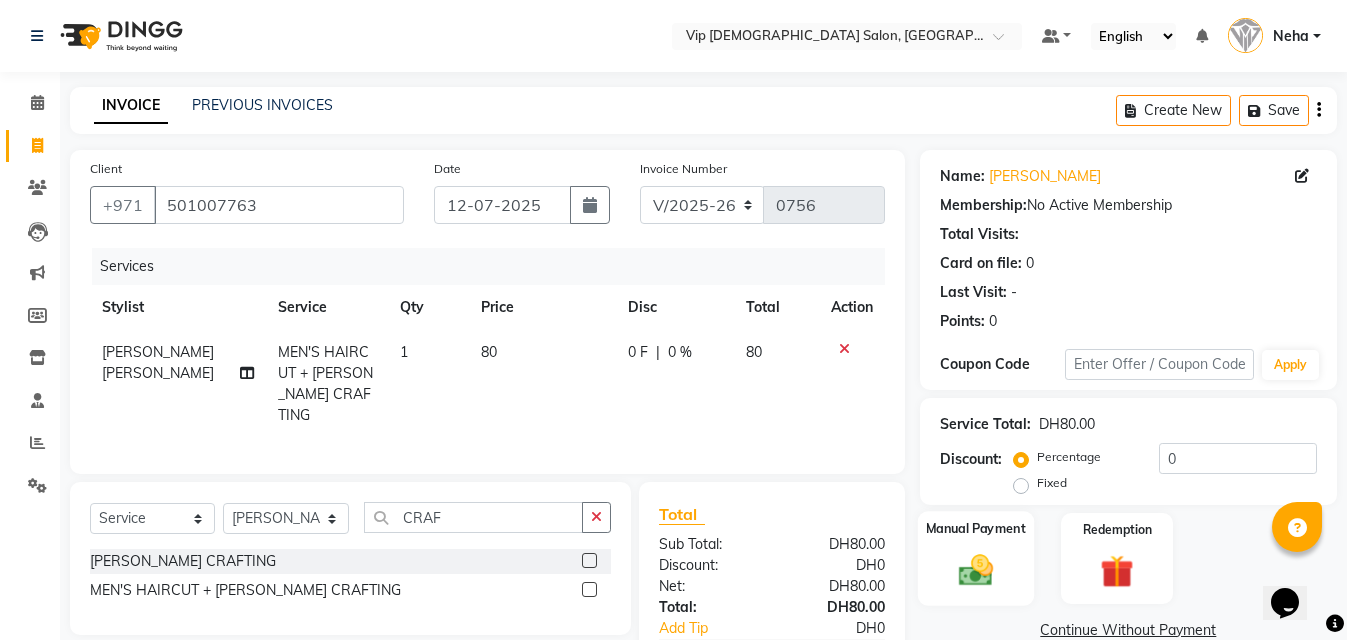 click 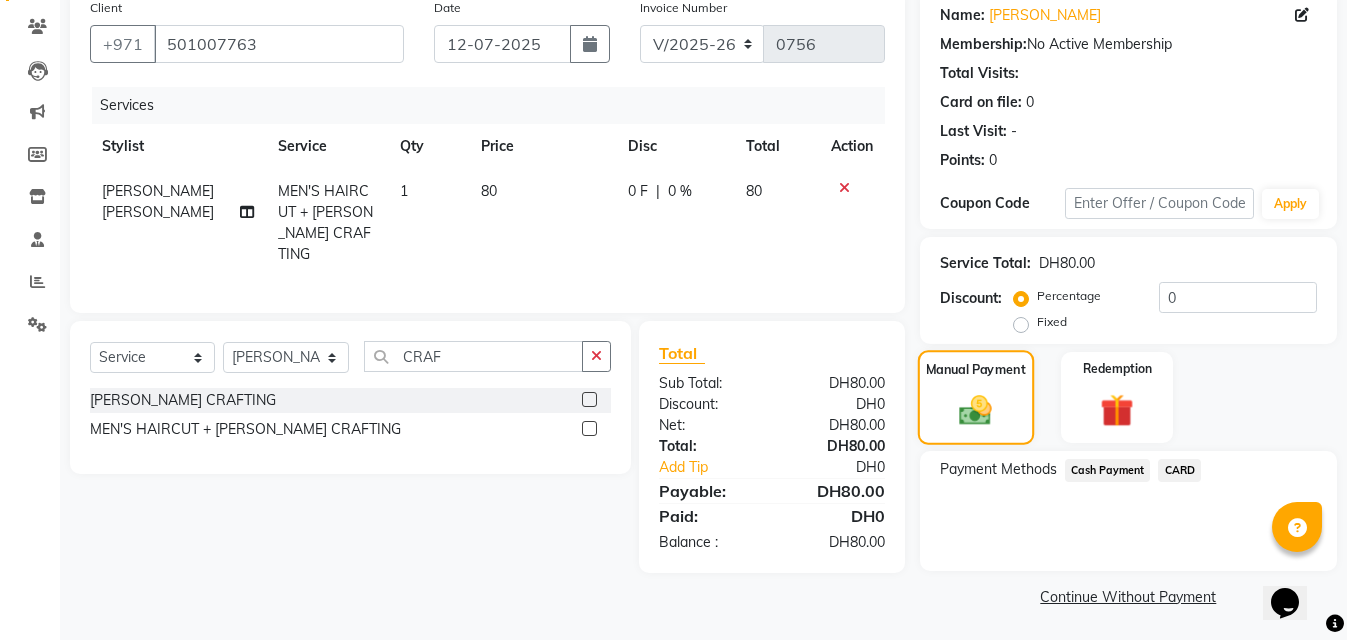 scroll, scrollTop: 163, scrollLeft: 0, axis: vertical 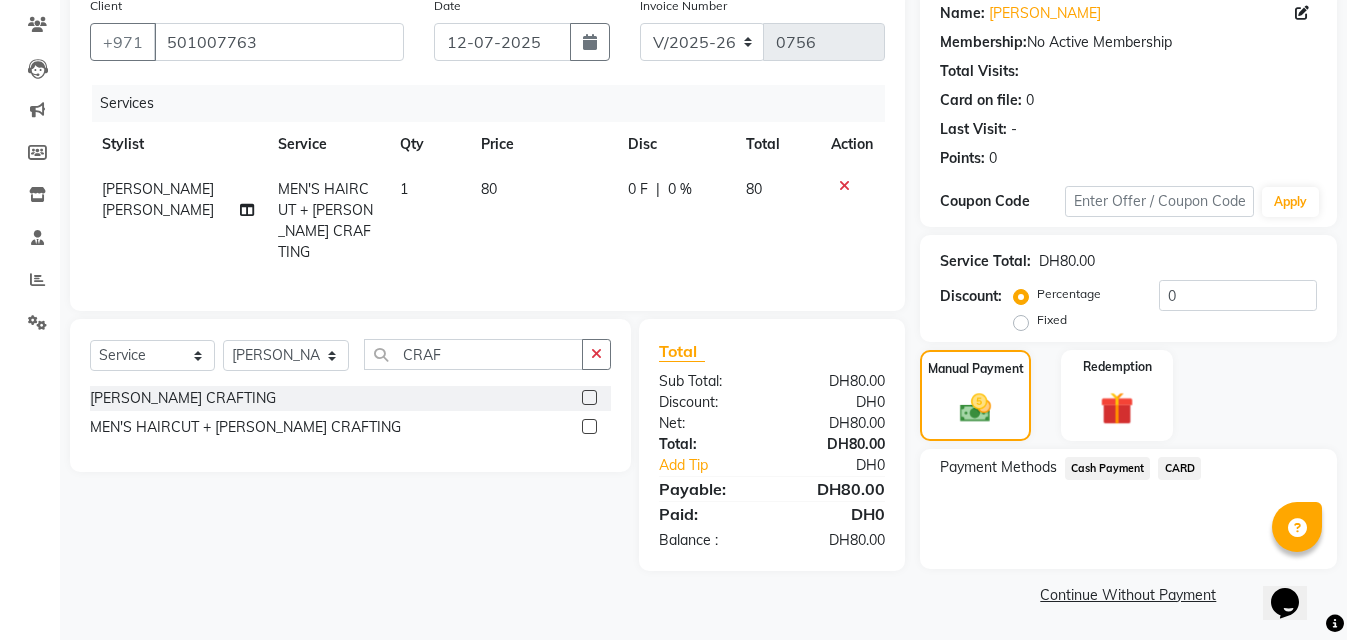 click on "CARD" 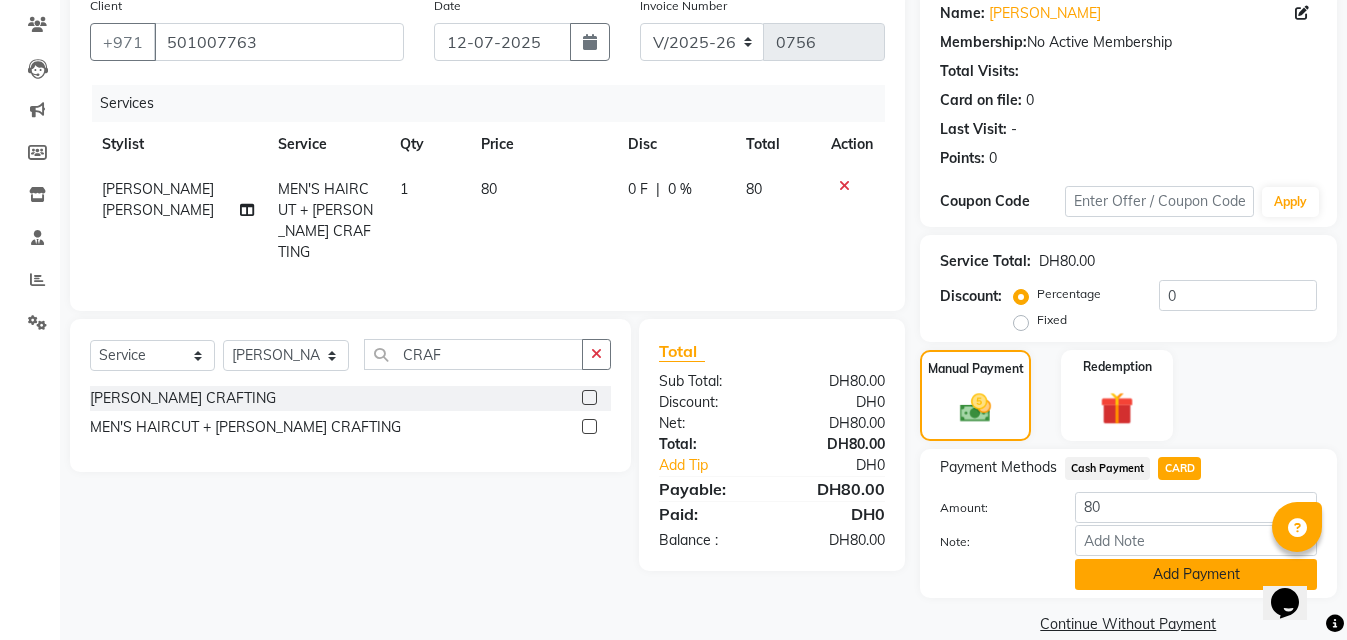 click on "Add Payment" 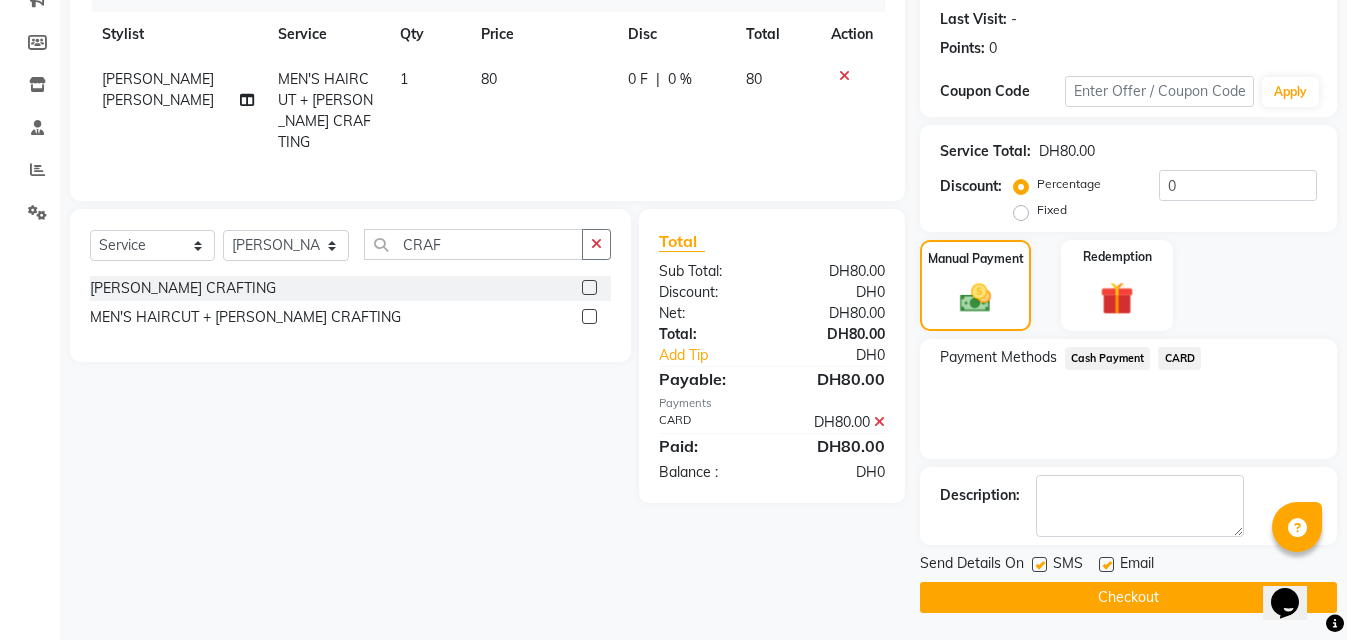 scroll, scrollTop: 276, scrollLeft: 0, axis: vertical 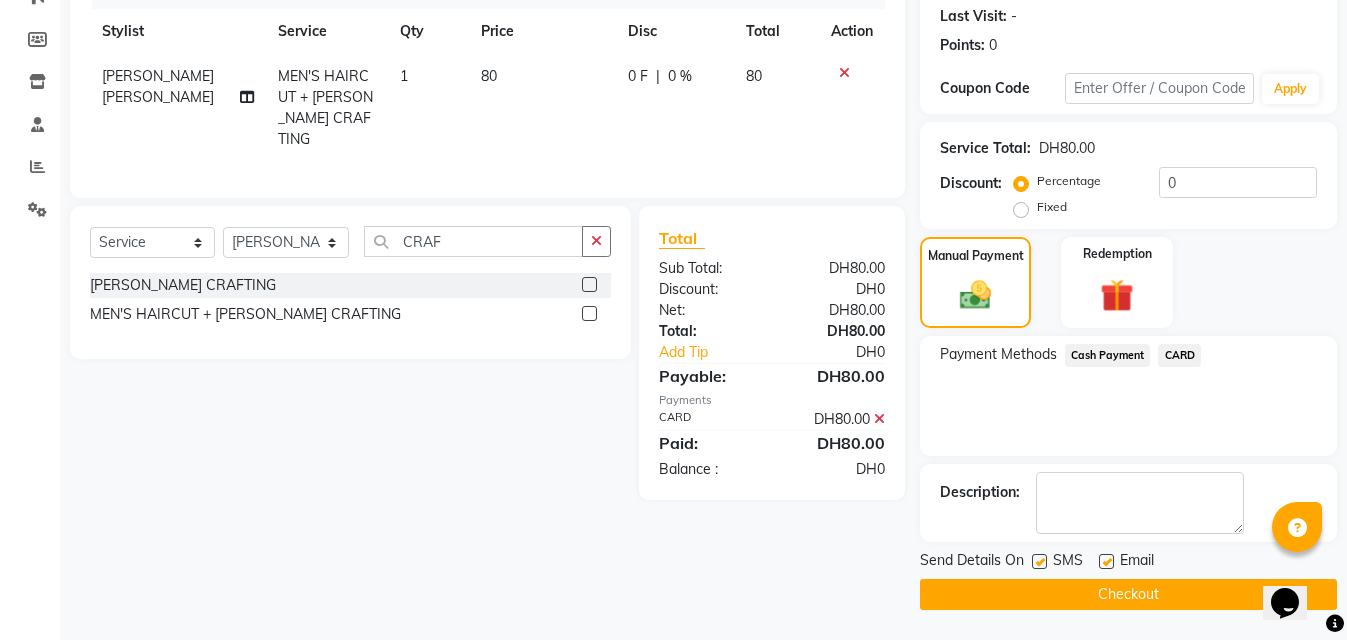 click on "Checkout" 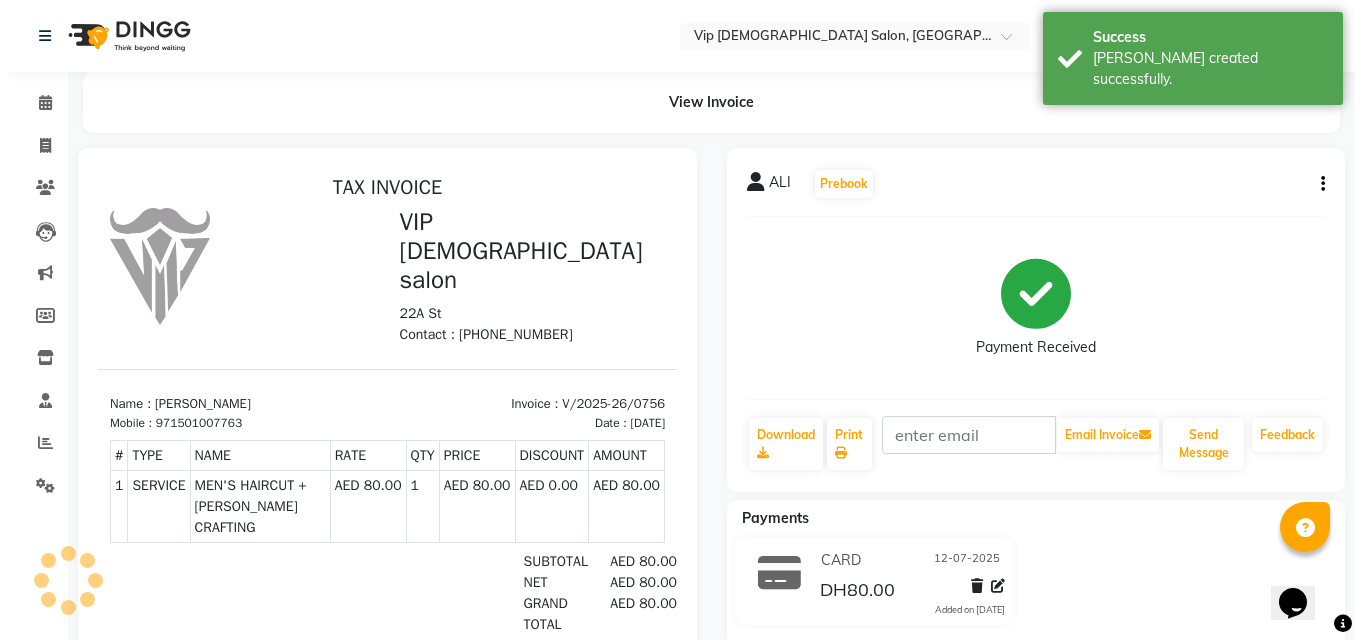 scroll, scrollTop: 0, scrollLeft: 0, axis: both 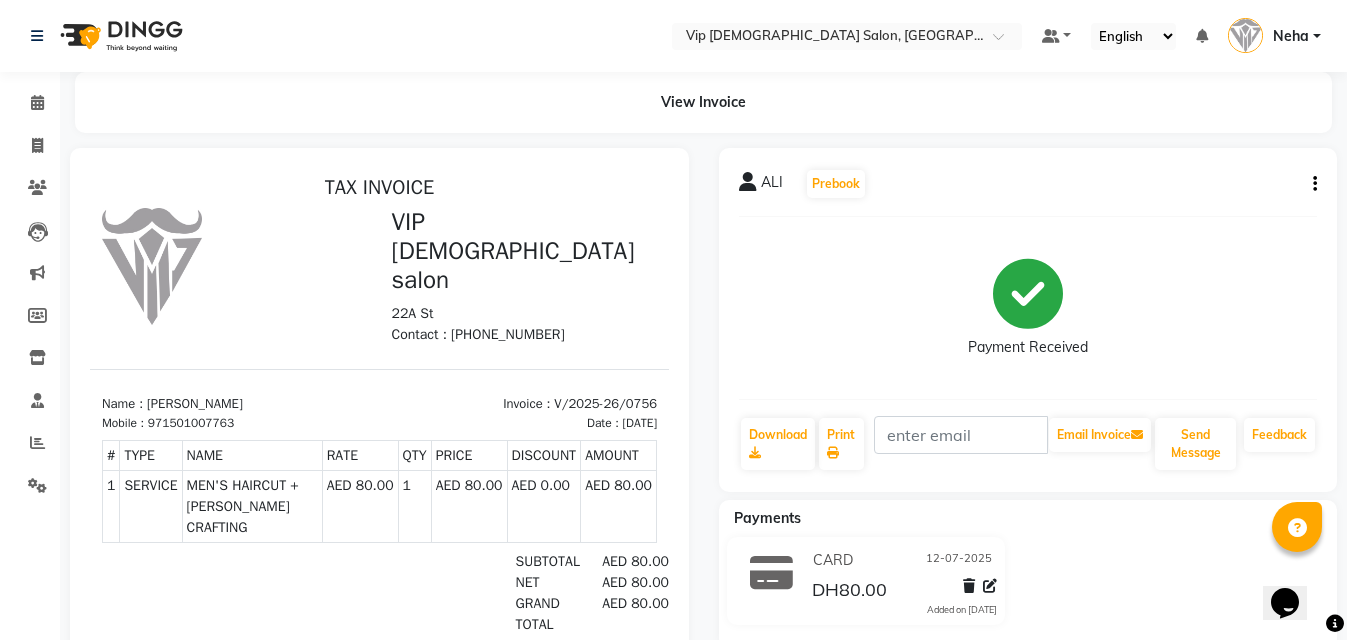 click on "Calendar  Invoice  Clients  Leads   Marketing  Members  Inventory  Staff  Reports  Settings Completed InProgress Upcoming Dropped Tentative Check-In Confirm Bookings Generate Report Segments Page Builder" 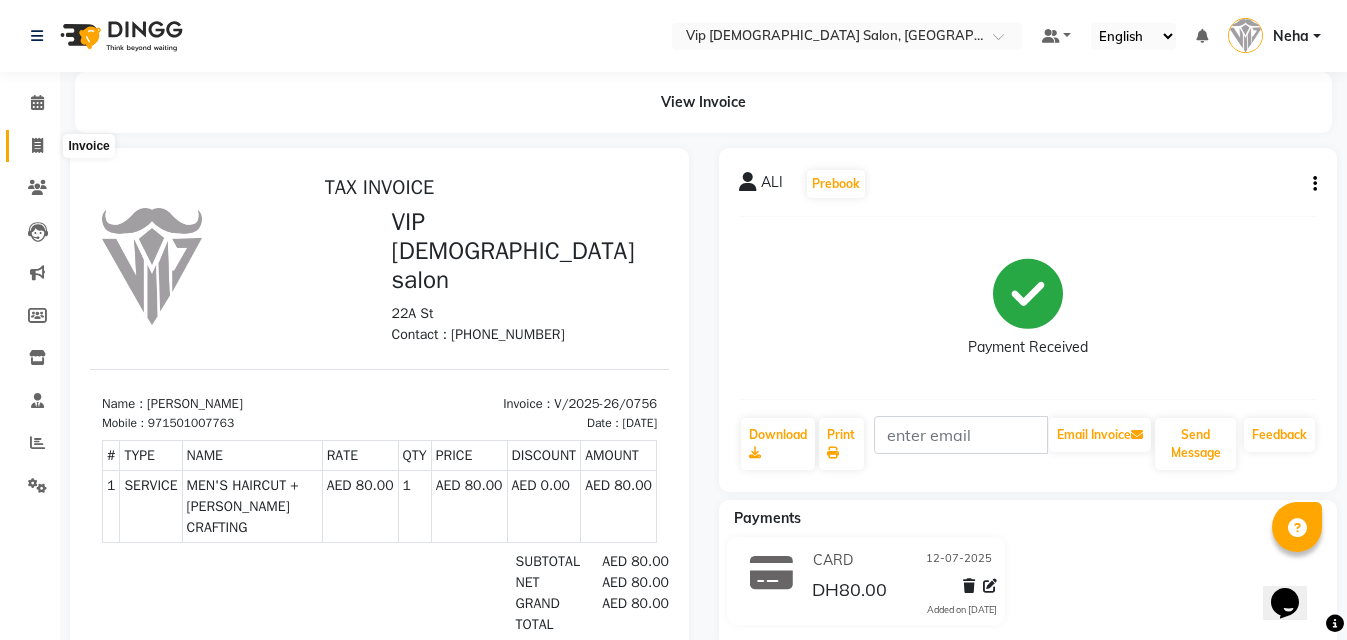 click 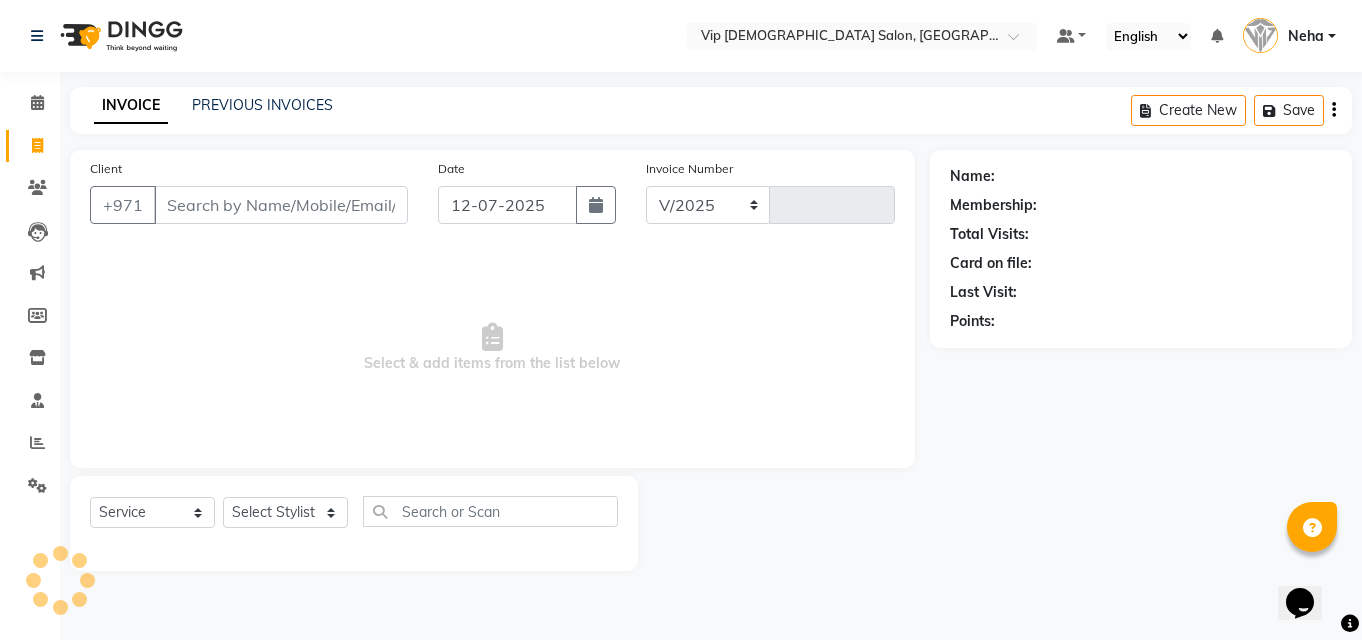 select on "8415" 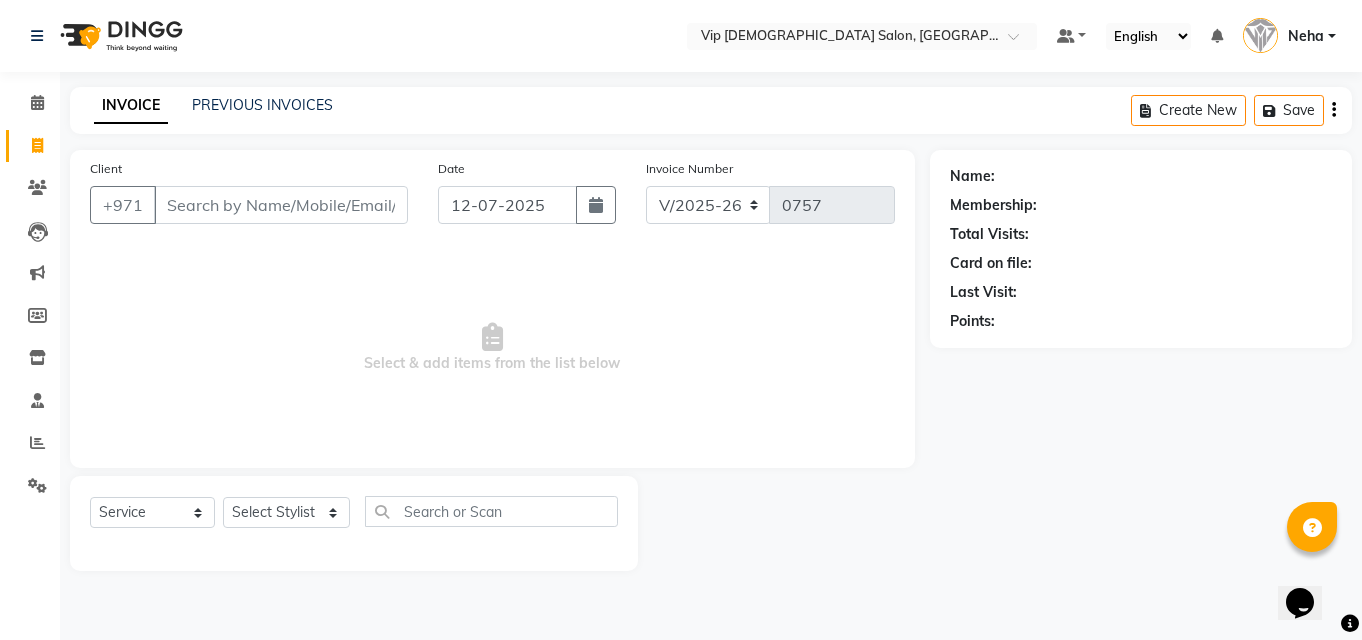 click on "Client" at bounding box center [281, 205] 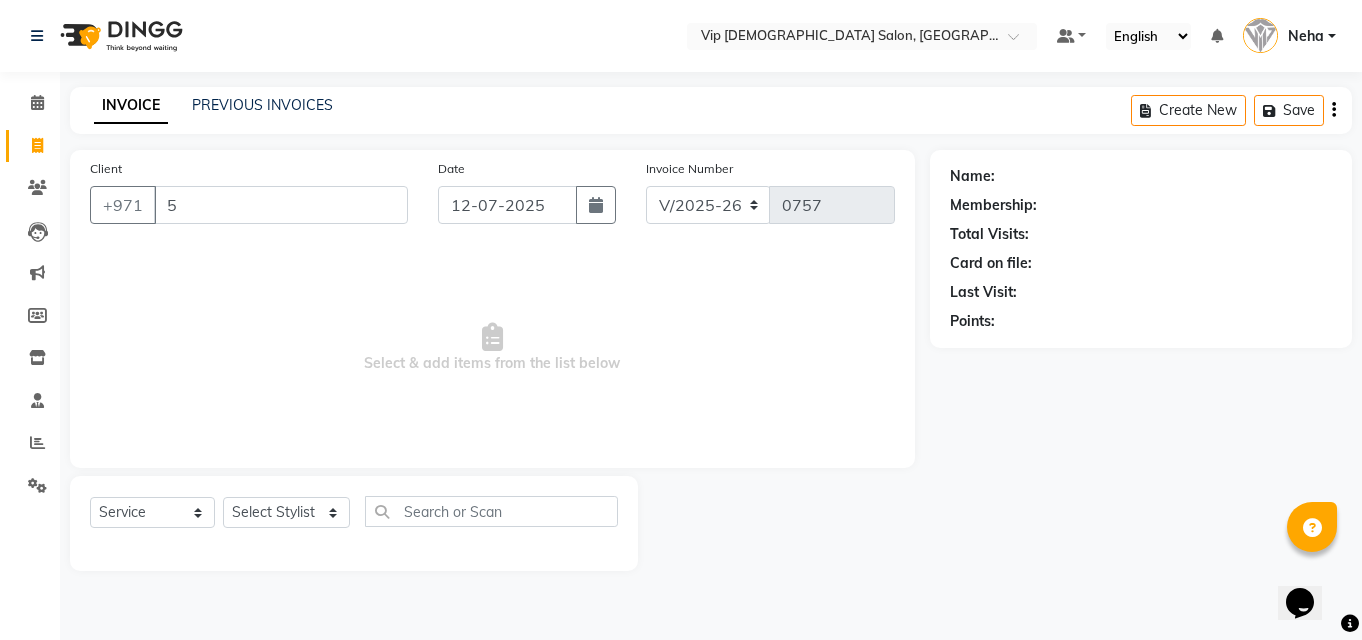 type on "5" 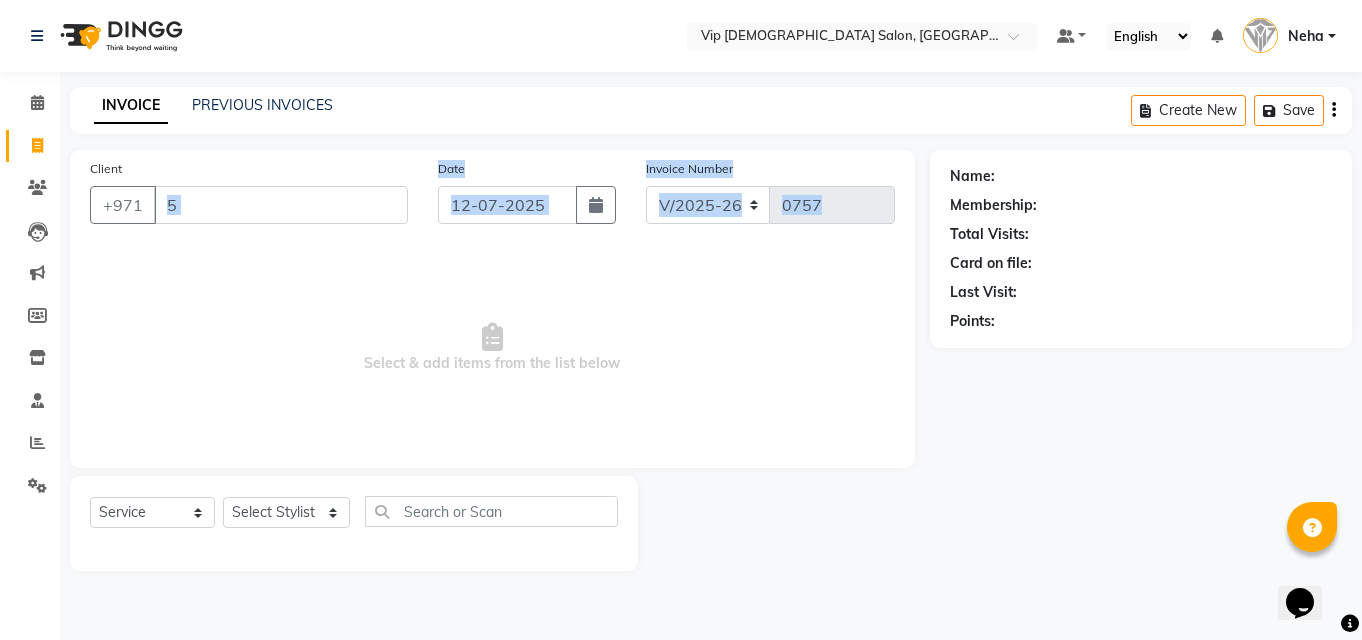 drag, startPoint x: 284, startPoint y: 231, endPoint x: -2, endPoint y: 313, distance: 297.5231 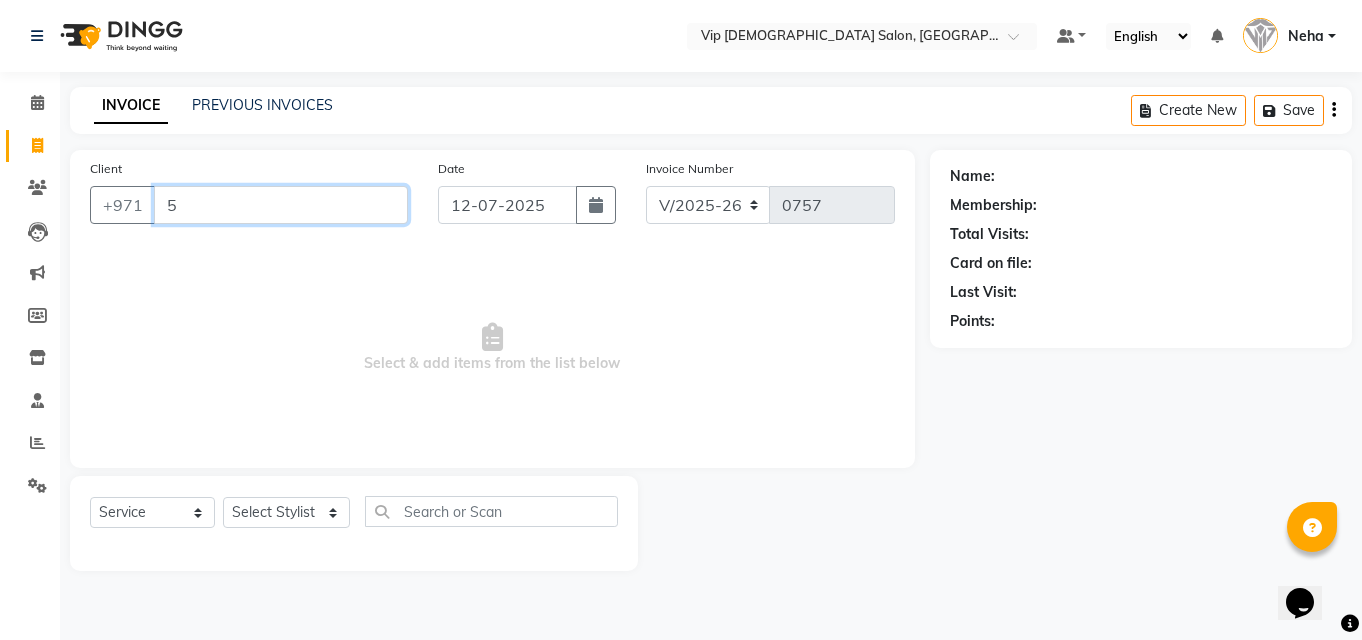 click on "5" at bounding box center [281, 205] 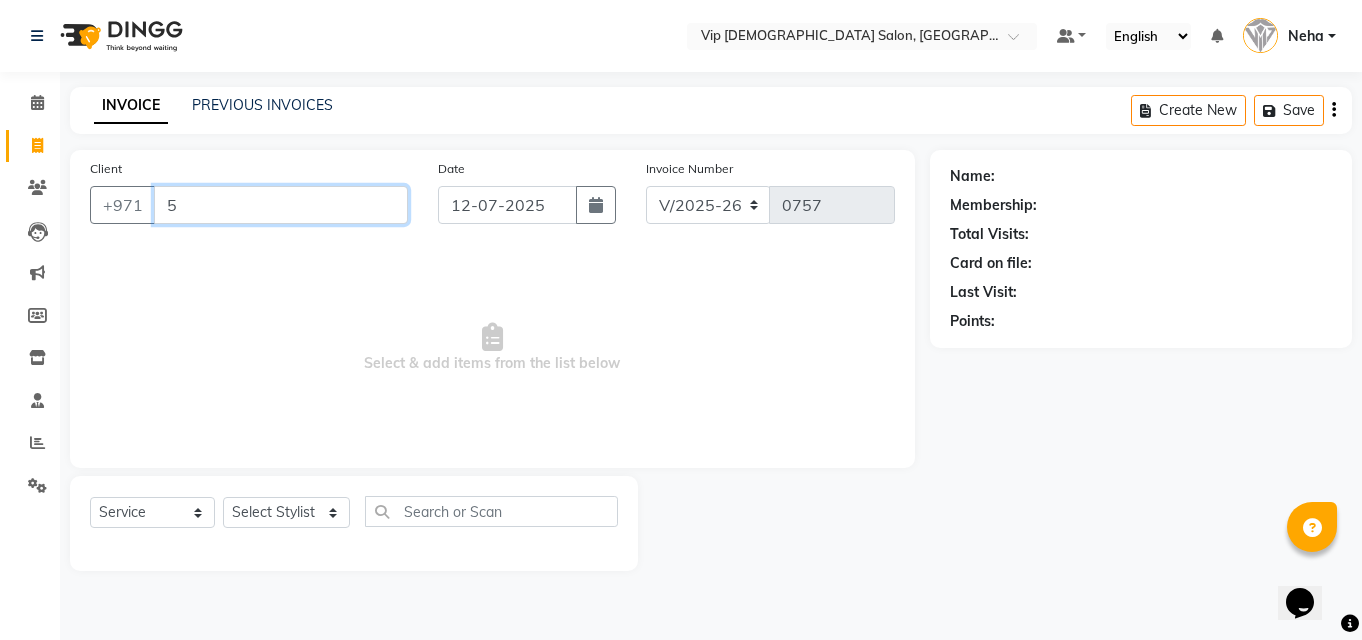 click on "5" at bounding box center [281, 205] 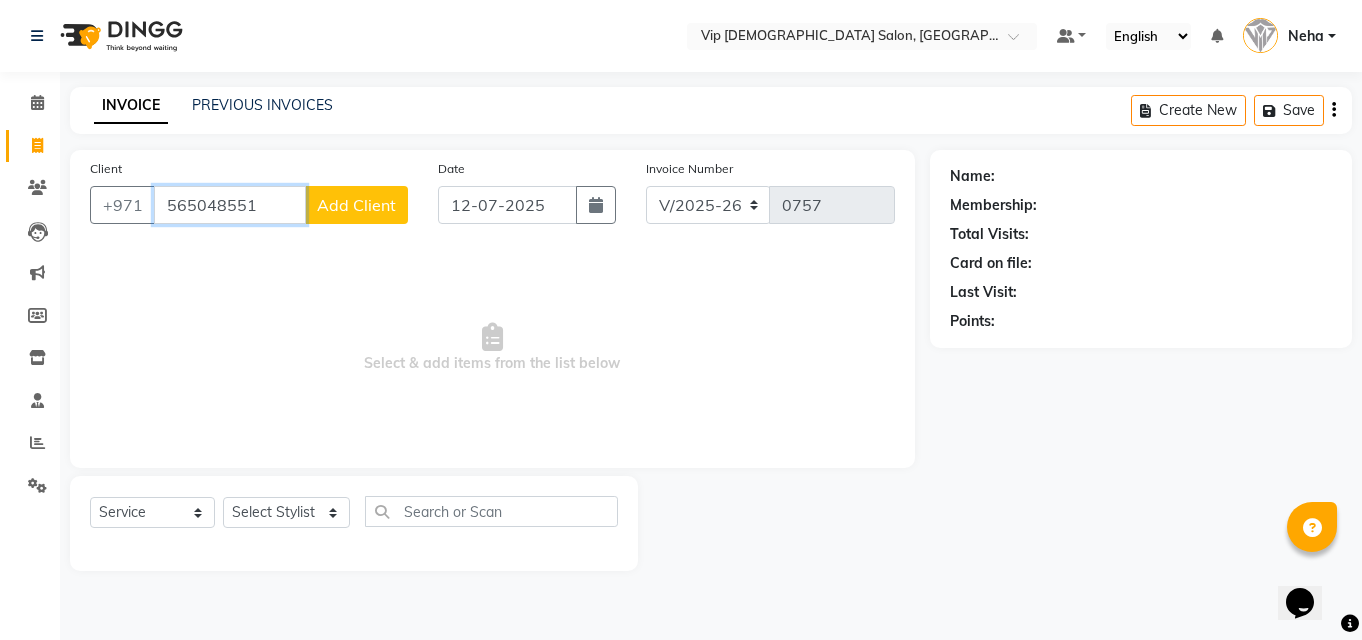 type on "565048551" 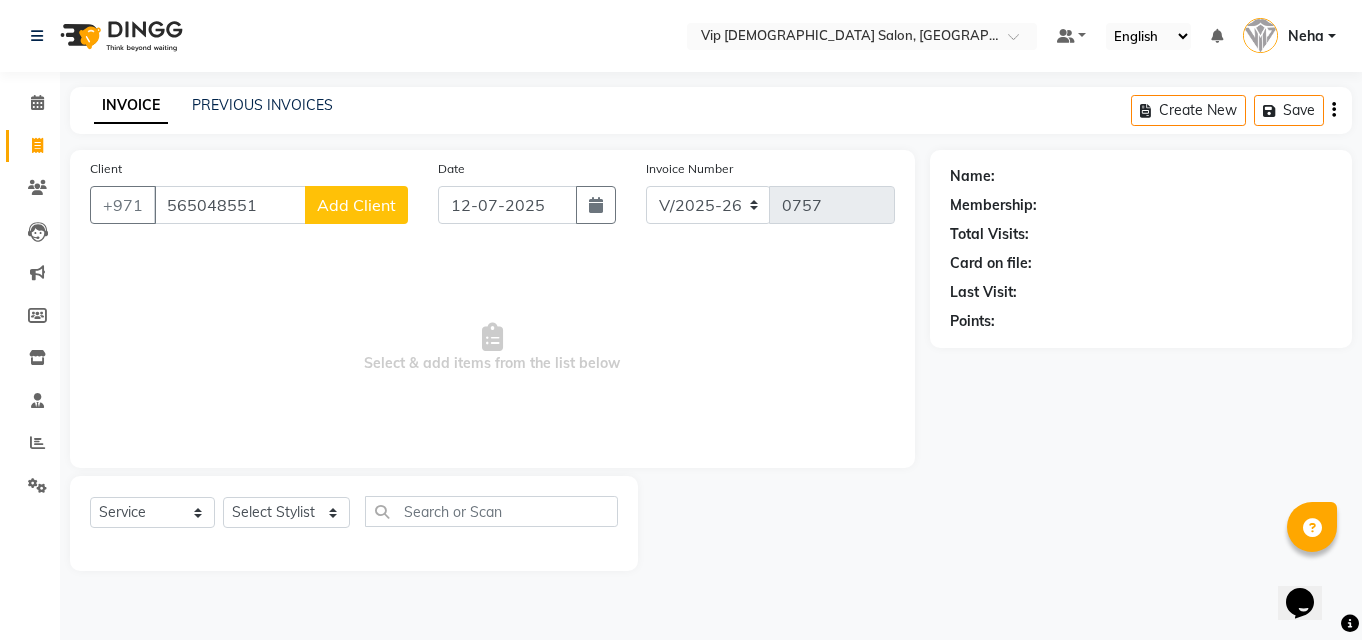 click on "Add Client" 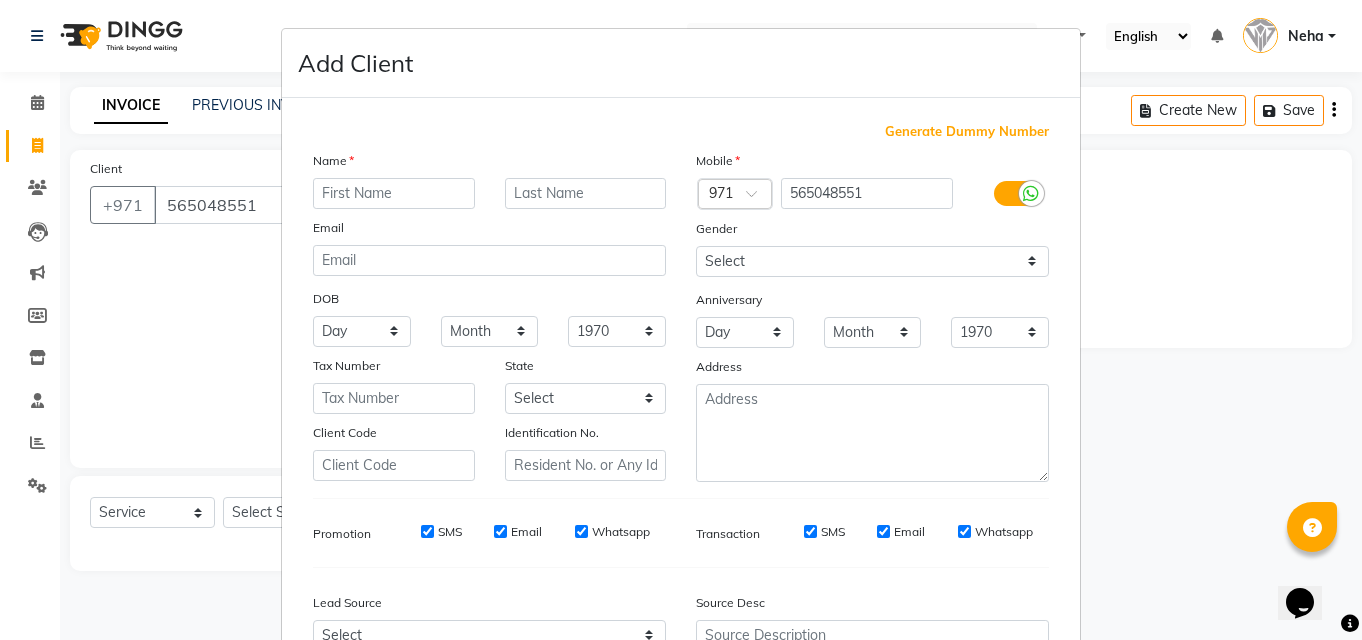 click at bounding box center [394, 193] 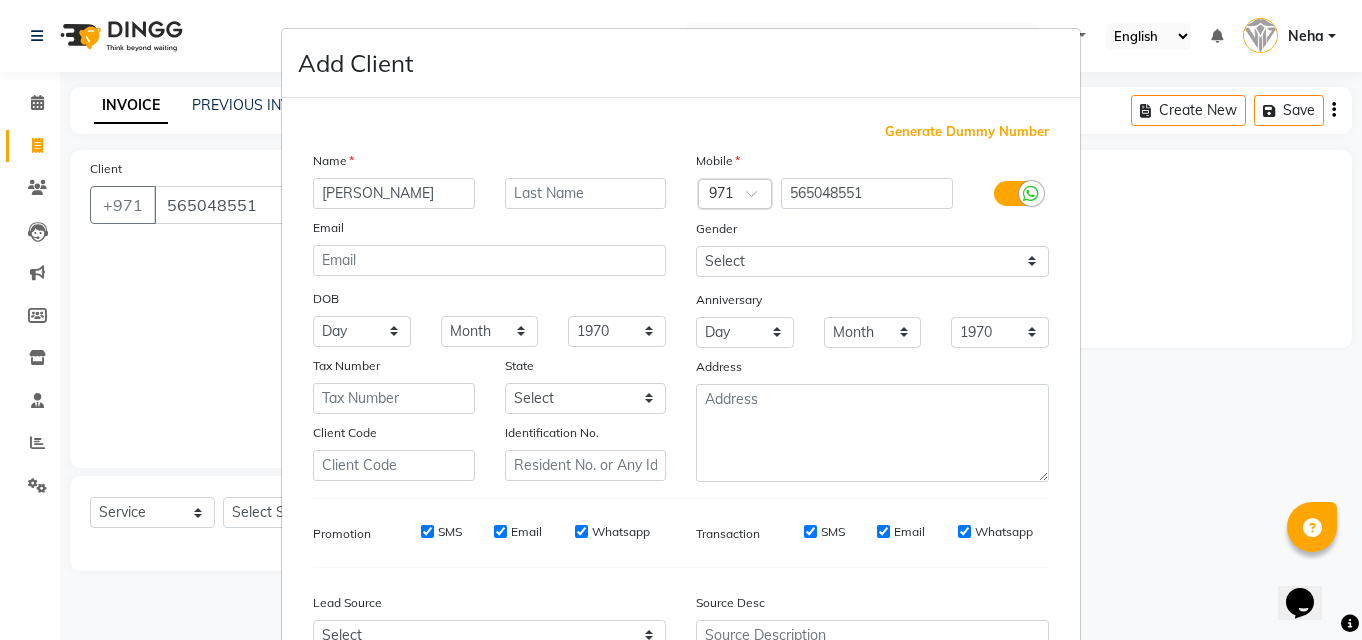 type on "MOHAMMAD" 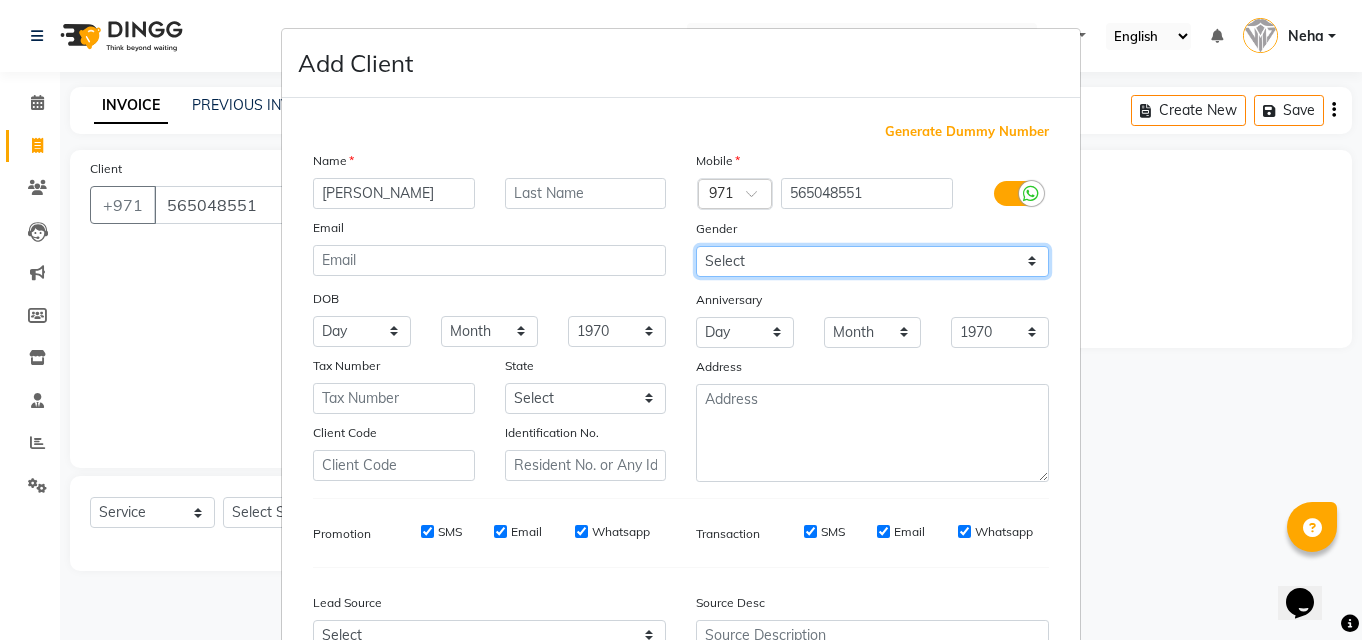 click on "Select Male Female Other Prefer Not To Say" at bounding box center [872, 261] 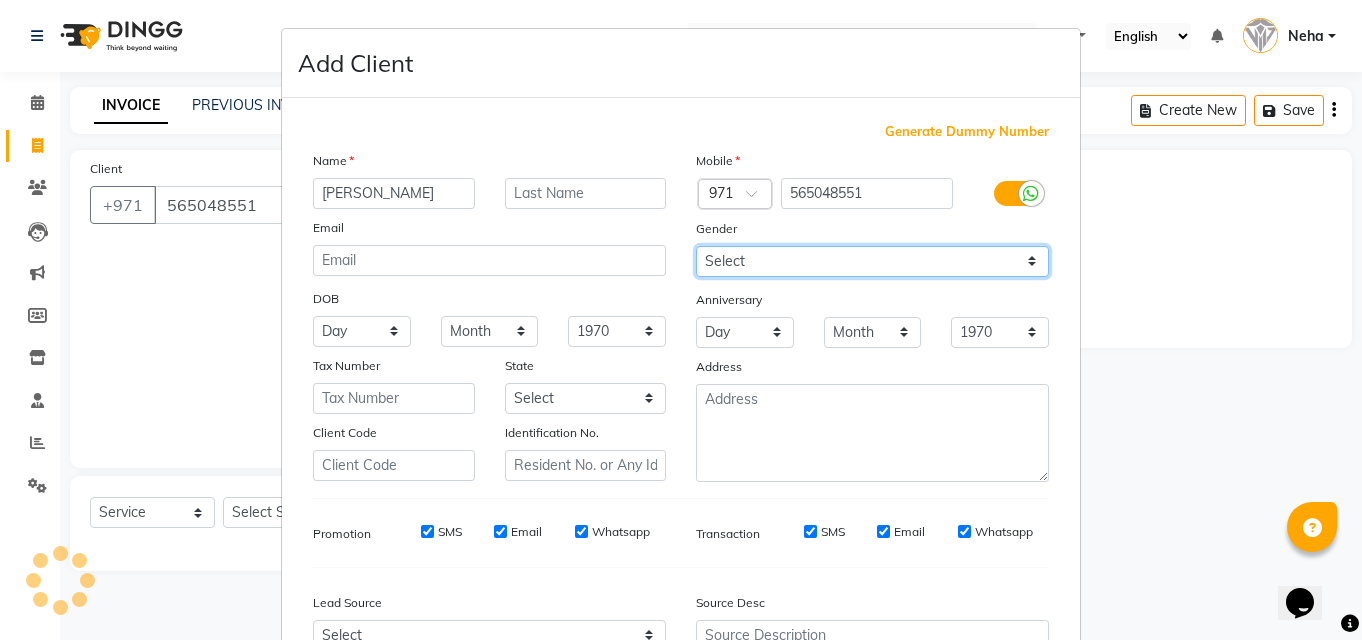 select on "male" 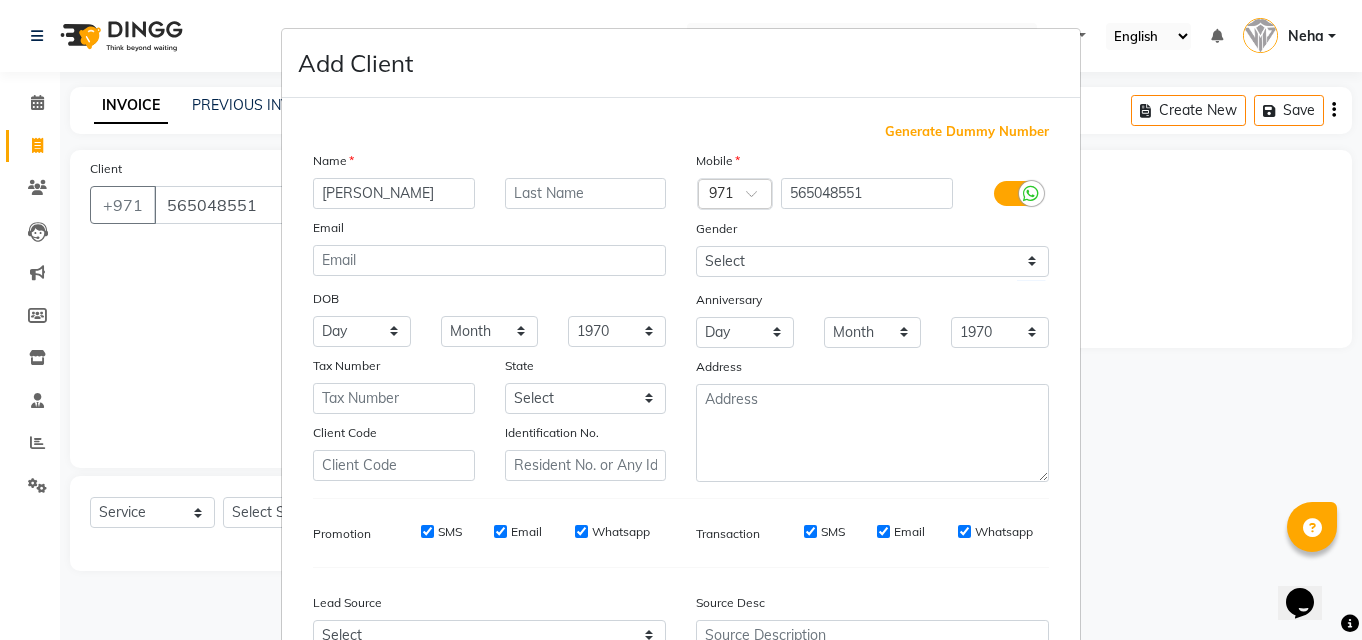 click on "Add Client Generate Dummy Number Name MOHAMMAD Email DOB Day 01 02 03 04 05 06 07 08 09 10 11 12 13 14 15 16 17 18 19 20 21 22 23 24 25 26 27 28 29 30 31 Month January February March April May June July August September October November December 1940 1941 1942 1943 1944 1945 1946 1947 1948 1949 1950 1951 1952 1953 1954 1955 1956 1957 1958 1959 1960 1961 1962 1963 1964 1965 1966 1967 1968 1969 1970 1971 1972 1973 1974 1975 1976 1977 1978 1979 1980 1981 1982 1983 1984 1985 1986 1987 1988 1989 1990 1991 1992 1993 1994 1995 1996 1997 1998 1999 2000 2001 2002 2003 2004 2005 2006 2007 2008 2009 2010 2011 2012 2013 2014 2015 2016 2017 2018 2019 2020 2021 2022 2023 2024 Tax Number State Select Abu Zabi Ajman Dubai Ras al-Khaymah Sharjah Sharjha Umm al Qaywayn al-Fujayrah ash-Shariqah Client Code Identification No. Mobile Country Code × 971 565048551 Gender Select Male Female Other Prefer Not To Say Anniversary Day 01 02 03 04 05 06 07 08 09 10 11 12 13 14 15 16 17 18 19 20 21 22 23 24 25 26 27 28 29 30 31 Month May" at bounding box center [681, 320] 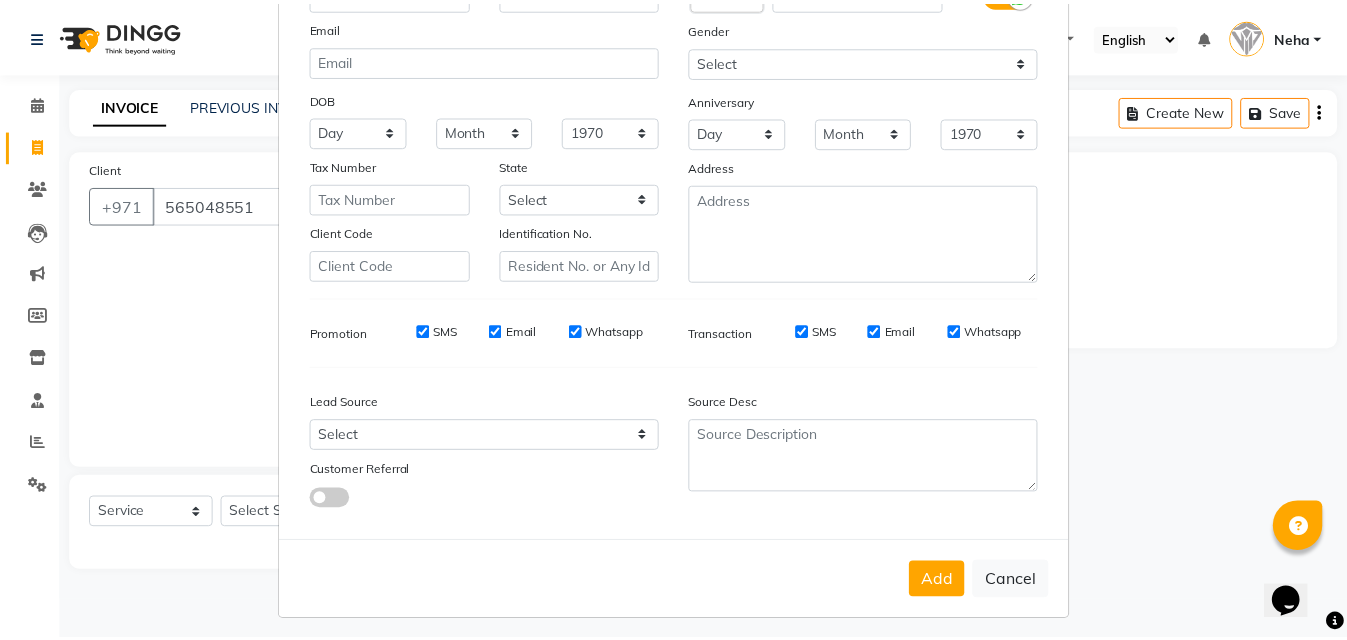 scroll, scrollTop: 209, scrollLeft: 0, axis: vertical 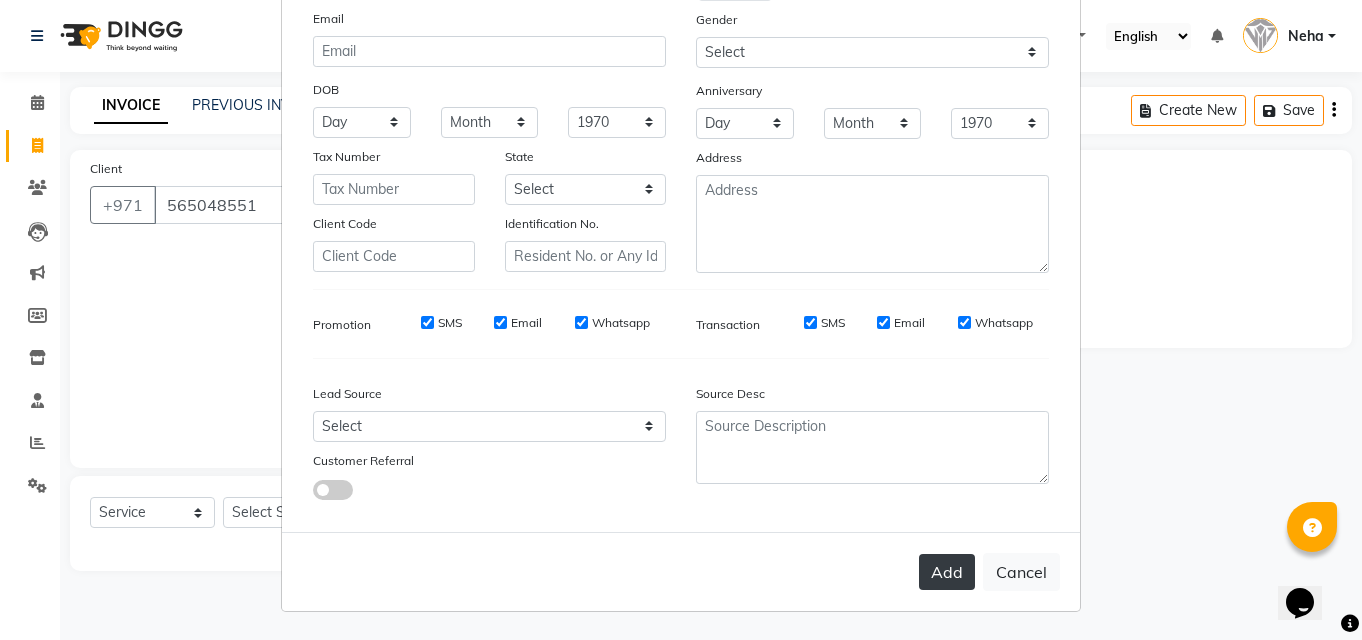 click on "Add" at bounding box center (947, 572) 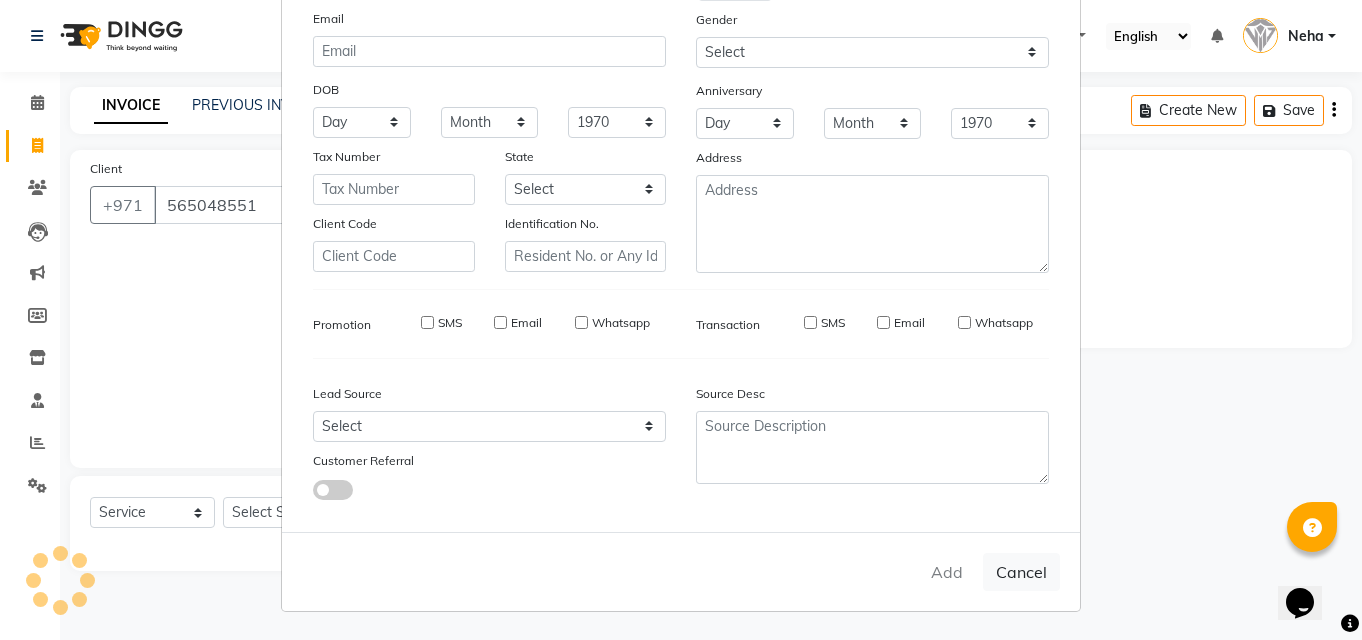 type 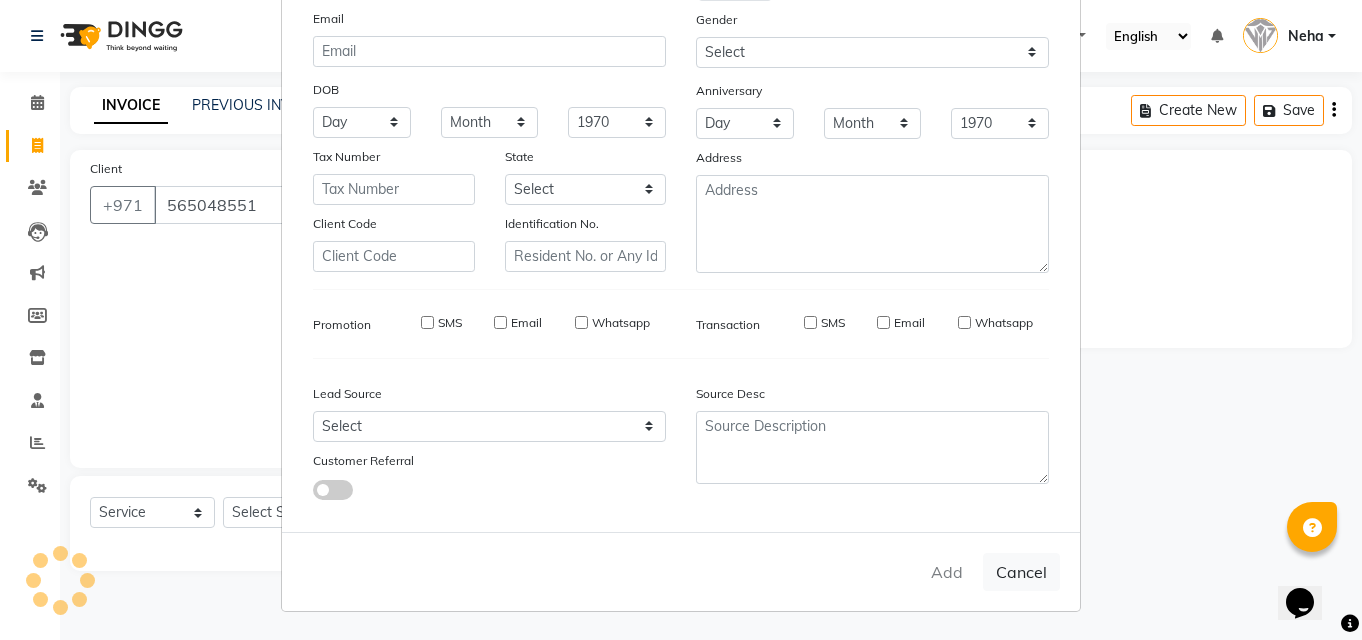 select 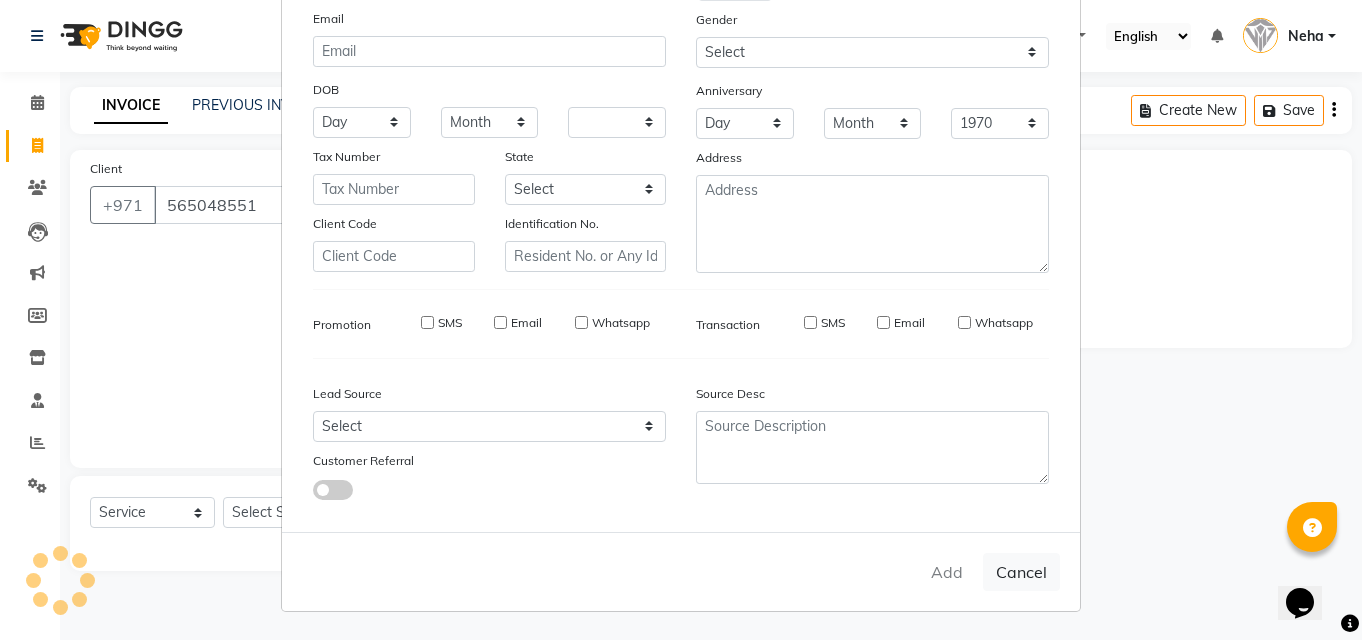select 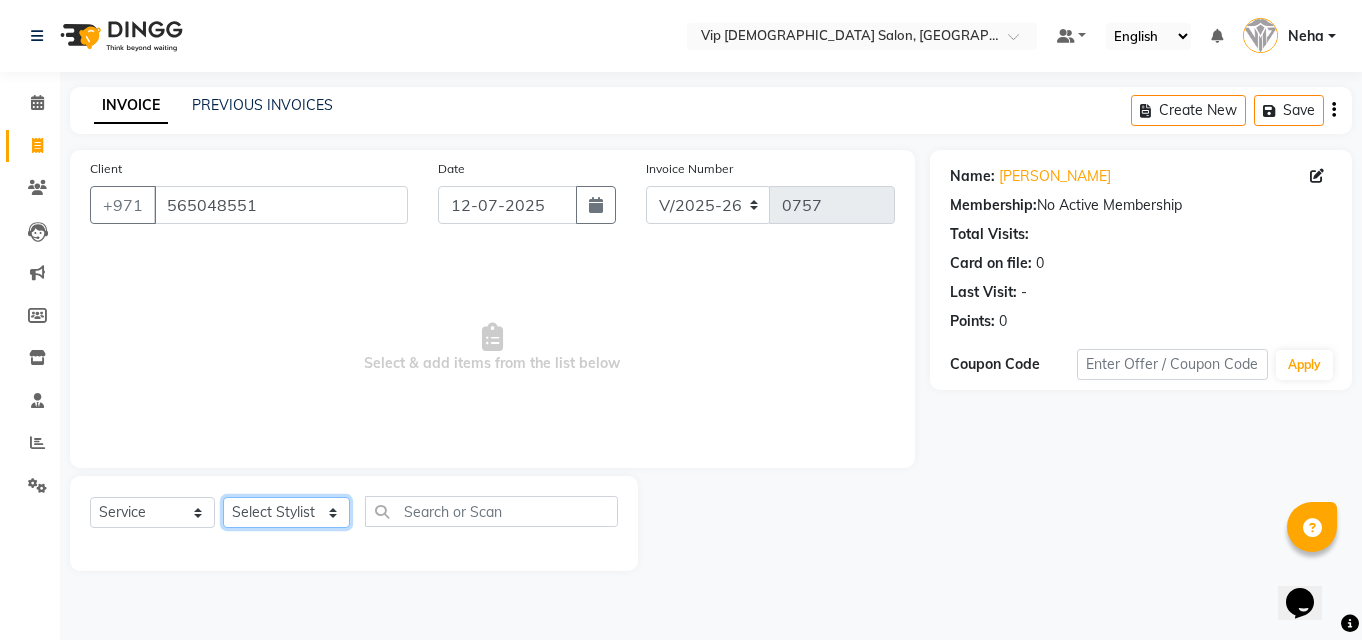 click on "Select Stylist Abdel aziz AHMED MOHAMED MOHAMED ELKHODARY ABDELHAMID Ali Rana Allauddin Anwar Ali Ameen Ayoub Lakhbizi Jairah Mr. Mohannad Neha Nelson Ricalyn Colcol Riffat Magdy Taufeeq Anwar Ali Tauseef  Akhilaque Zoya Bhatti." 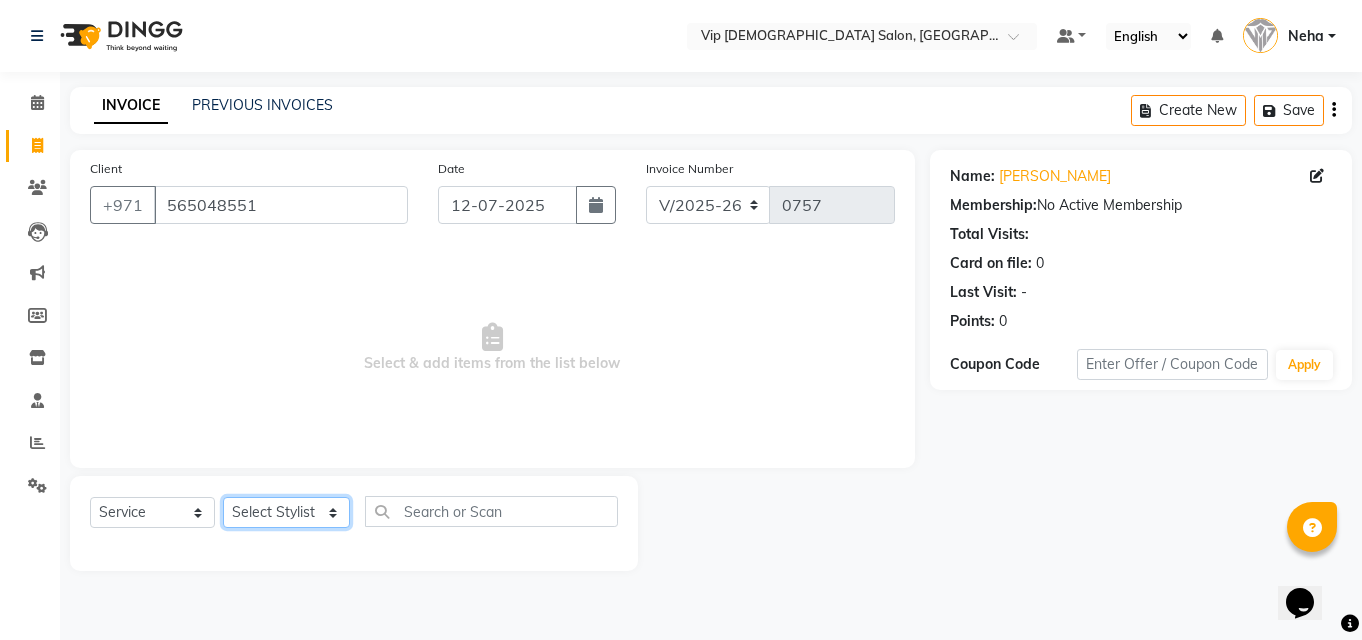 select on "81344" 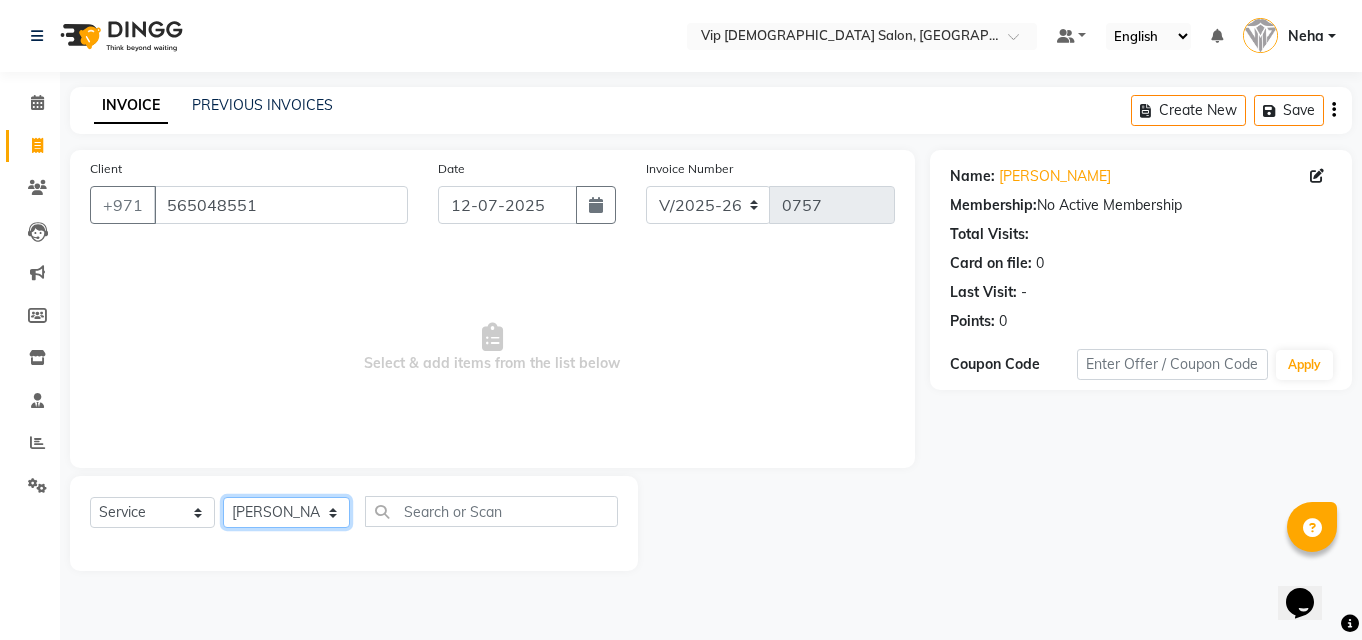 click on "Select Stylist Abdel aziz AHMED MOHAMED MOHAMED ELKHODARY ABDELHAMID Ali Rana Allauddin Anwar Ali Ameen Ayoub Lakhbizi Jairah Mr. Mohannad Neha Nelson Ricalyn Colcol Riffat Magdy Taufeeq Anwar Ali Tauseef  Akhilaque Zoya Bhatti." 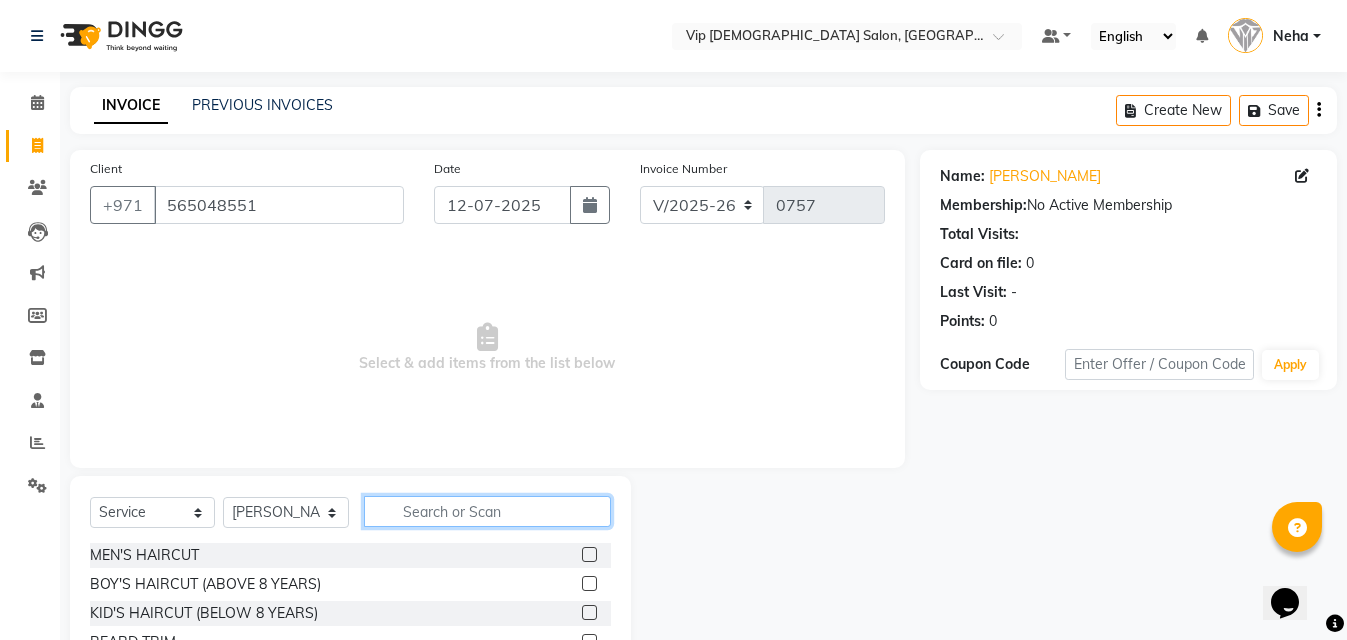 click 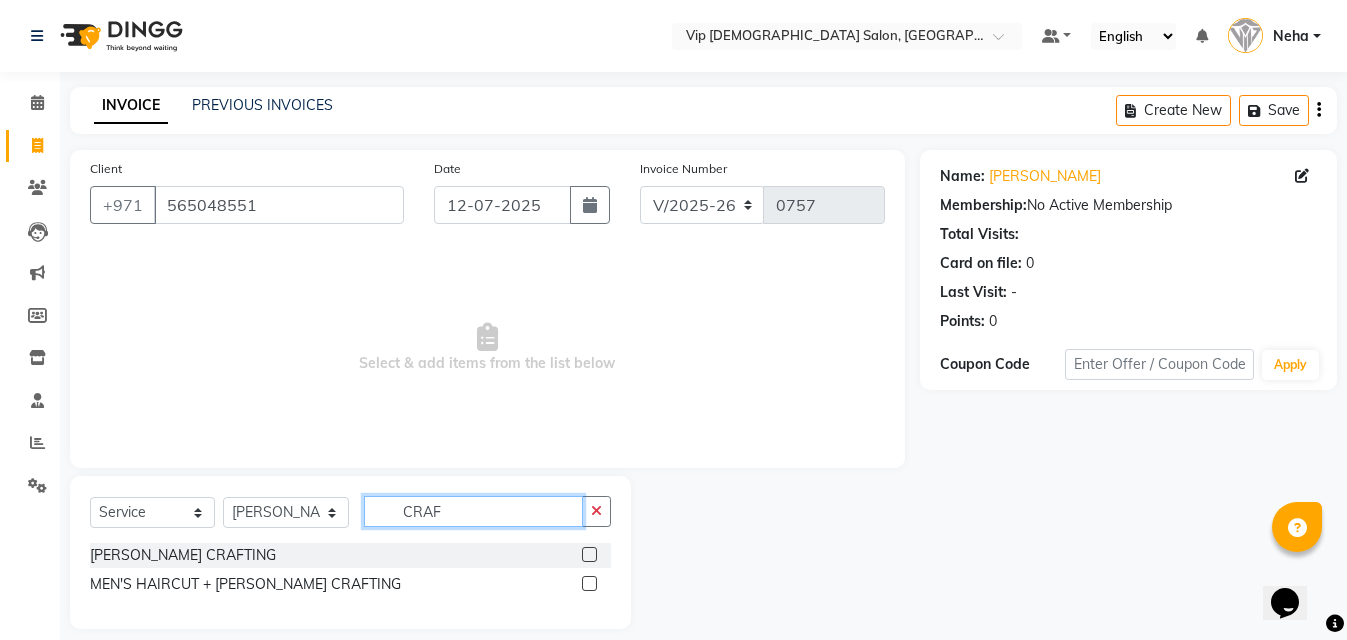 type on "CRAF" 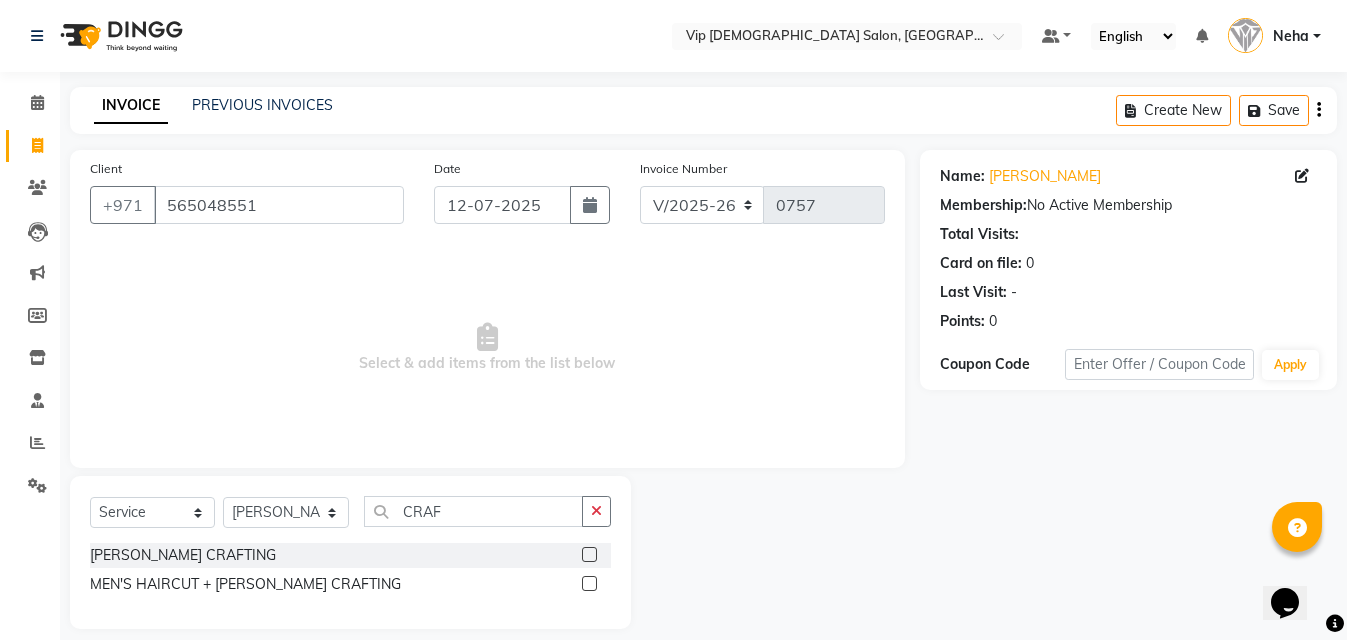 click 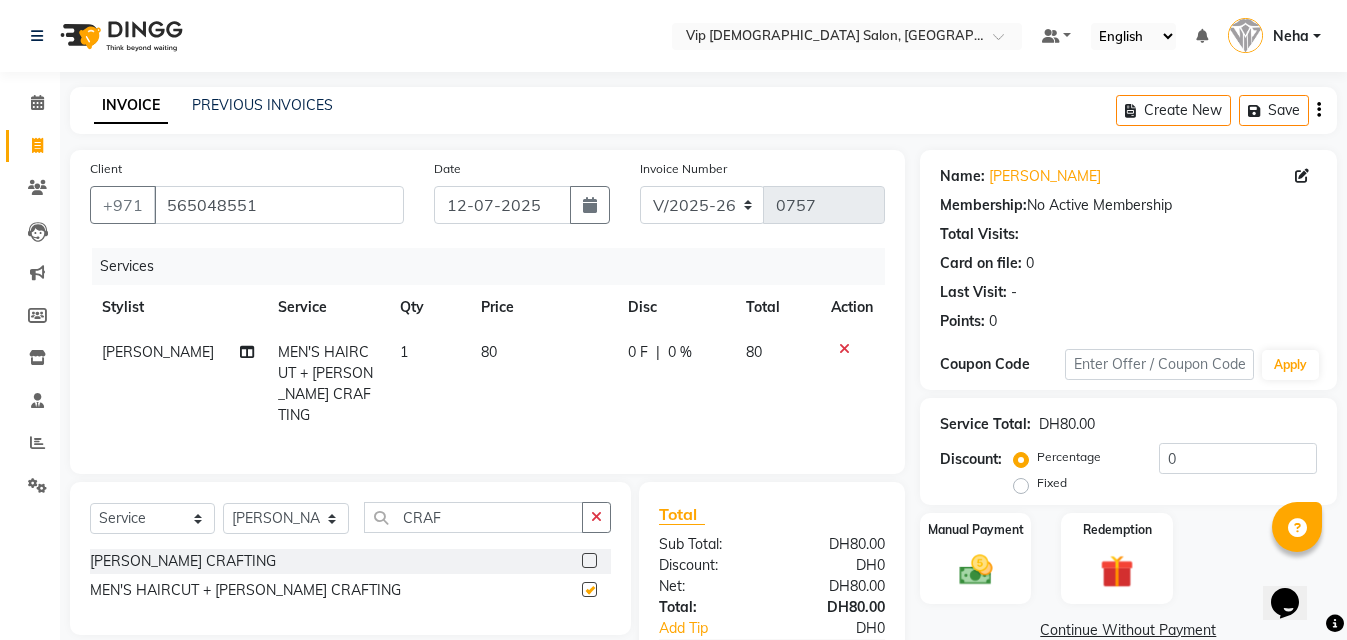 checkbox on "false" 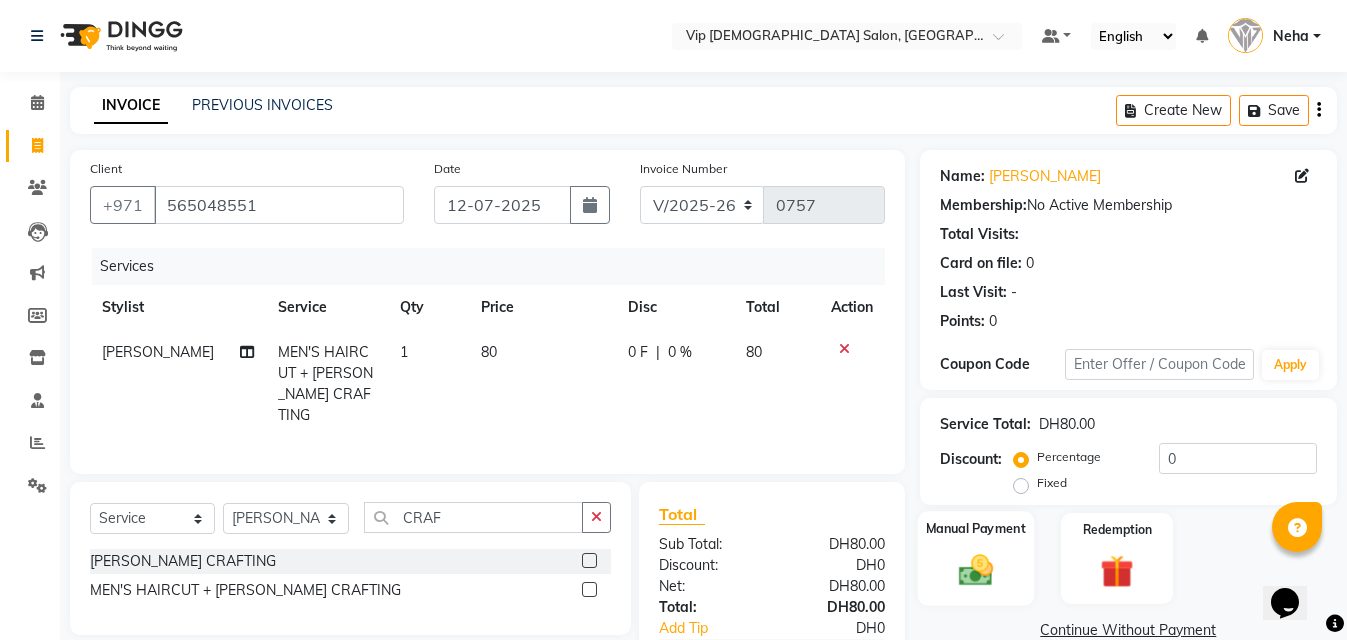 click 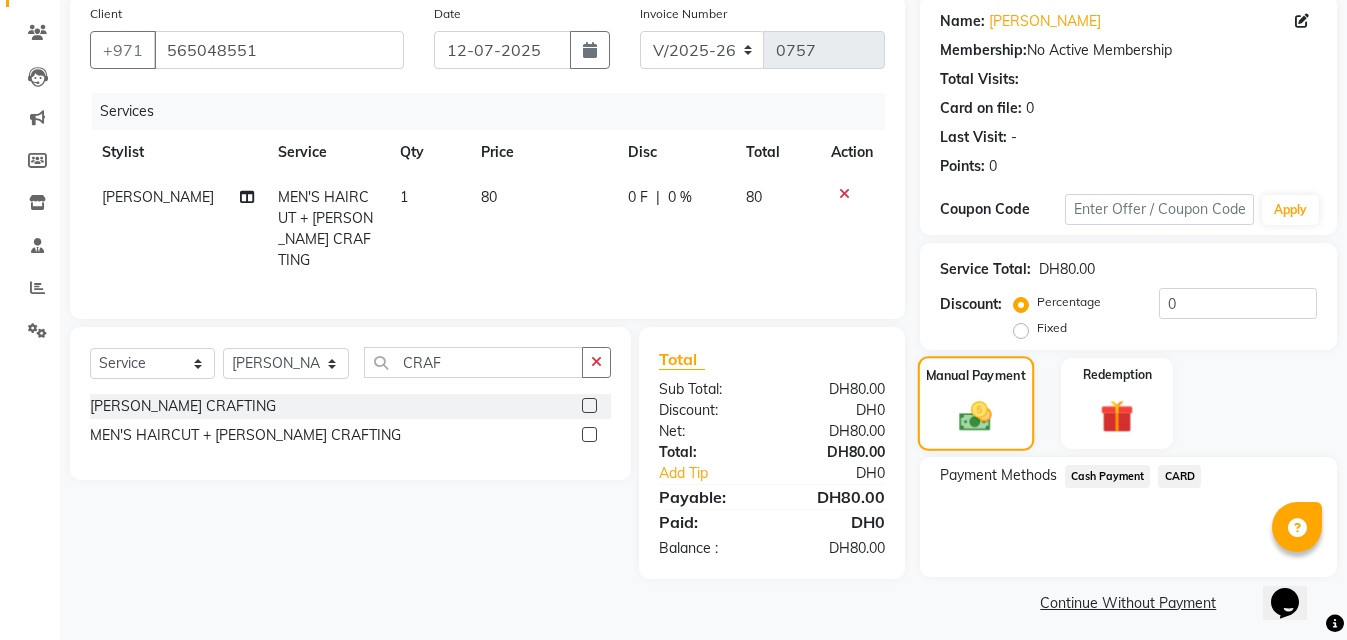 scroll, scrollTop: 160, scrollLeft: 0, axis: vertical 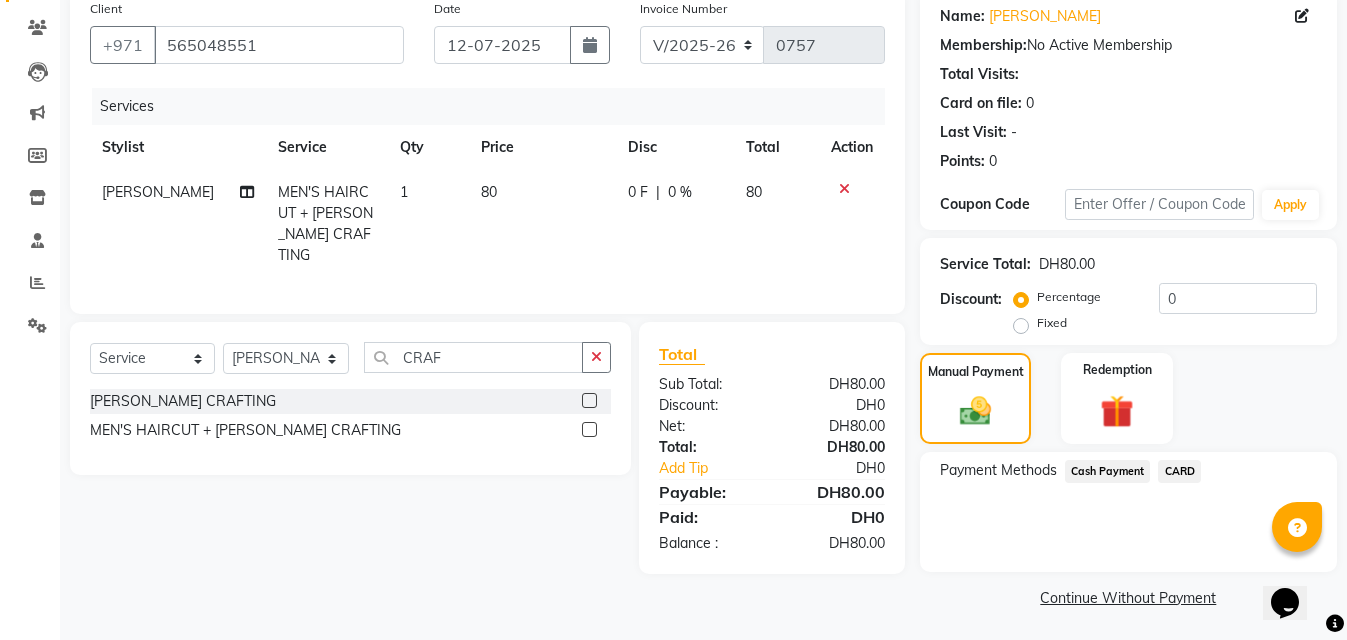 click on "CARD" 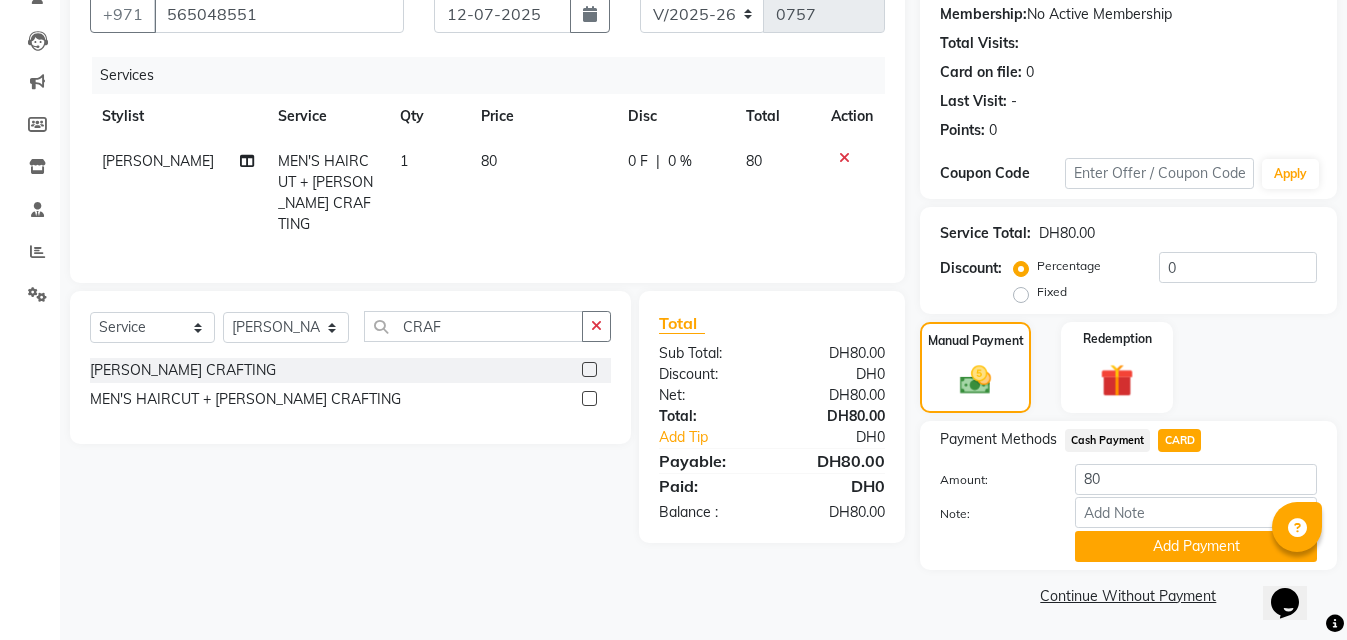 scroll, scrollTop: 192, scrollLeft: 0, axis: vertical 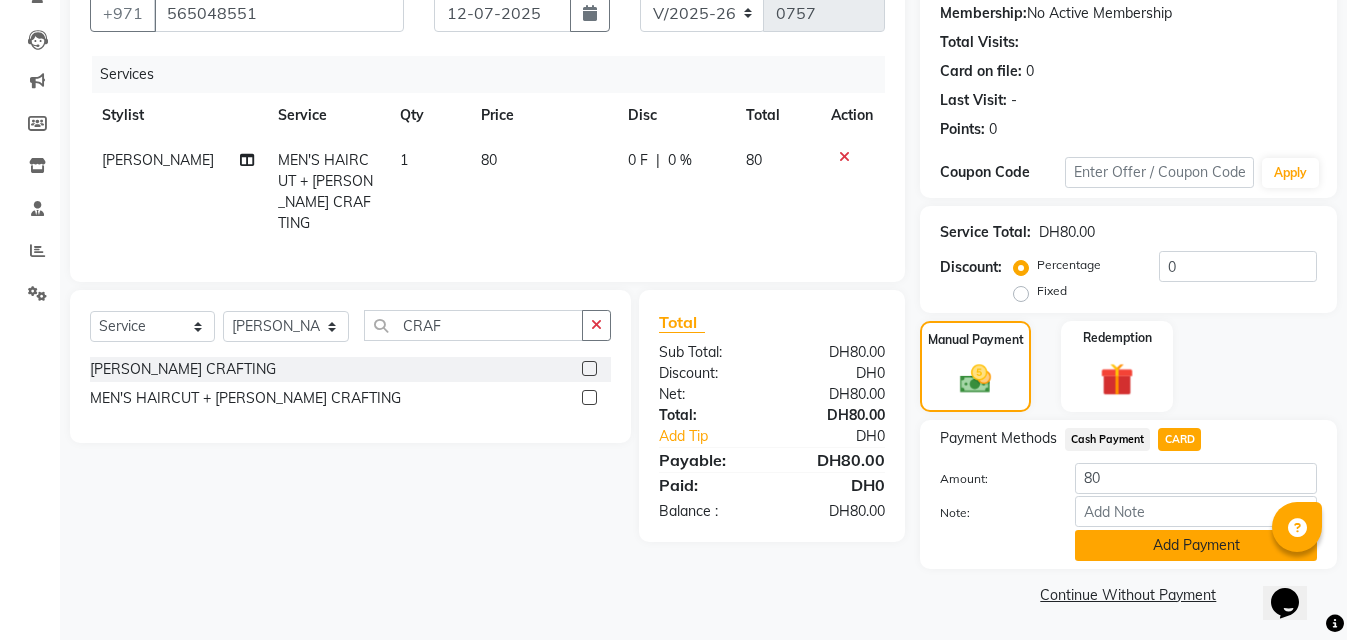 click on "Add Payment" 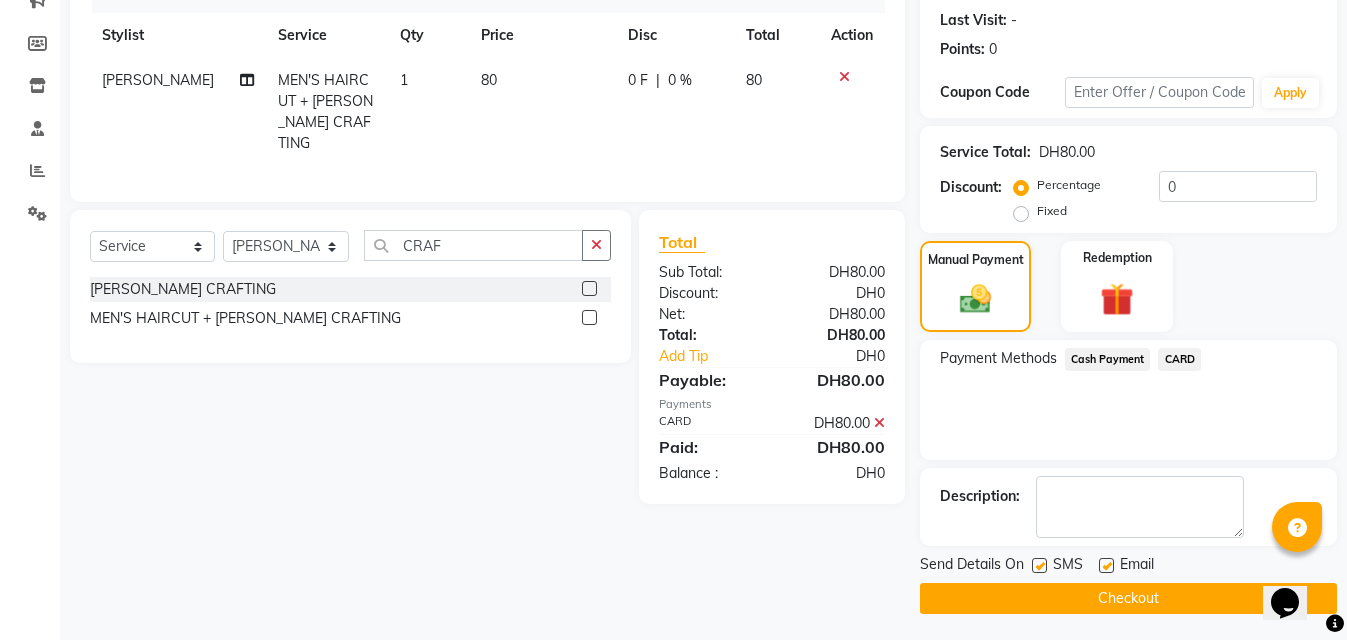 scroll, scrollTop: 276, scrollLeft: 0, axis: vertical 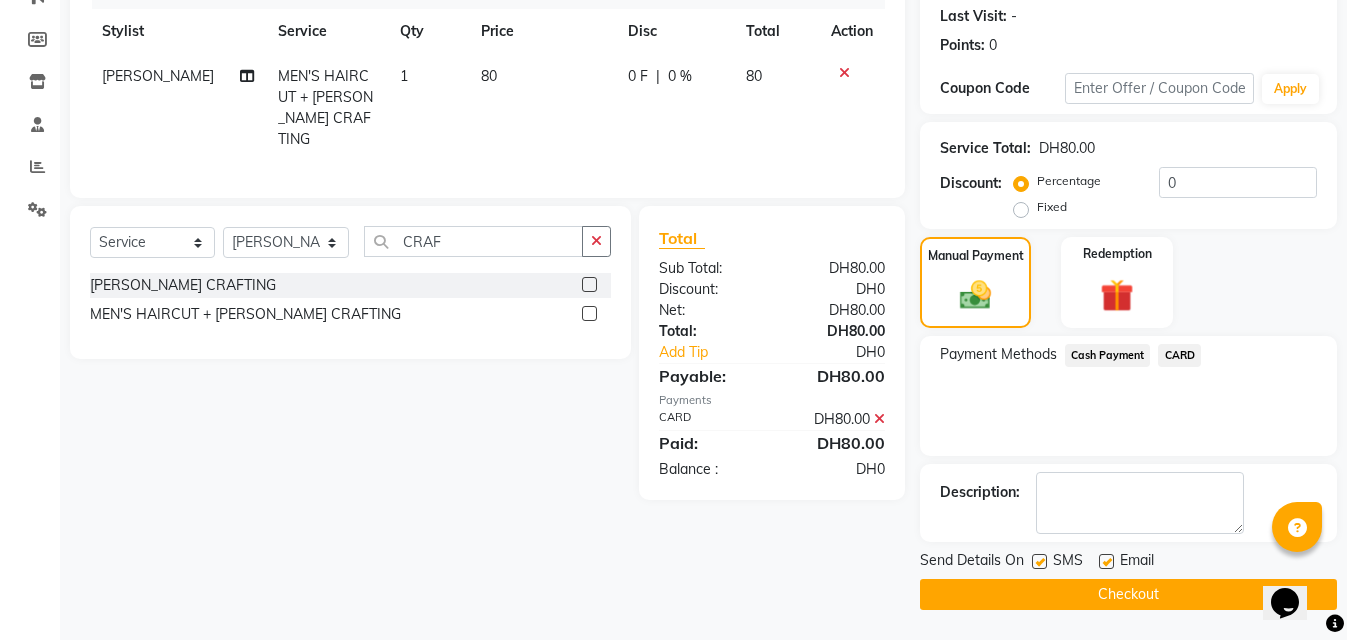 click on "Checkout" 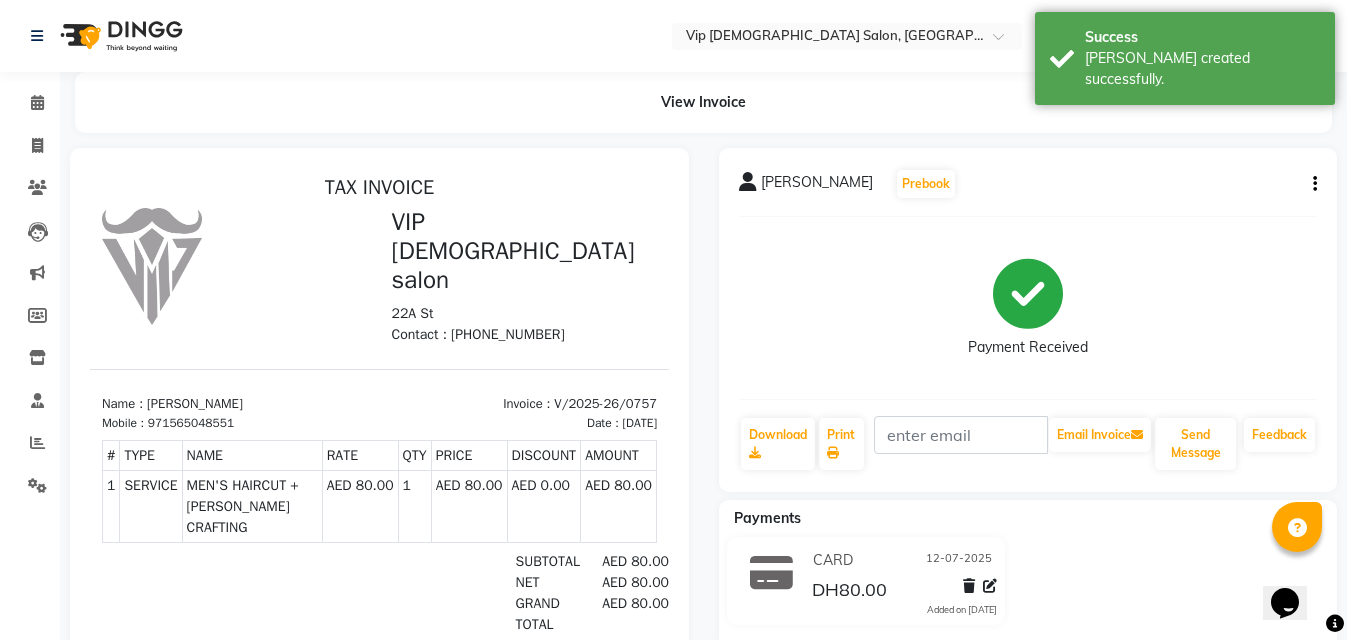 scroll, scrollTop: 0, scrollLeft: 0, axis: both 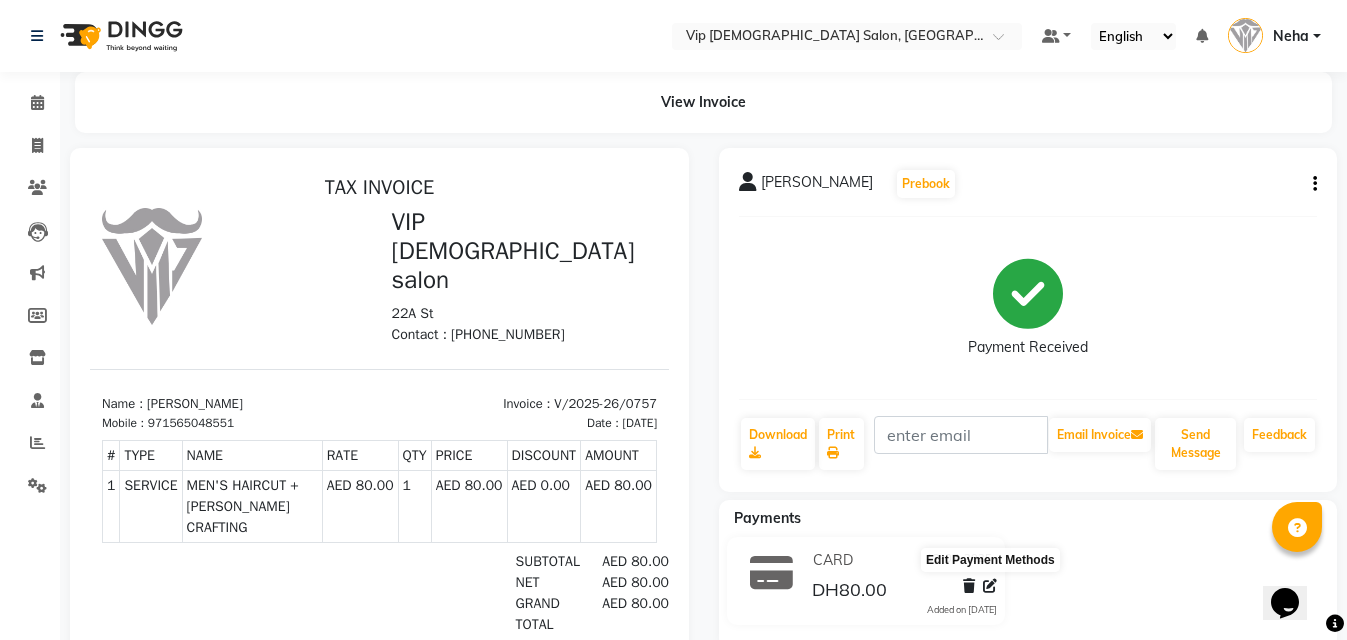 click 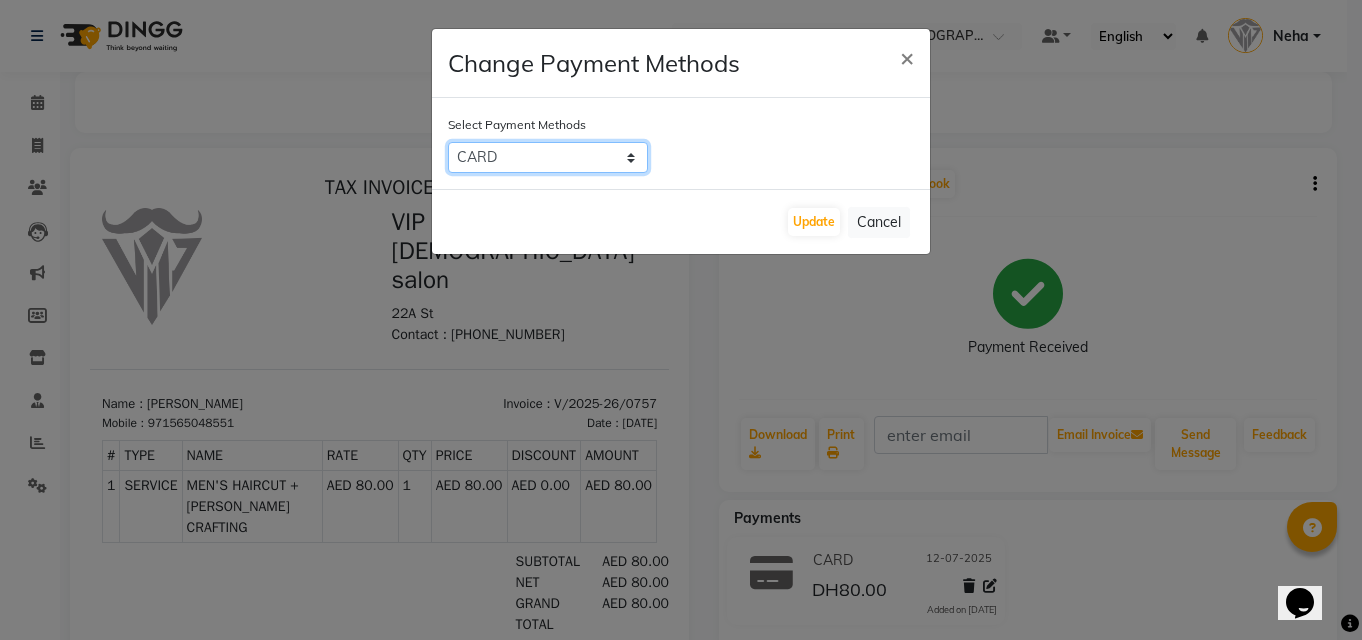 click on "Cash Payment   CARD" 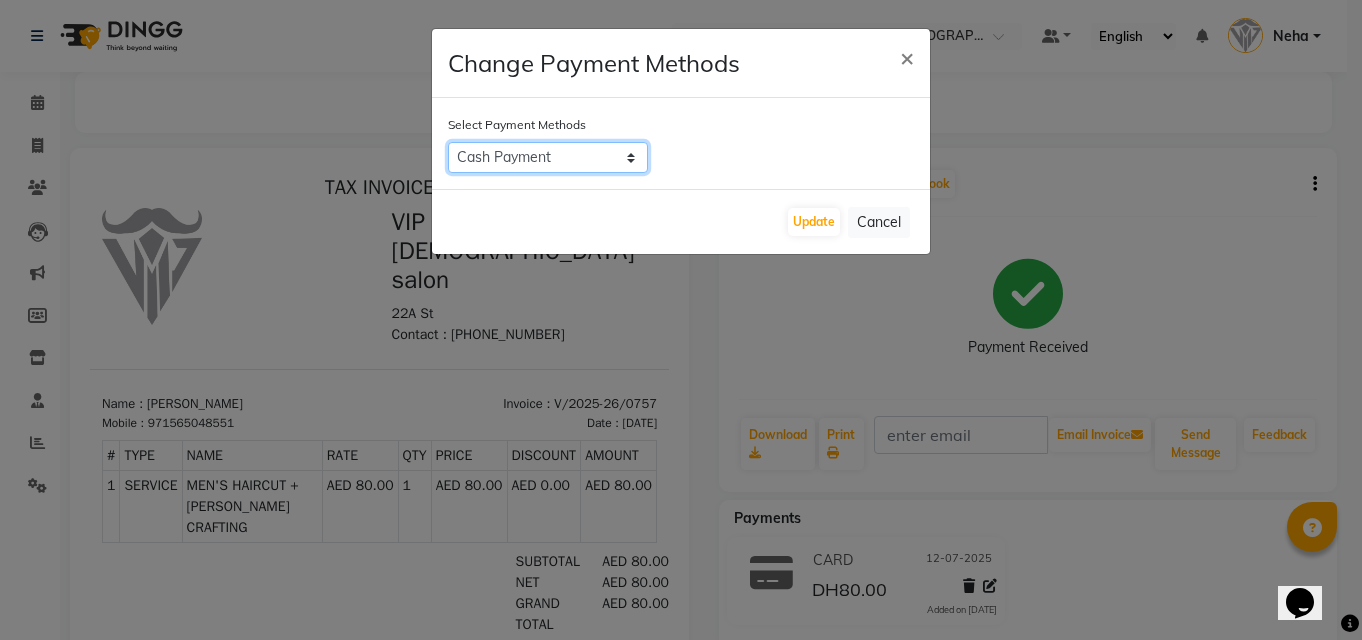 click on "Cash Payment   CARD" 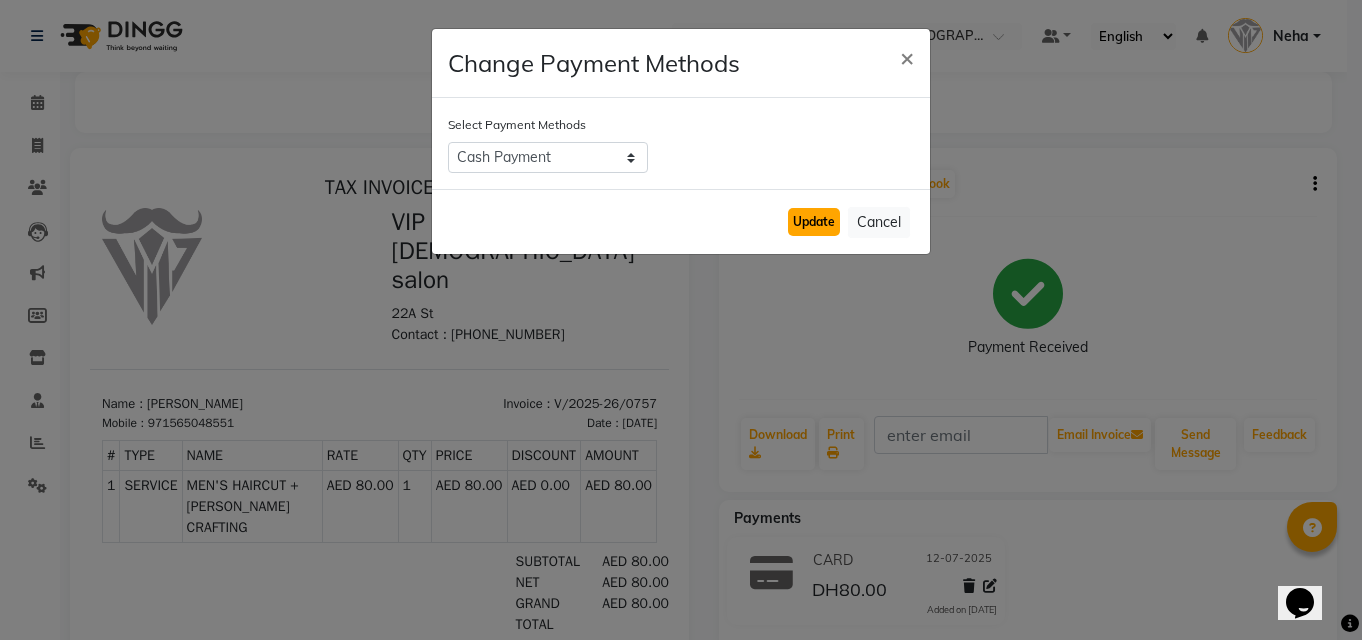 click on "Update" 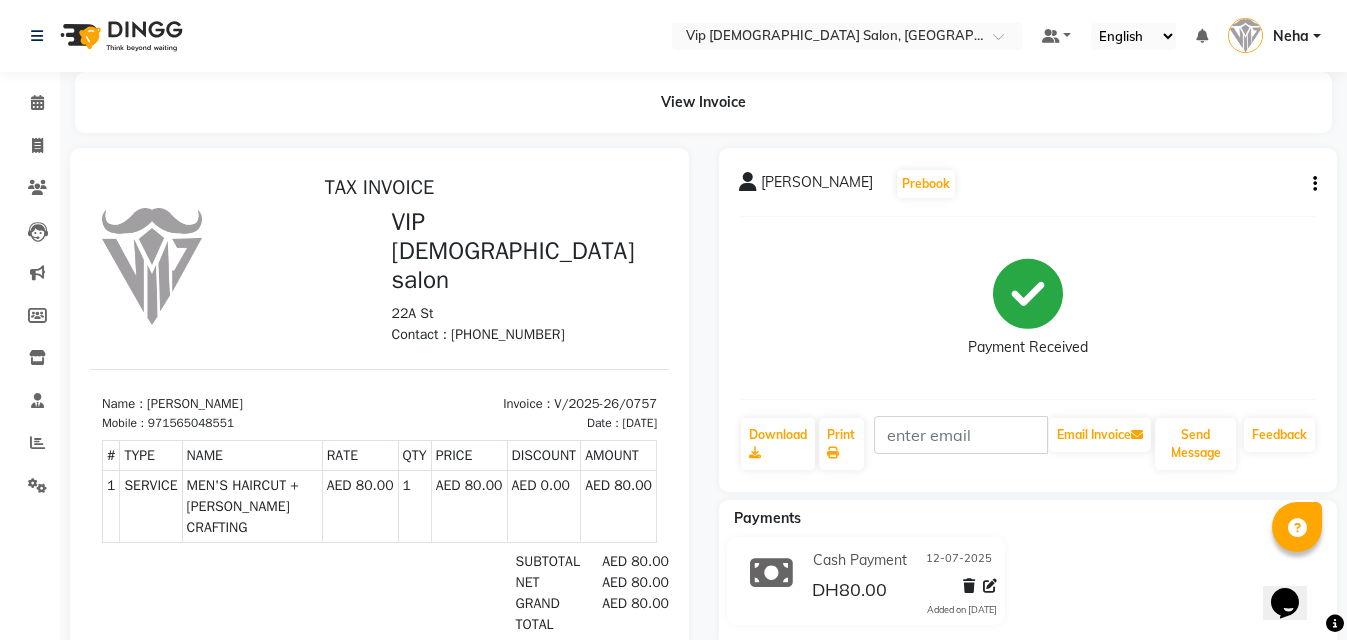 scroll, scrollTop: 127, scrollLeft: 0, axis: vertical 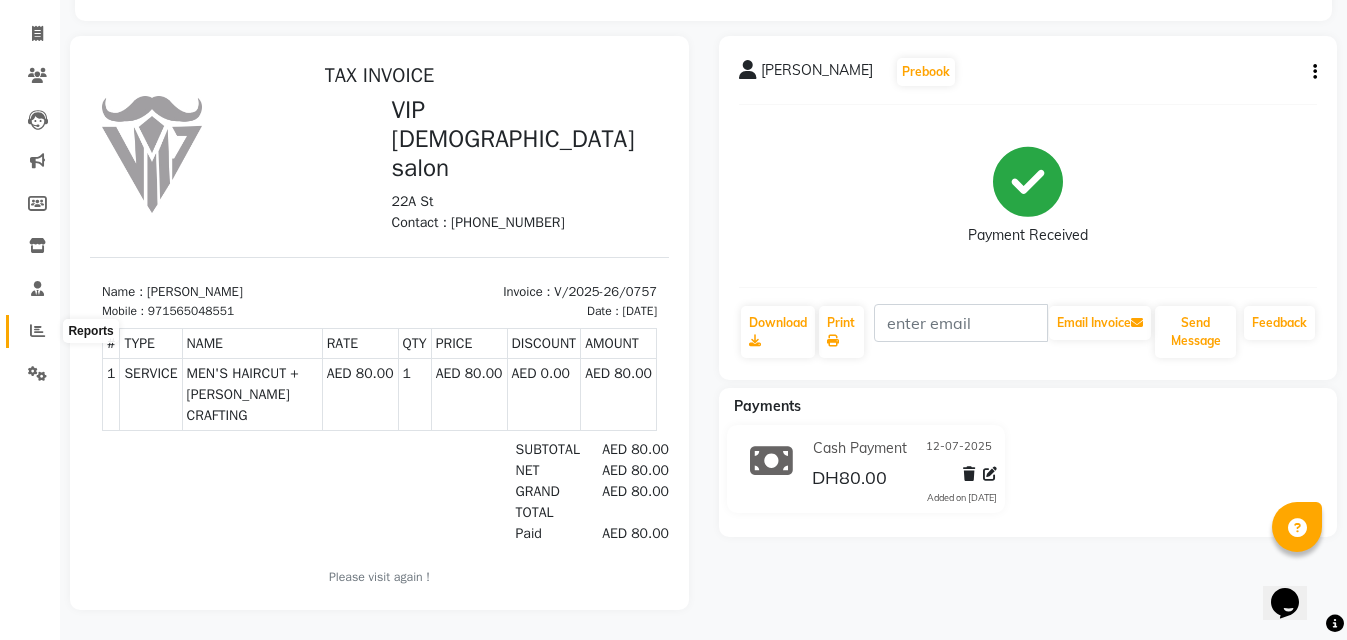 click 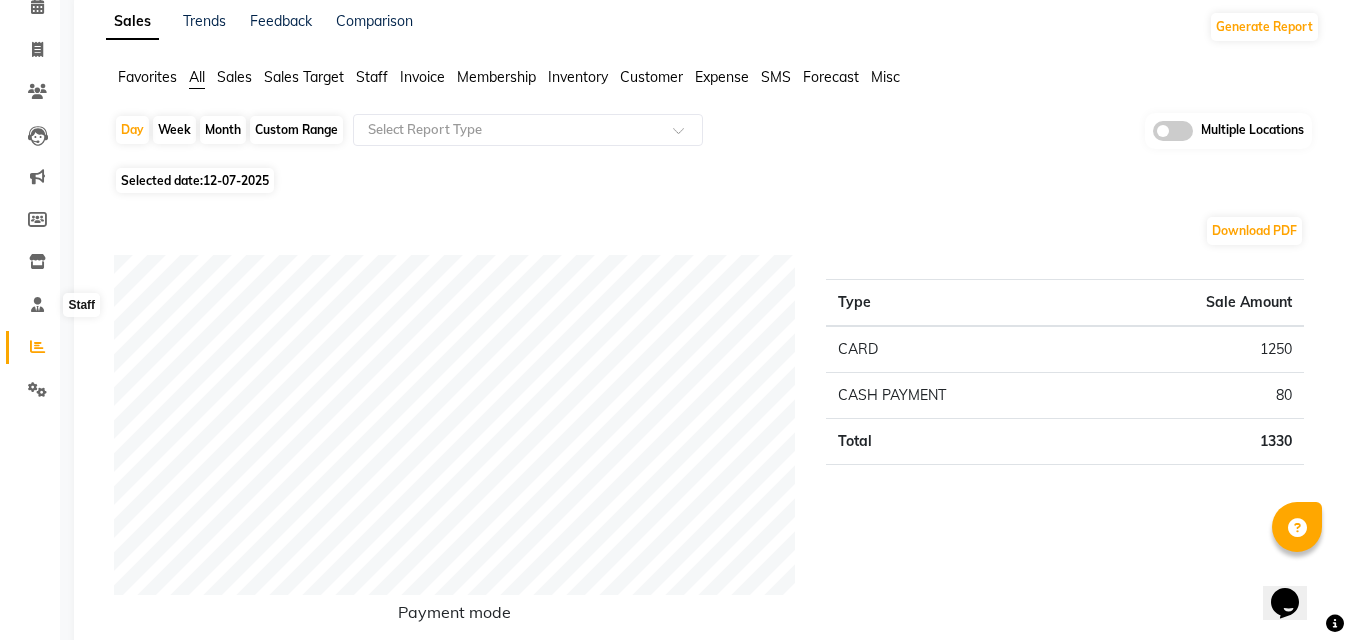 scroll, scrollTop: 120, scrollLeft: 0, axis: vertical 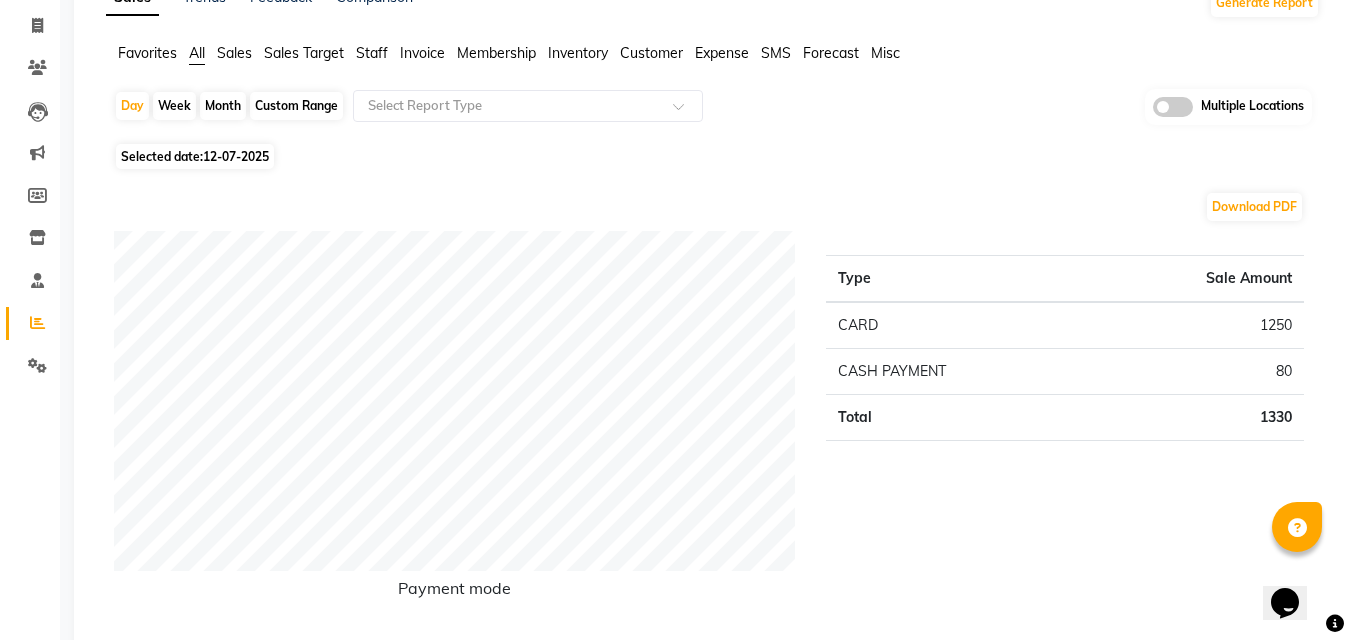 click on "Download PDF Payment mode Type Sale Amount CARD 1250 CASH PAYMENT 80 Total 1330 Staff summary Type Sale Amount Ali Rana 295 Allauddin Anwar Ali 190 Riffat Magdy 160 Taufeeq Anwar Ali 155 Ayoub Lakhbizi 150 Tauseef  Akhilaque 120 Ricalyn Colcol 120 Ahmed Mohamed Mohamed Elkhodary Abdelhamid 80 Abdel Aziz 60 Total 1330 Sales summary Type Sale Amount Memberships 0 Prepaid 0 Vouchers 0 Gift card 0 Products 0 Packages 0 Services 1330 Tips 20 Fee 0 Total 1350 Service by category Type Sale Amount HAIR 1060 BODY RELAXING (INCLUDING STEAM) 150 PEDICURE-MANICURE 120 Total 1330 Service sales Type Sale Amount MEN'S HAIRCUT + BEARD CRAFTING 640 MOROCCAN BATH (45MINS) 150 BEARD CRAFTING 140 HAIR SPA (CREAMBATH + STEAM = RELAX) 100 MEN'S HAIRCUT + BEARD TRIM 60 BASIC PEDICURE 50 BASIC MANICURE 40 BEARD COLOR 40 BOY'S HAIRCUT (ABOVE 8 YEARS) 40 HEAD OIL MASSAGE 40 Others 30 Total 1330" 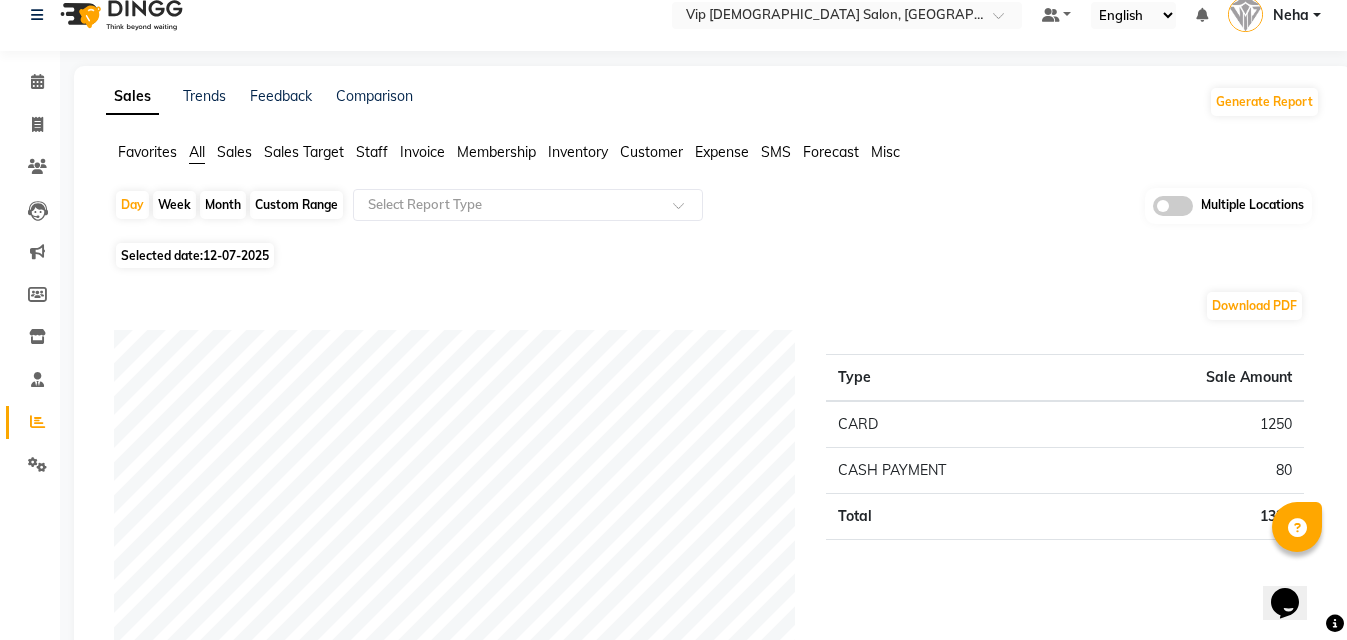 scroll, scrollTop: 0, scrollLeft: 0, axis: both 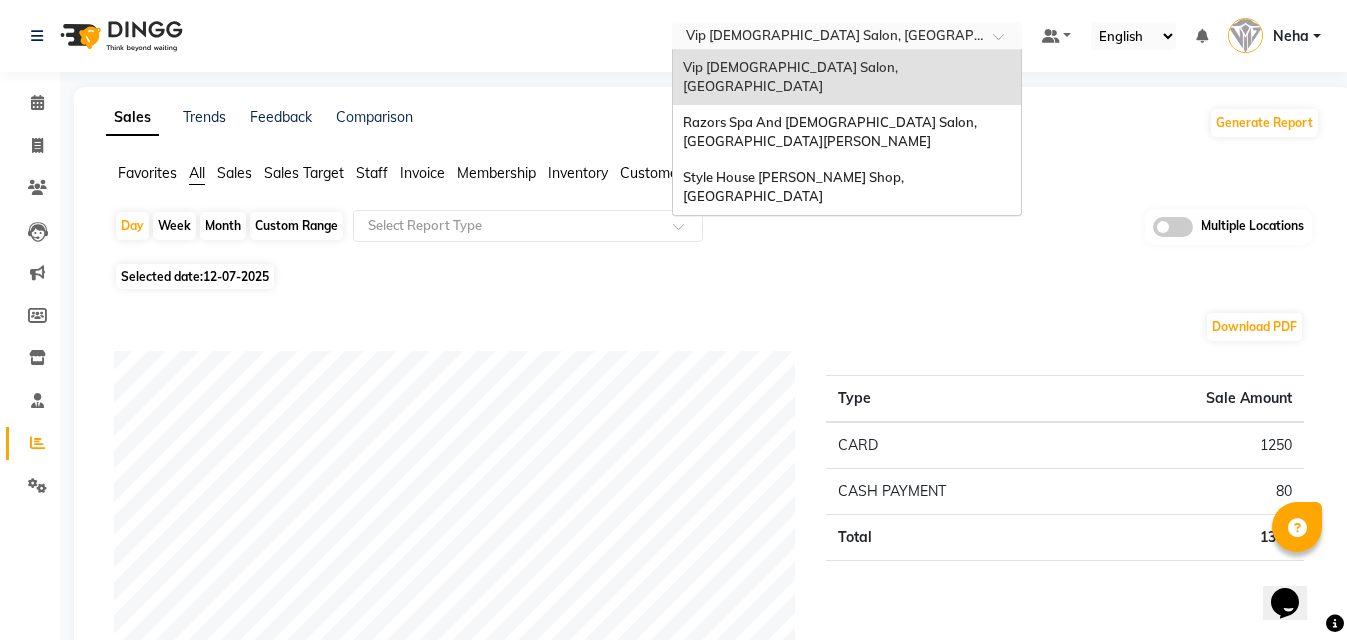 click on "Select Location × Vip Gents Salon, Hor Al Anz East" at bounding box center (847, 36) 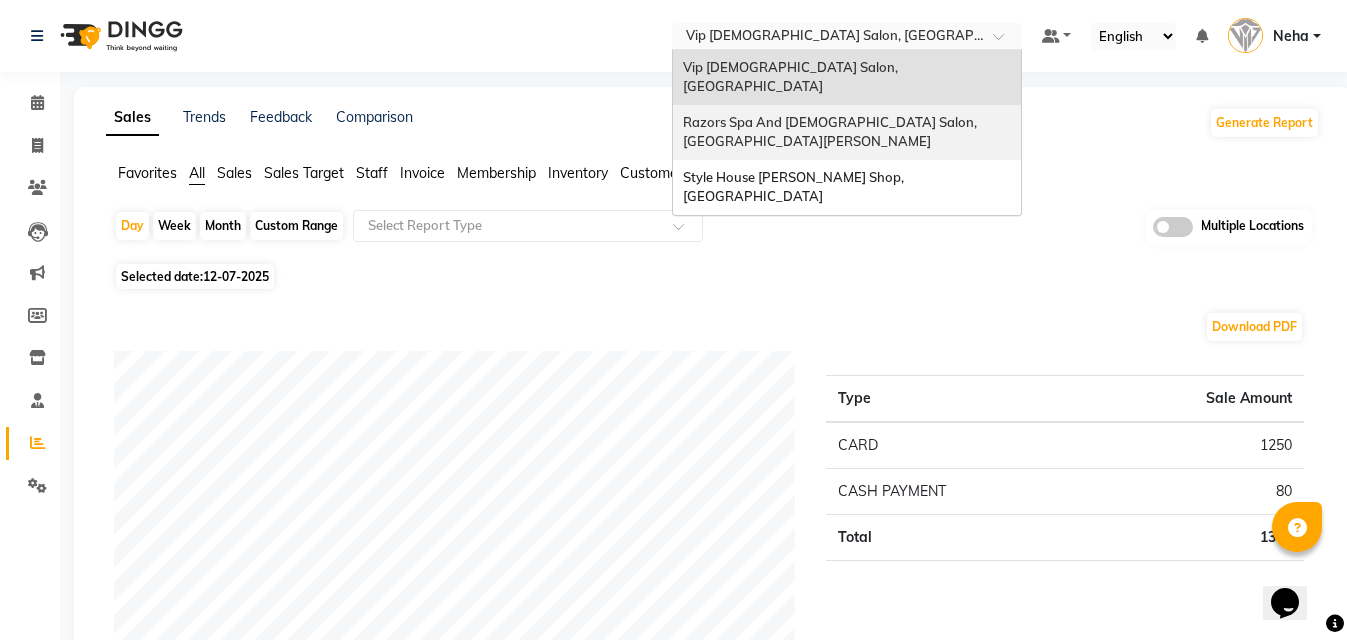 click on "Razors Spa And Gents Salon, Nadd Al Hamar" at bounding box center (831, 132) 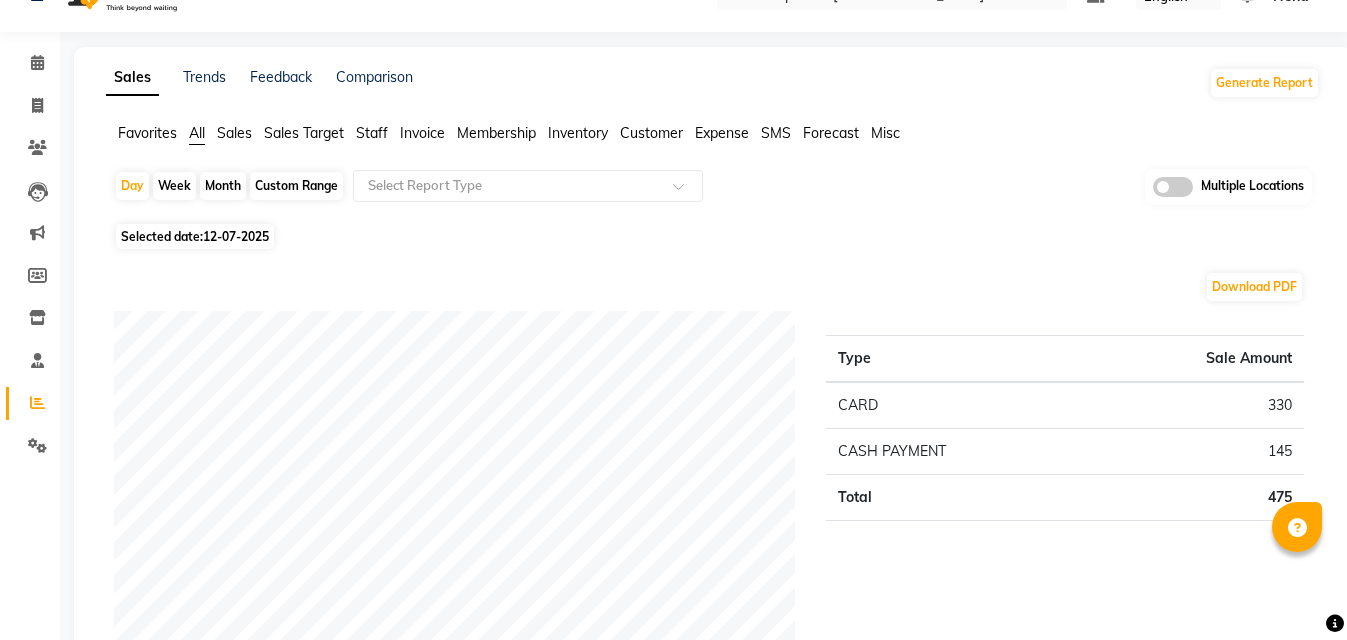 scroll, scrollTop: 120, scrollLeft: 0, axis: vertical 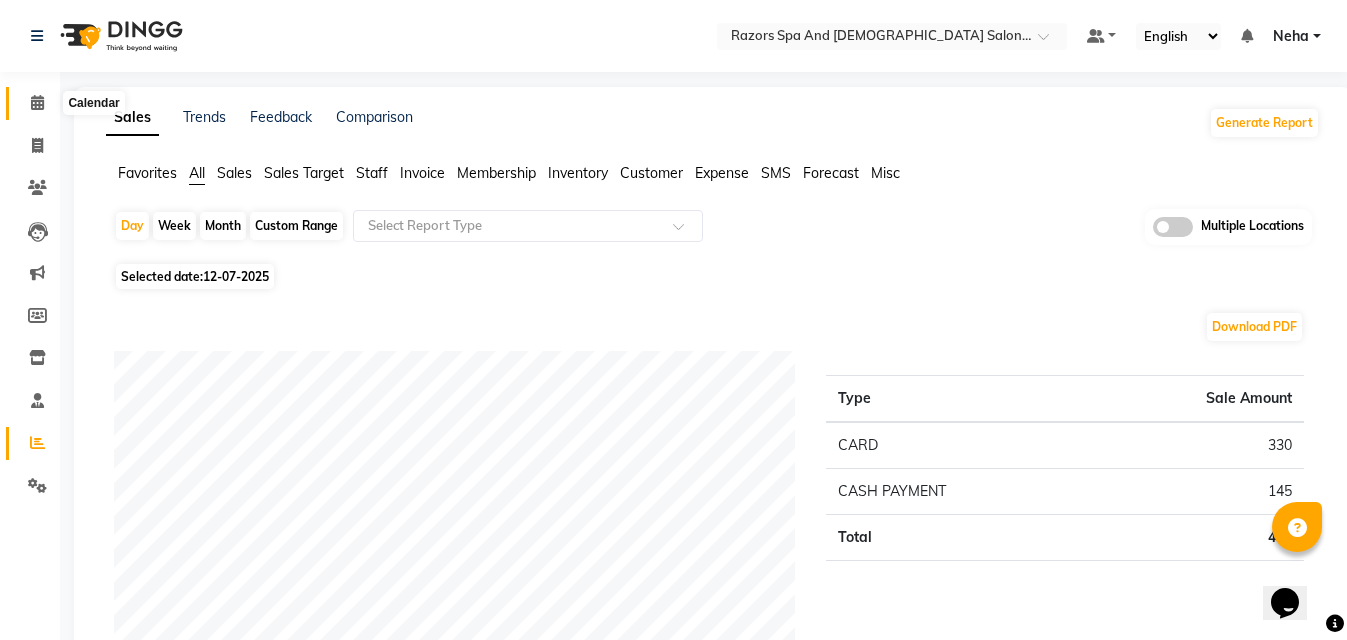 click 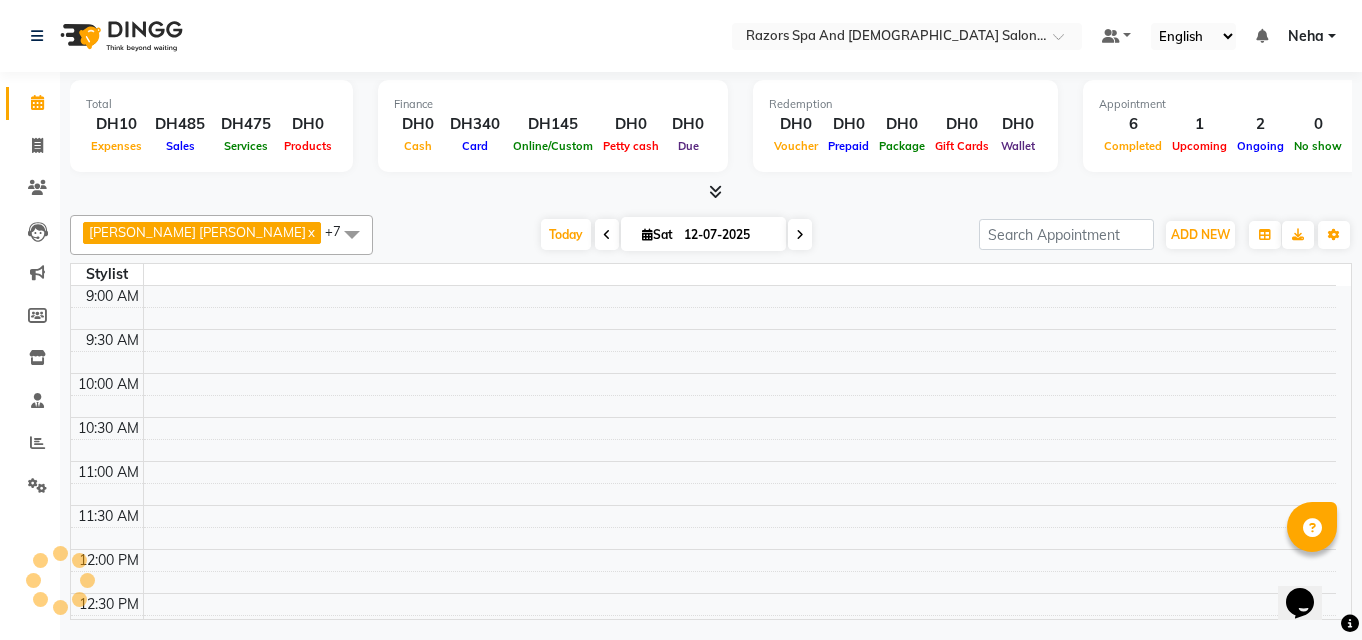 scroll, scrollTop: 0, scrollLeft: 0, axis: both 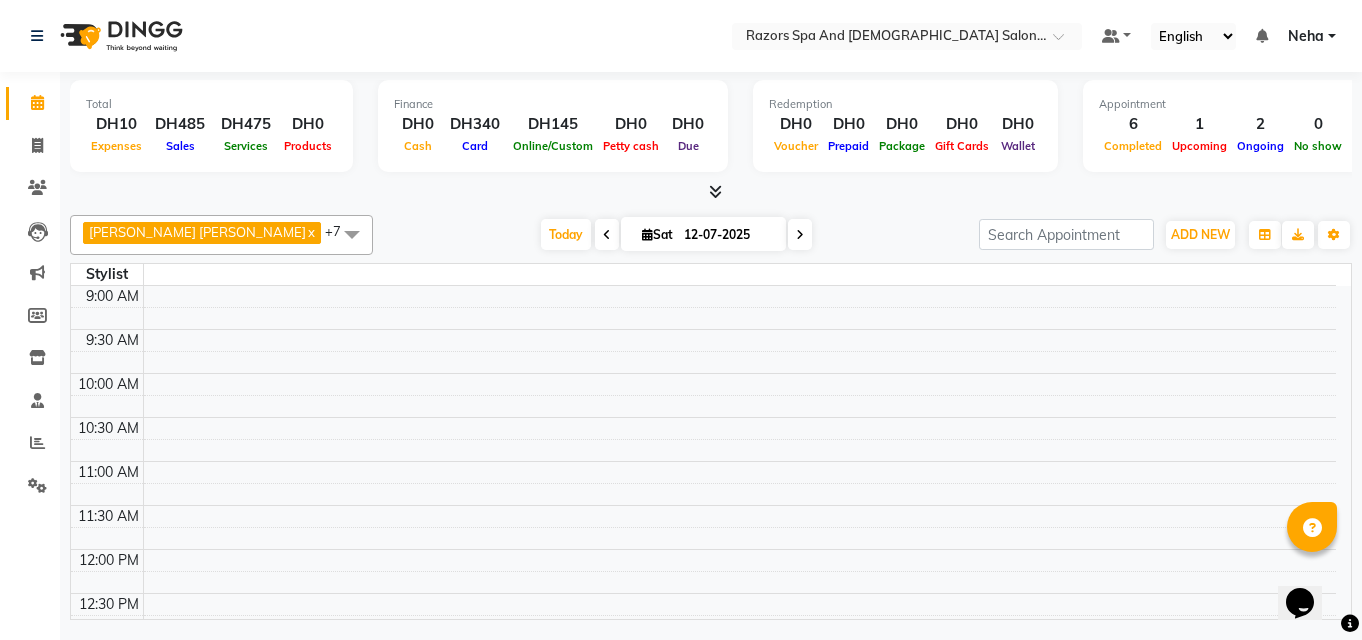 click at bounding box center (711, 192) 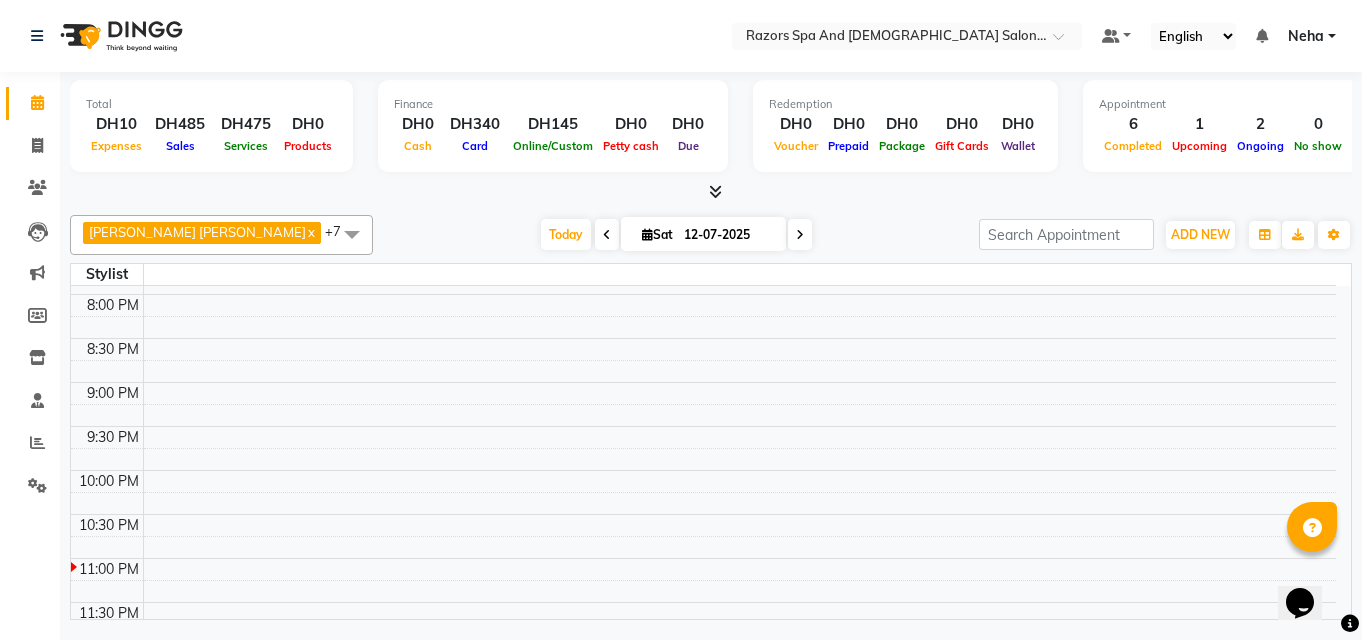scroll, scrollTop: 986, scrollLeft: 0, axis: vertical 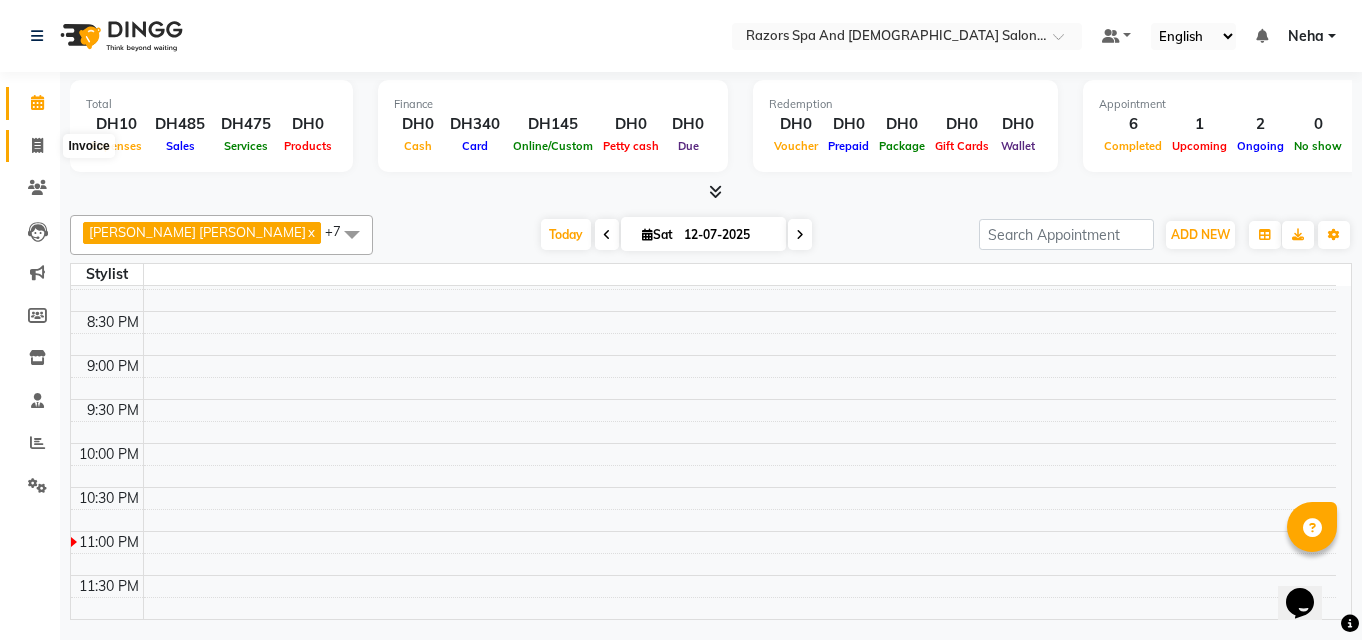 click 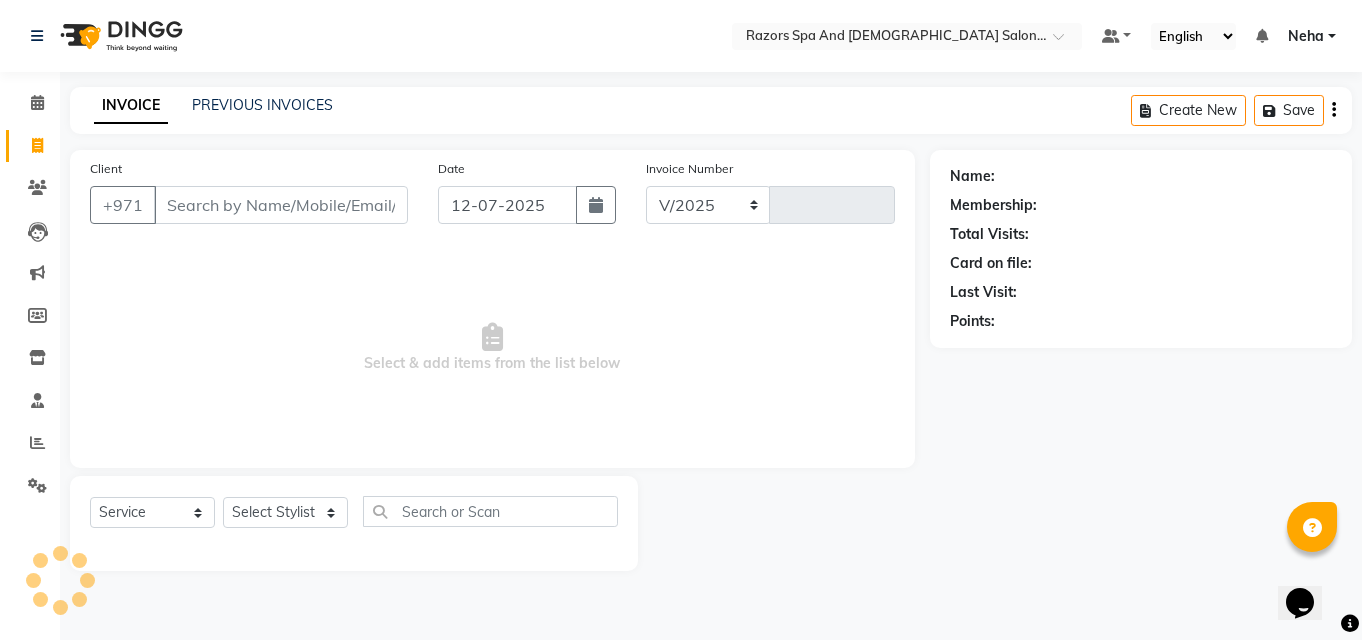 select on "8419" 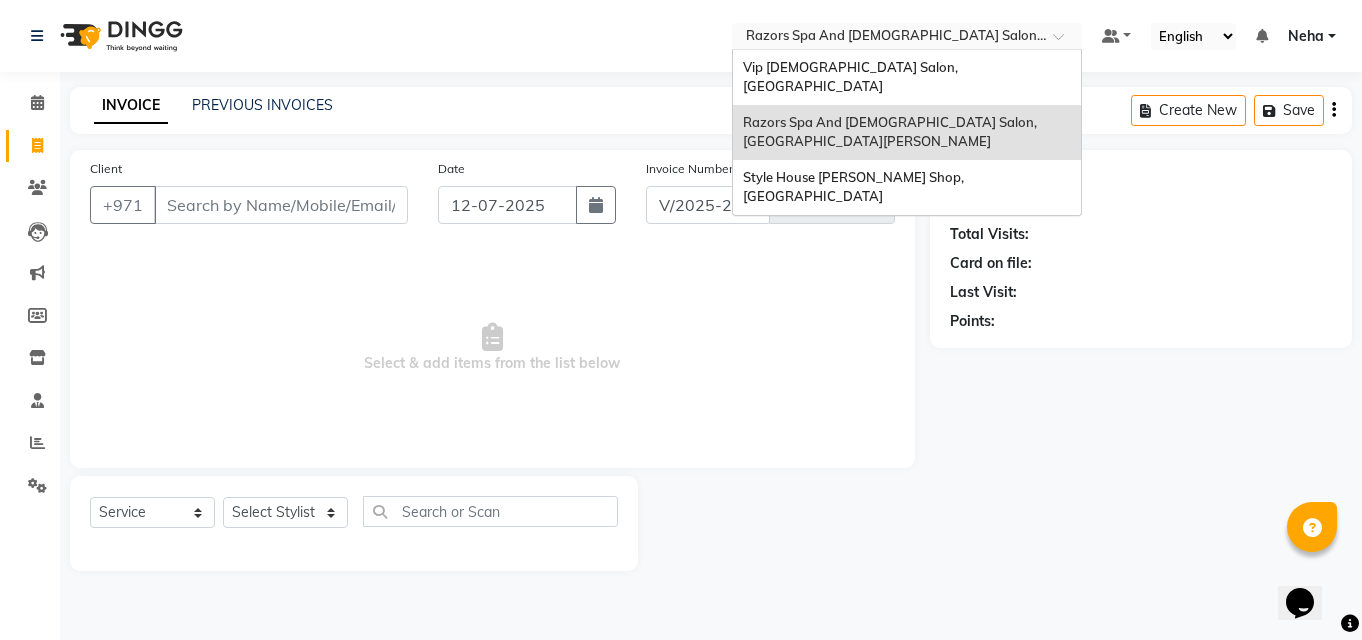 click at bounding box center [887, 38] 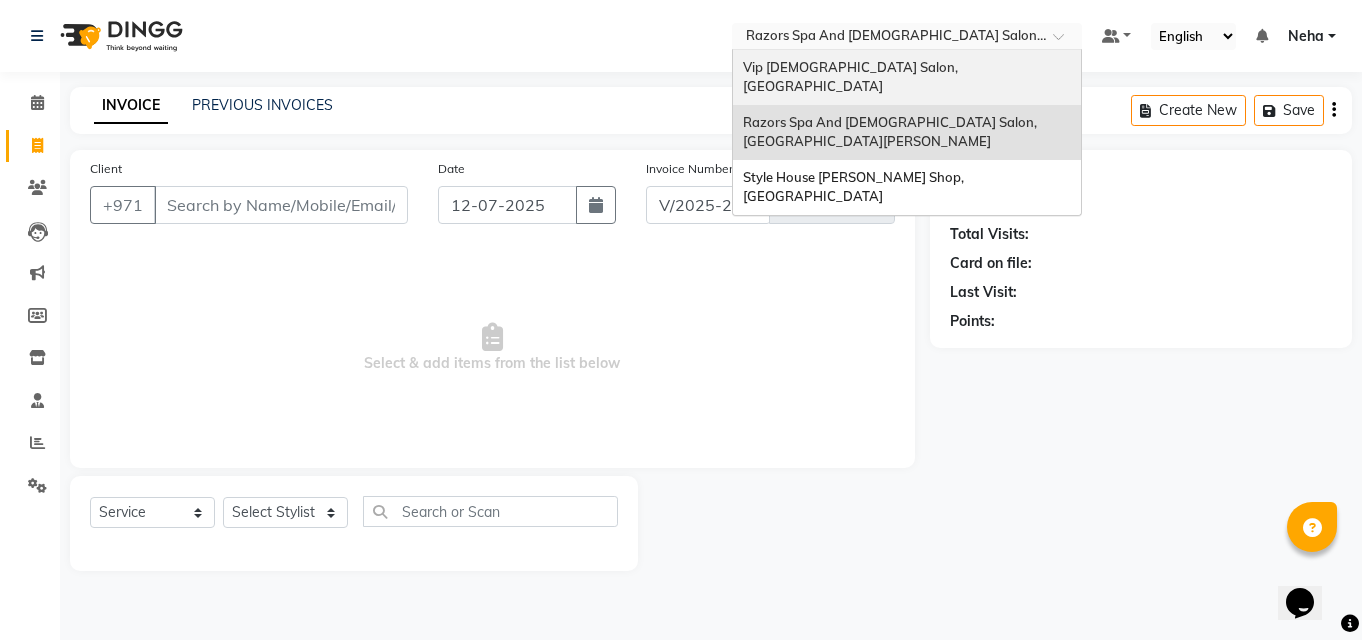 click on "Vip [DEMOGRAPHIC_DATA] Salon, [GEOGRAPHIC_DATA]" at bounding box center [852, 77] 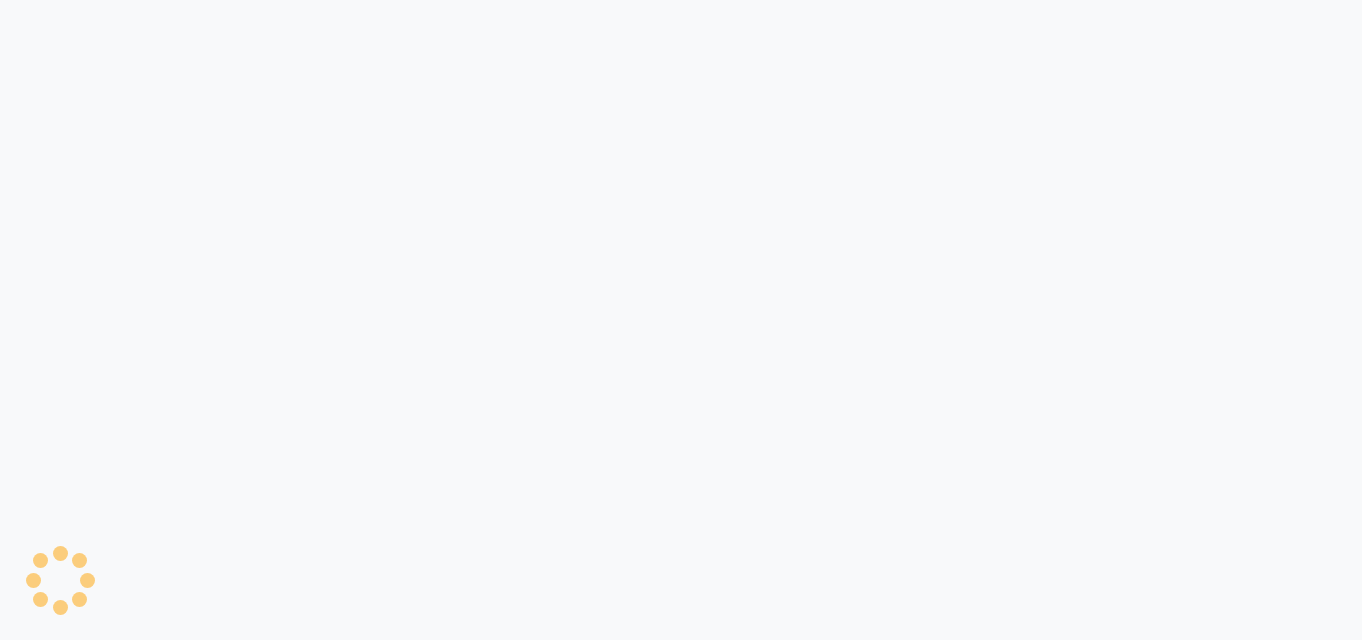 scroll, scrollTop: 0, scrollLeft: 0, axis: both 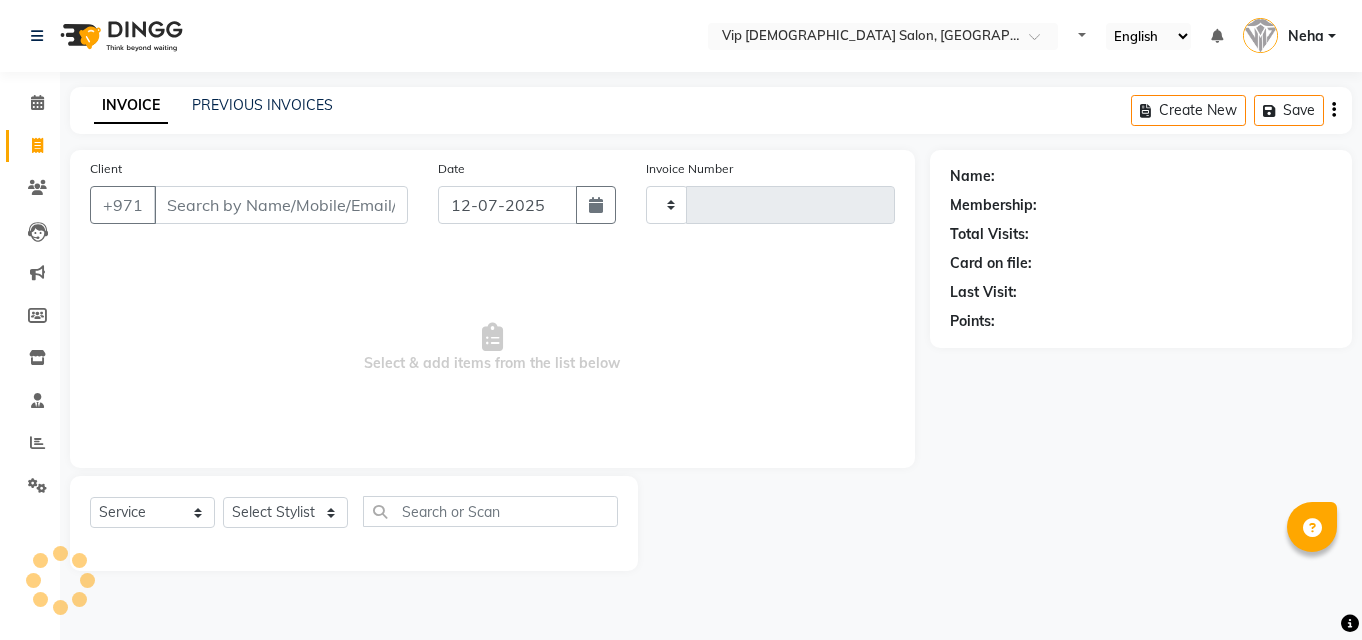 type on "0758" 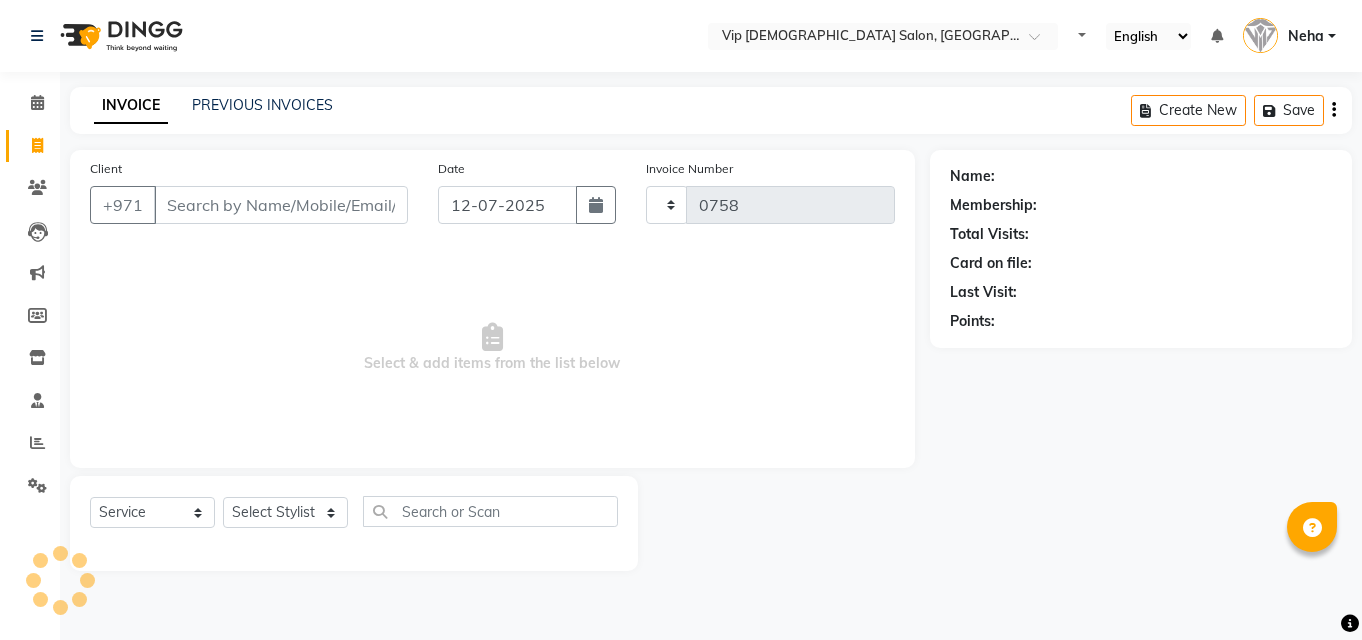select on "8415" 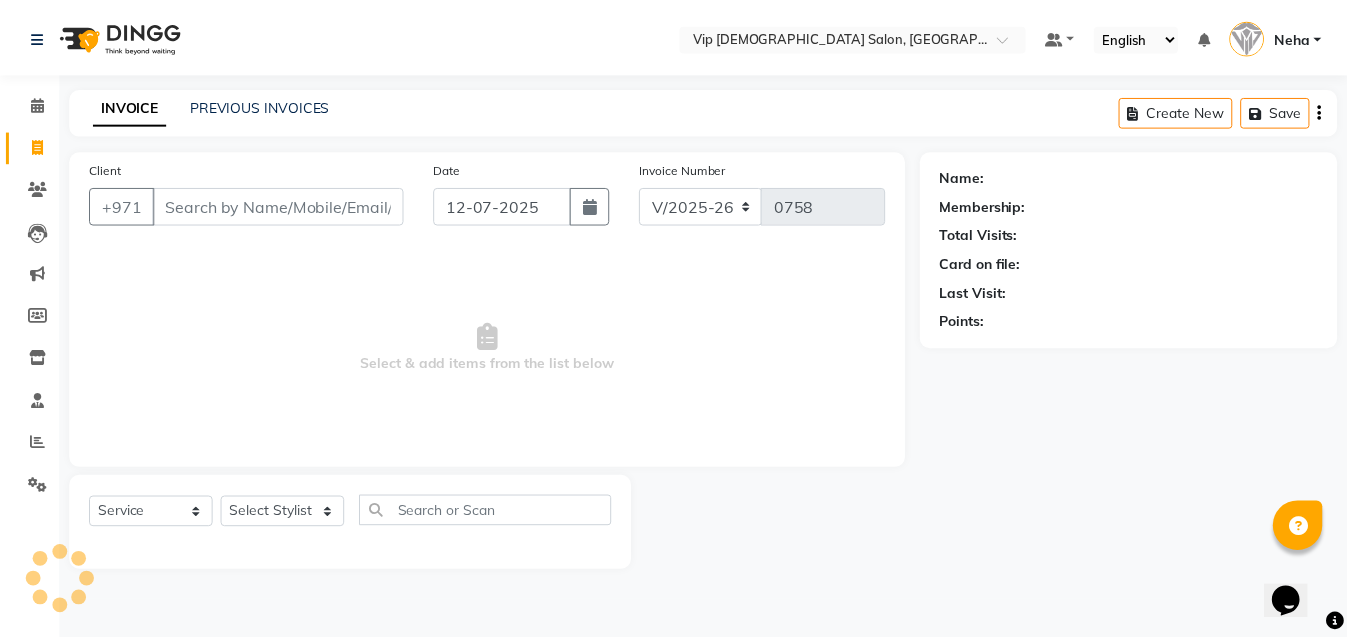 scroll, scrollTop: 0, scrollLeft: 0, axis: both 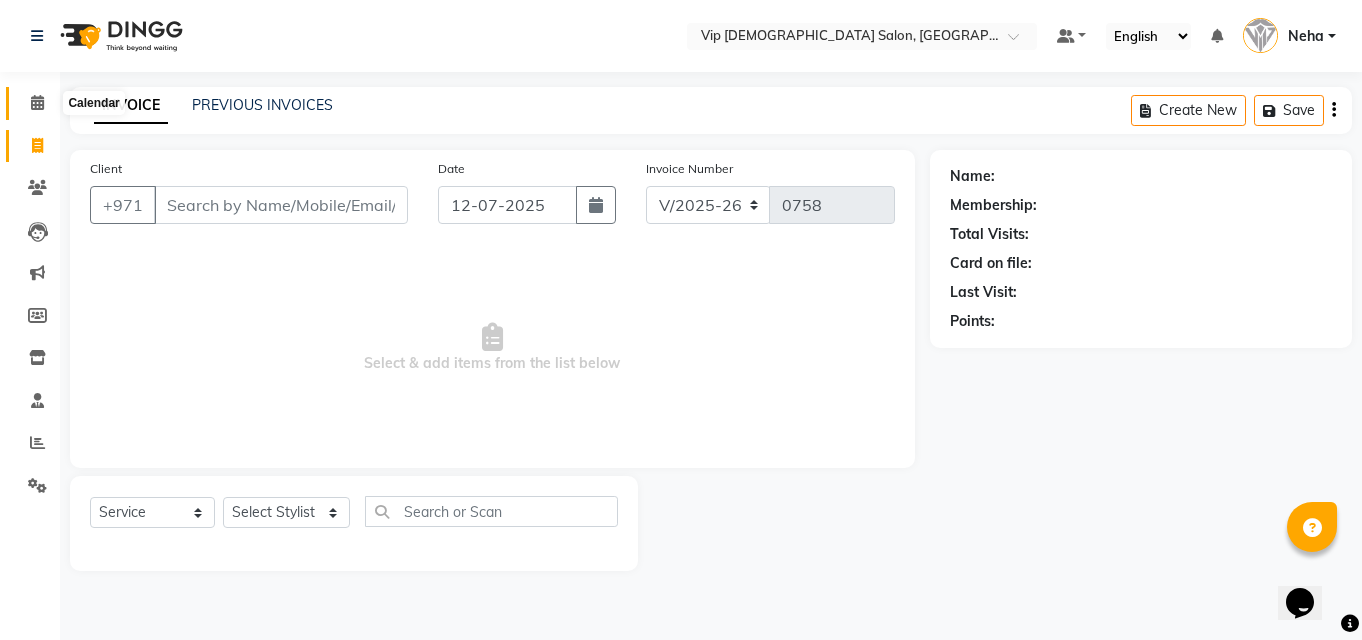 click 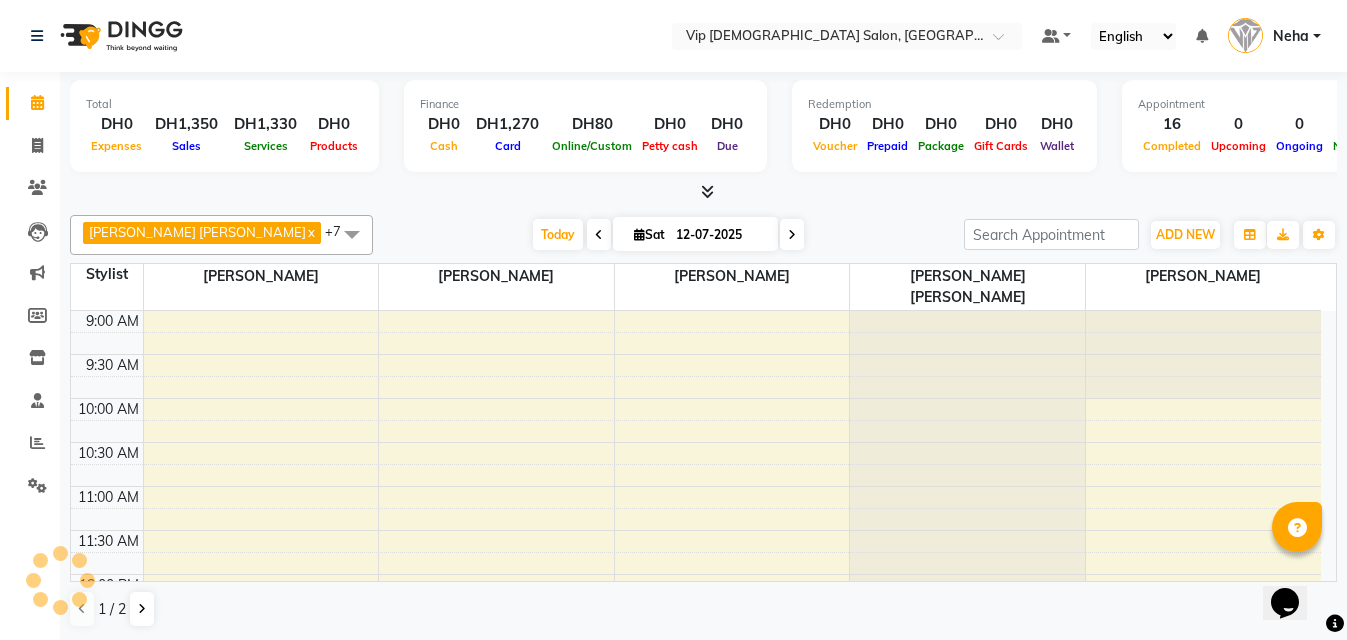 scroll, scrollTop: 0, scrollLeft: 0, axis: both 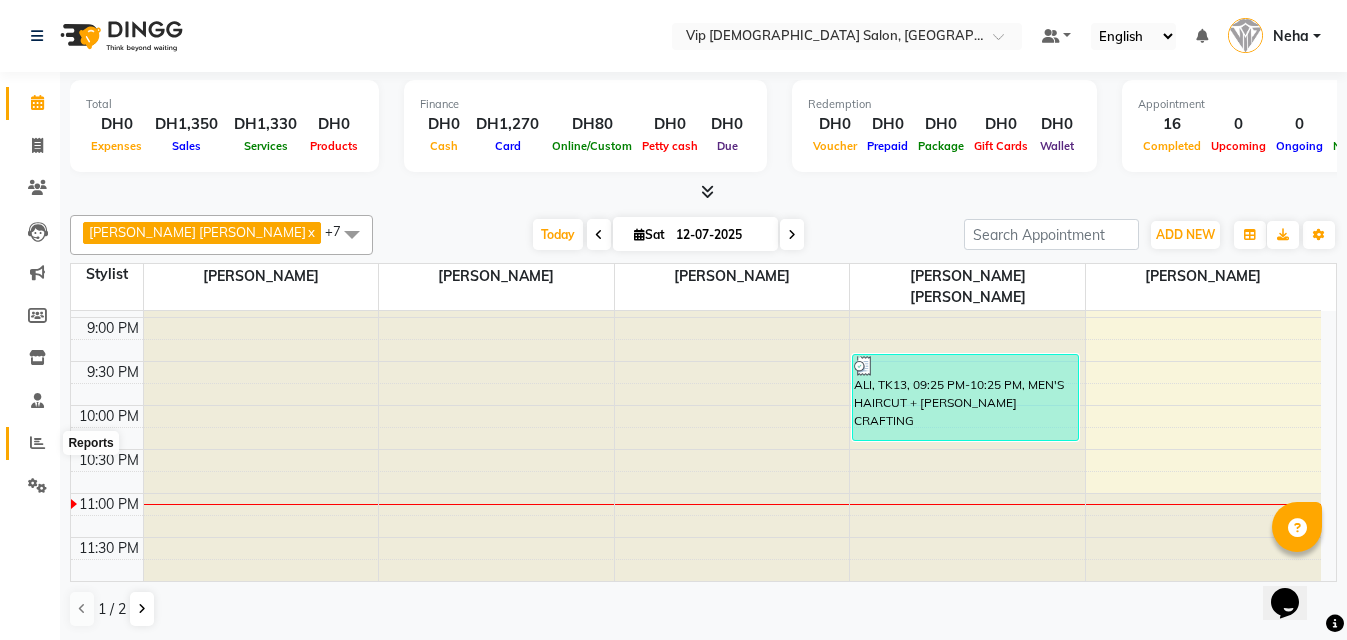 click 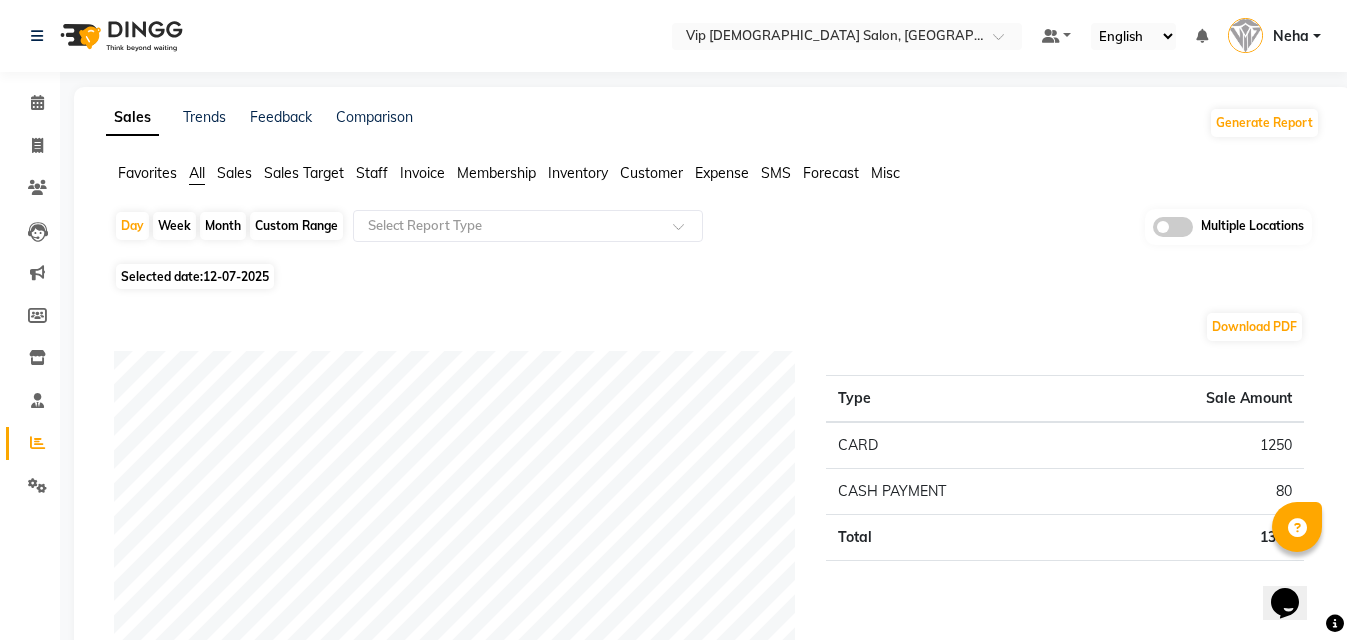 click on "Selected date:  12-07-2025" 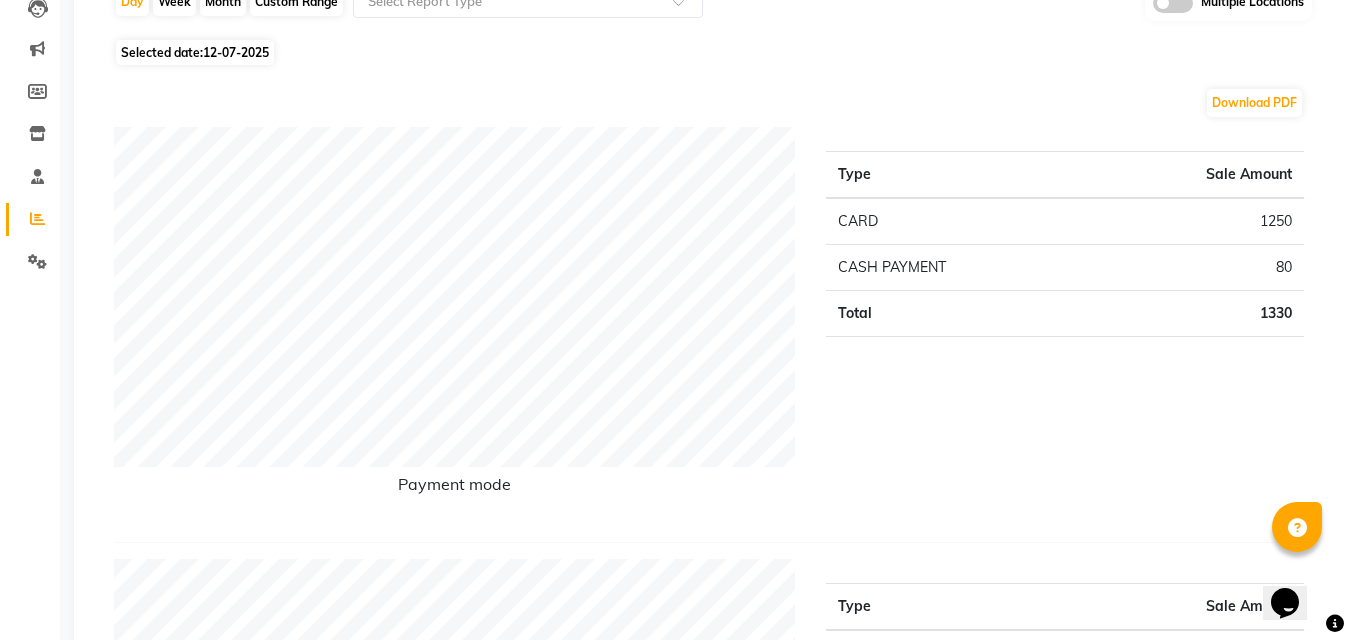 scroll, scrollTop: 240, scrollLeft: 0, axis: vertical 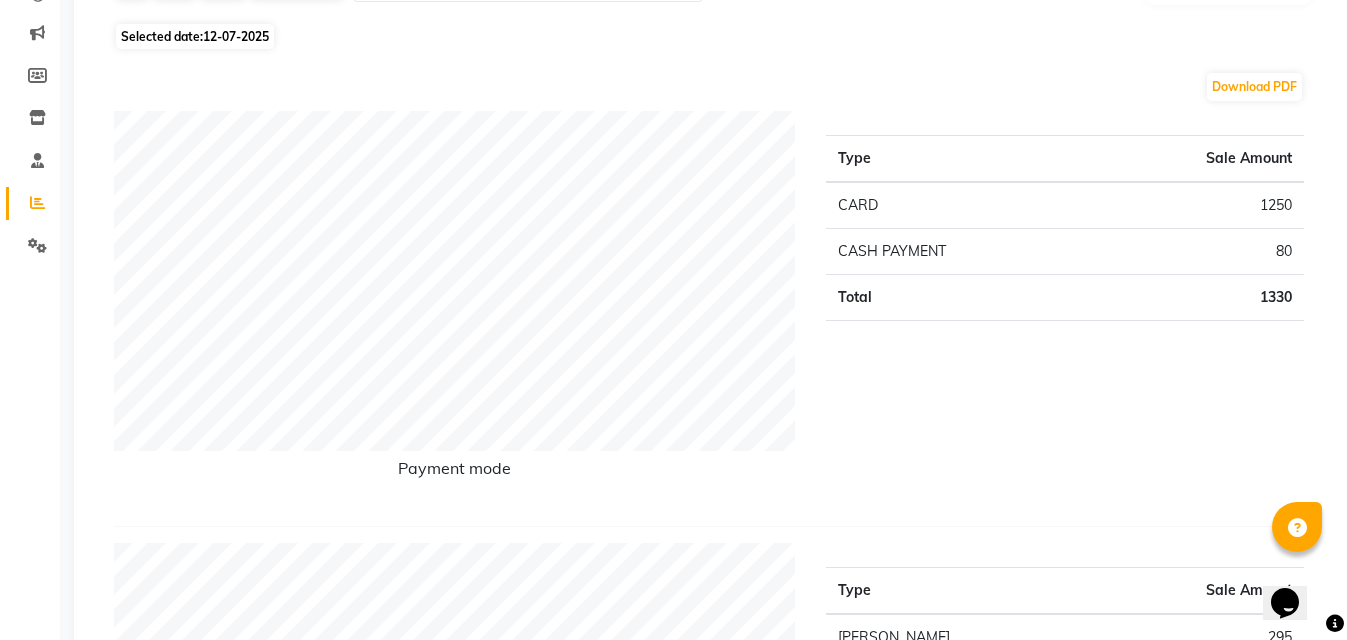 click on "Download PDF" 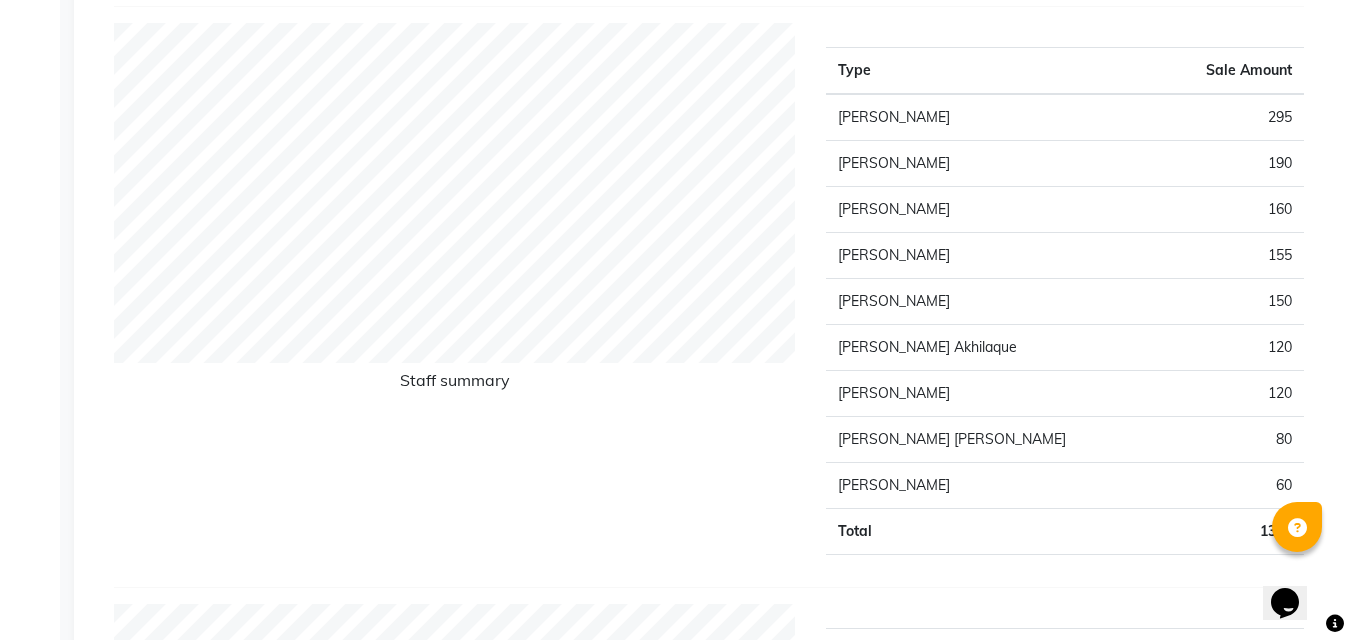 scroll, scrollTop: 800, scrollLeft: 0, axis: vertical 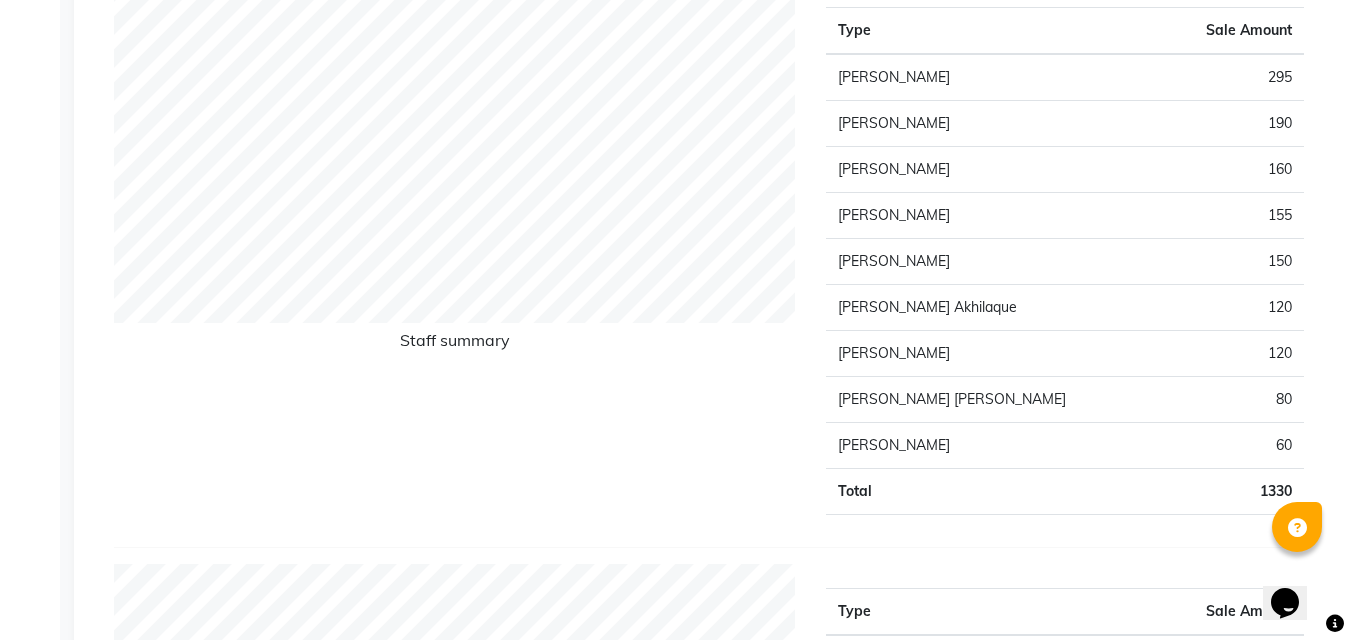 click on "Staff summary" 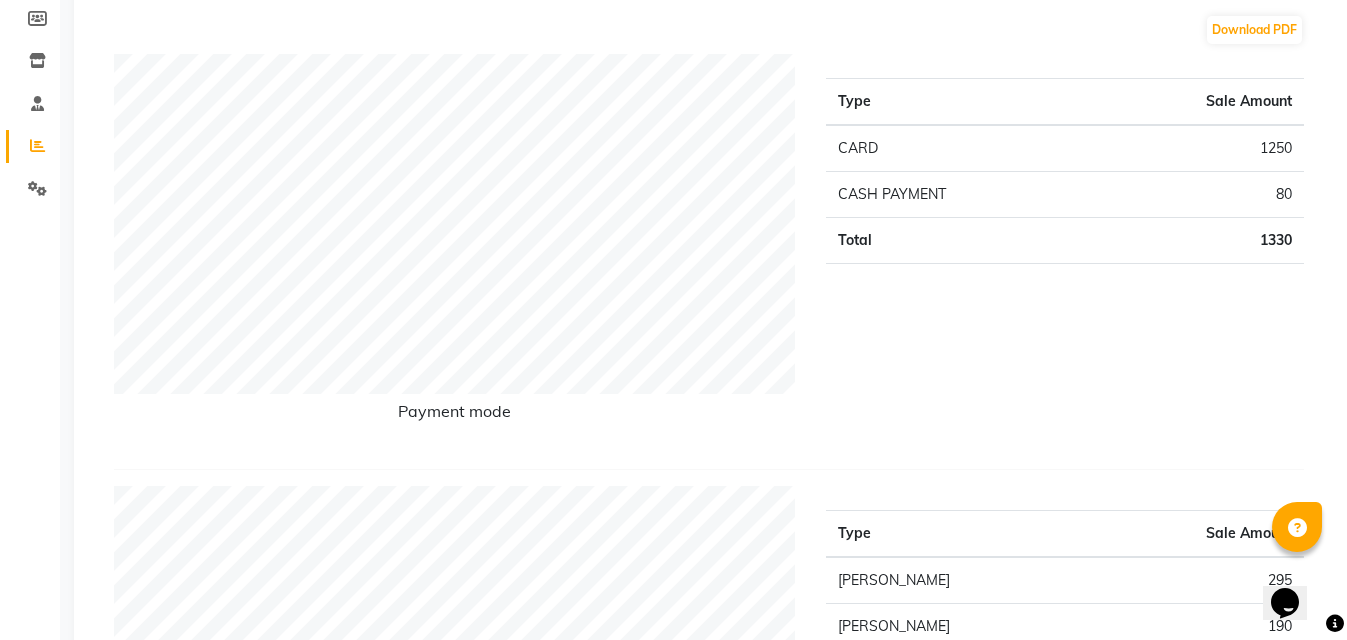 scroll, scrollTop: 280, scrollLeft: 0, axis: vertical 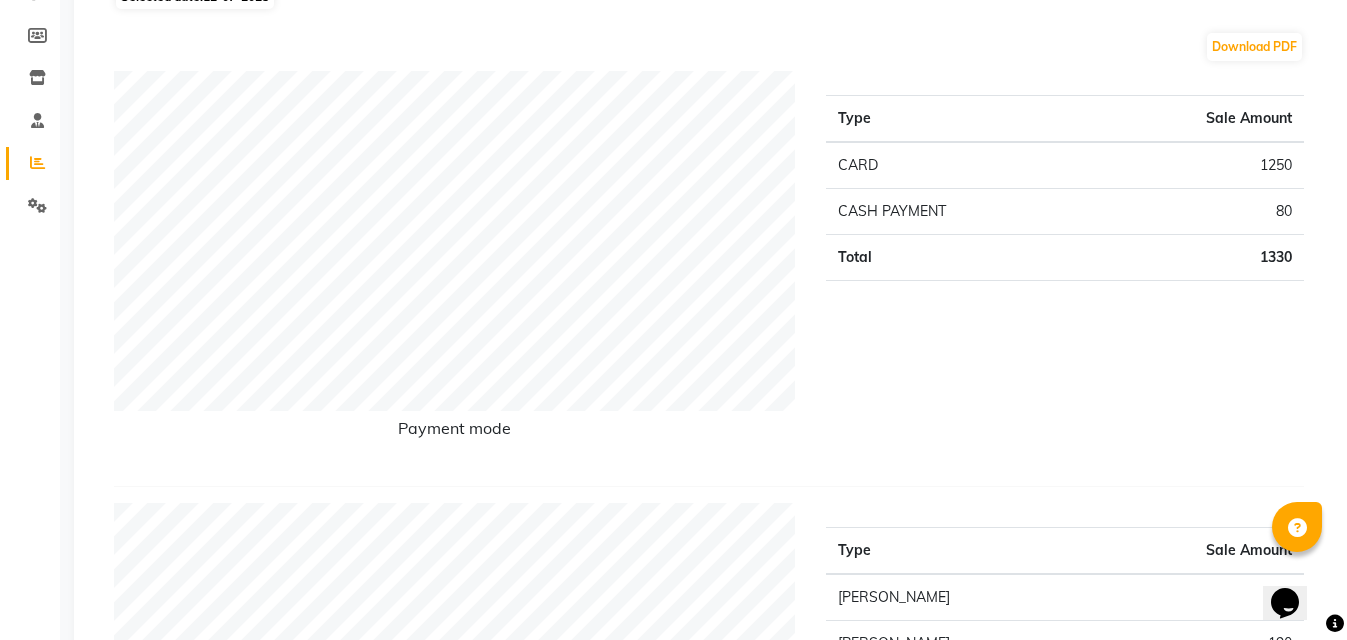 click on "Download PDF" 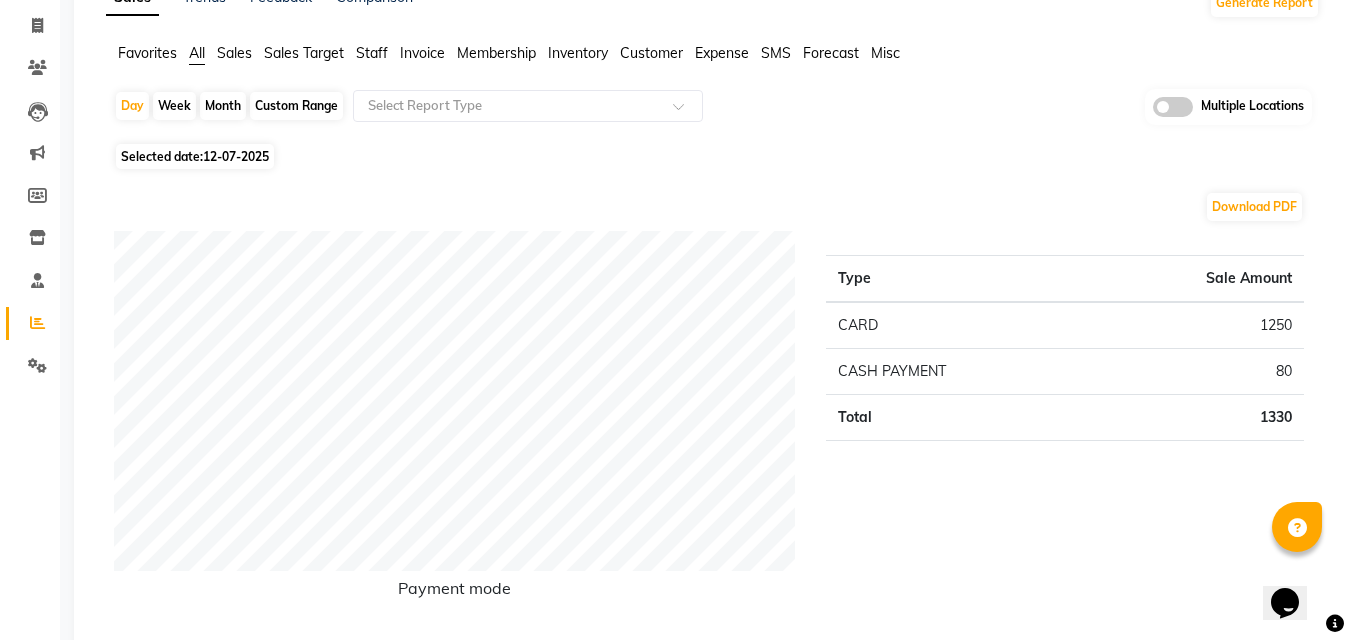 scroll, scrollTop: 0, scrollLeft: 0, axis: both 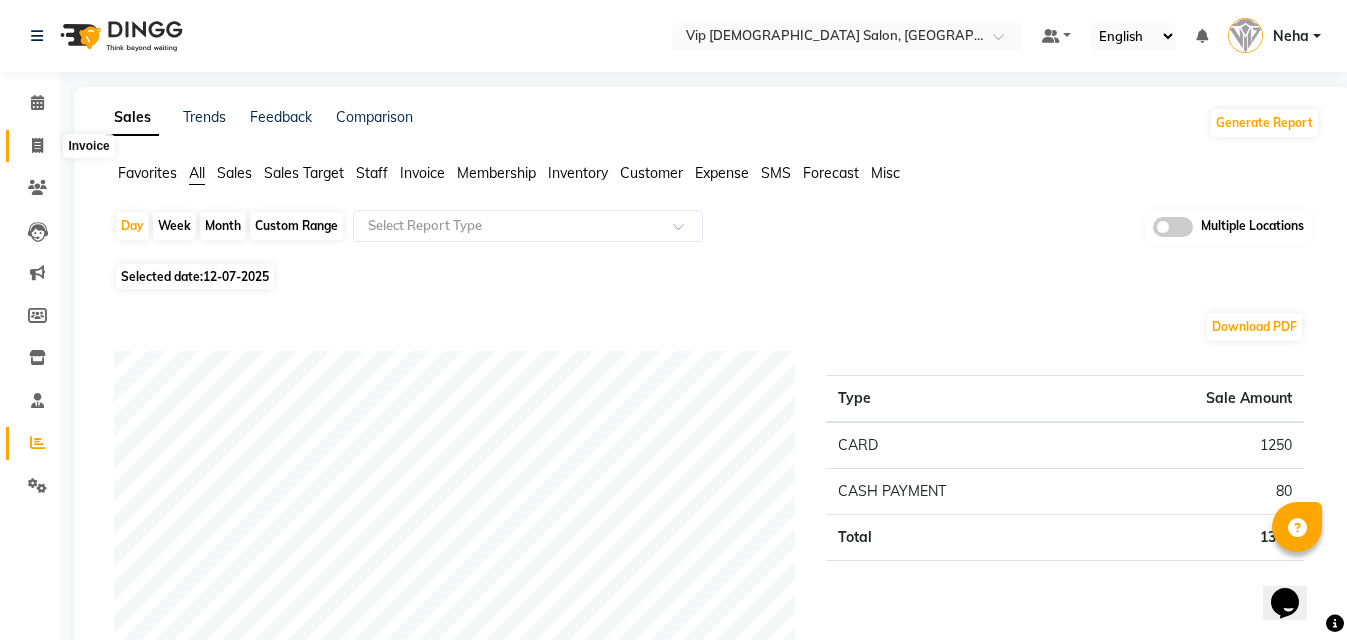 click 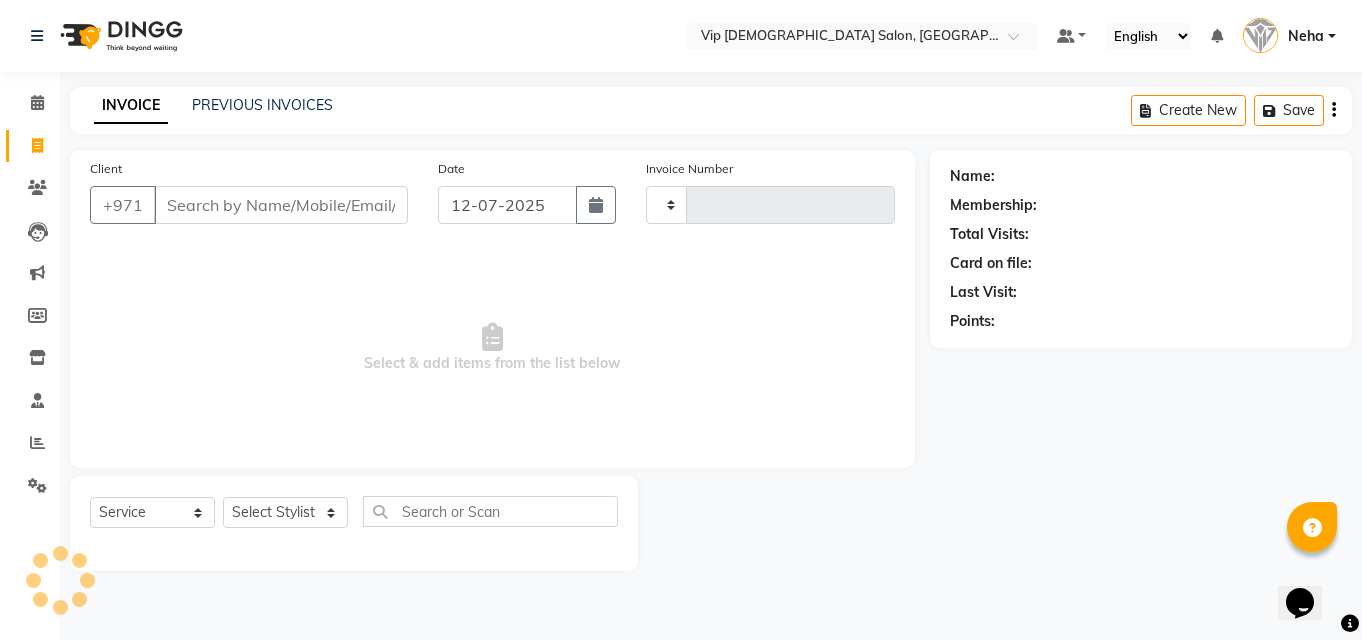 type on "0758" 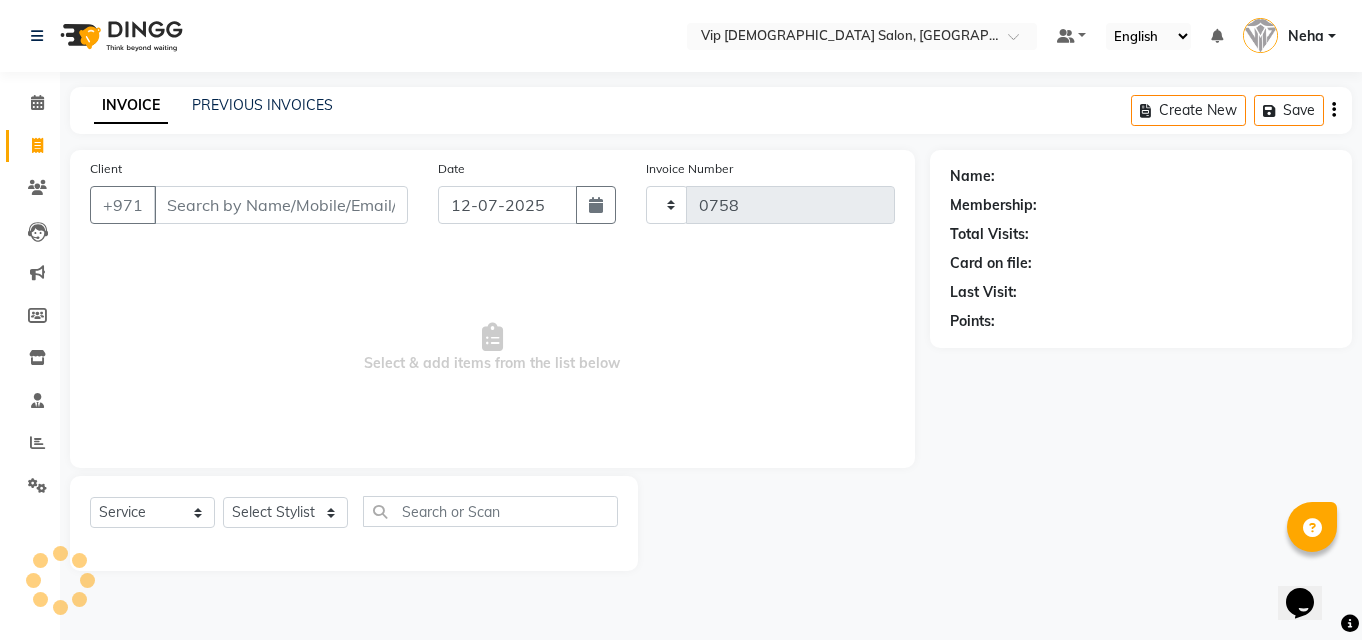 select on "8415" 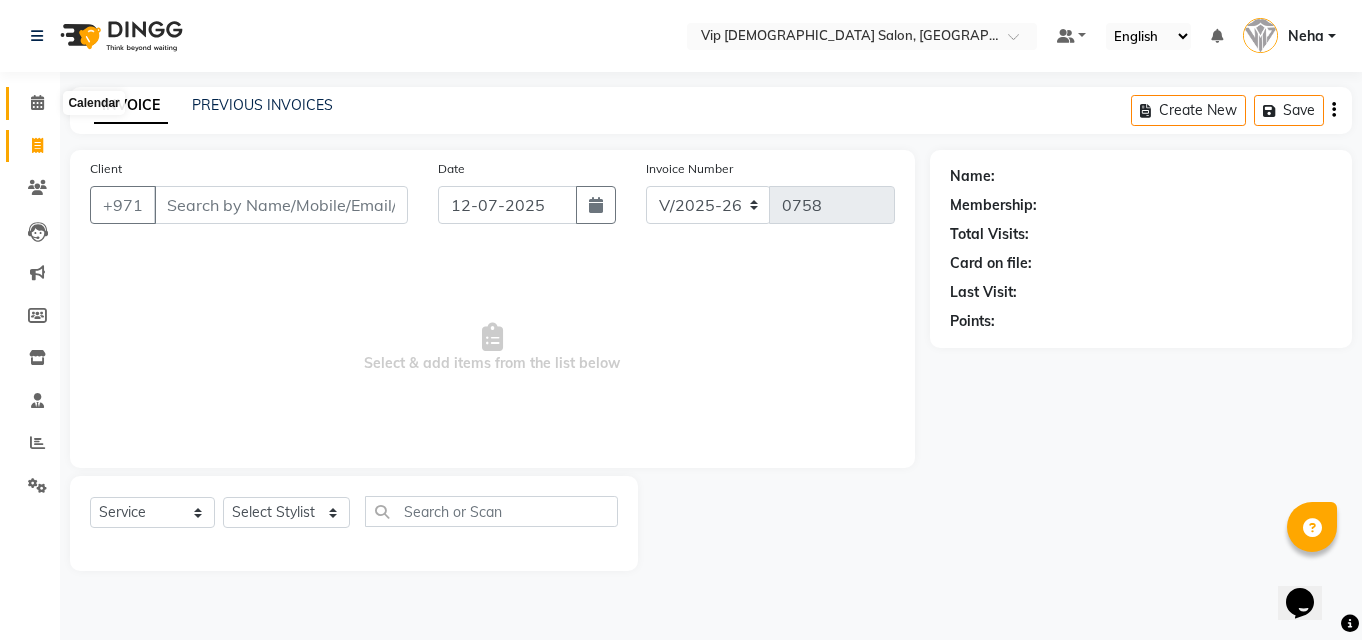 click 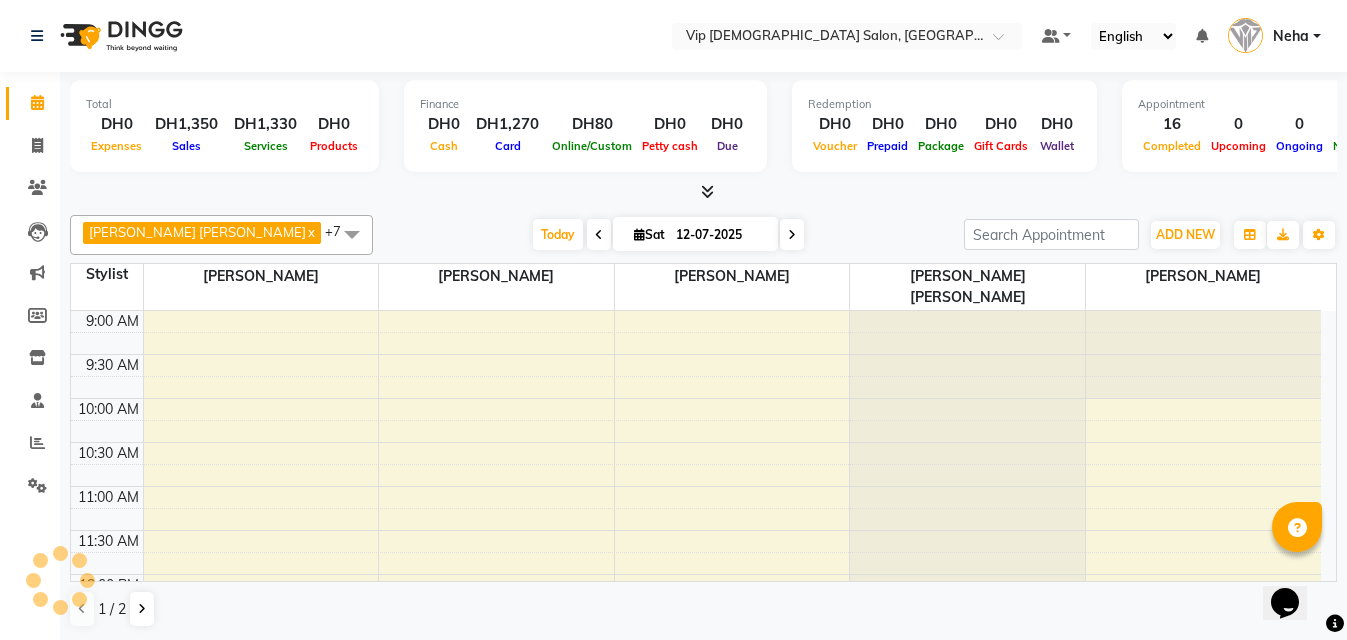scroll, scrollTop: 1011, scrollLeft: 0, axis: vertical 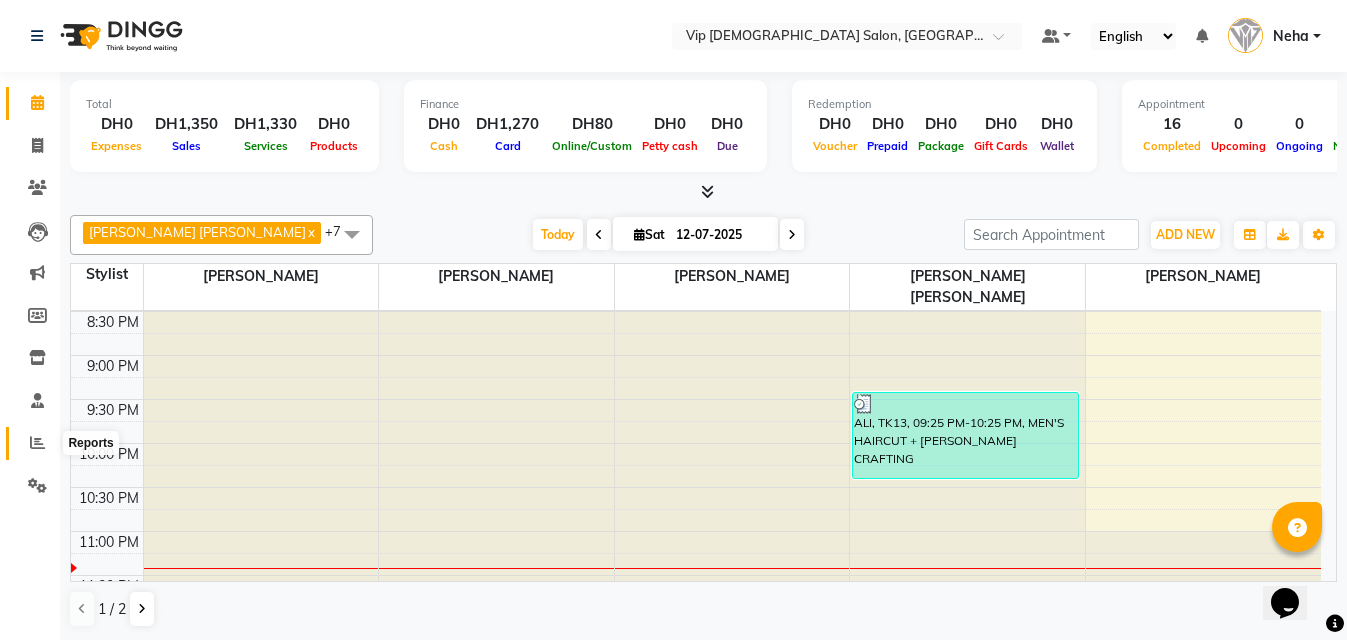 click 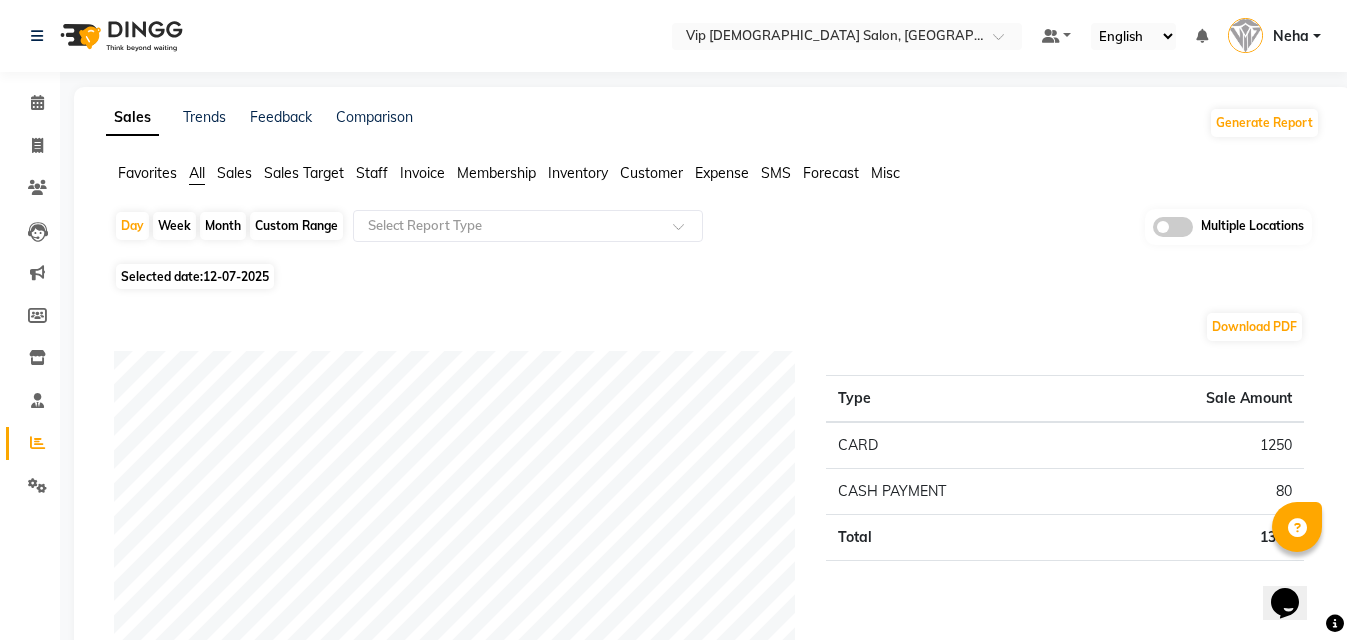 click on "Download PDF" 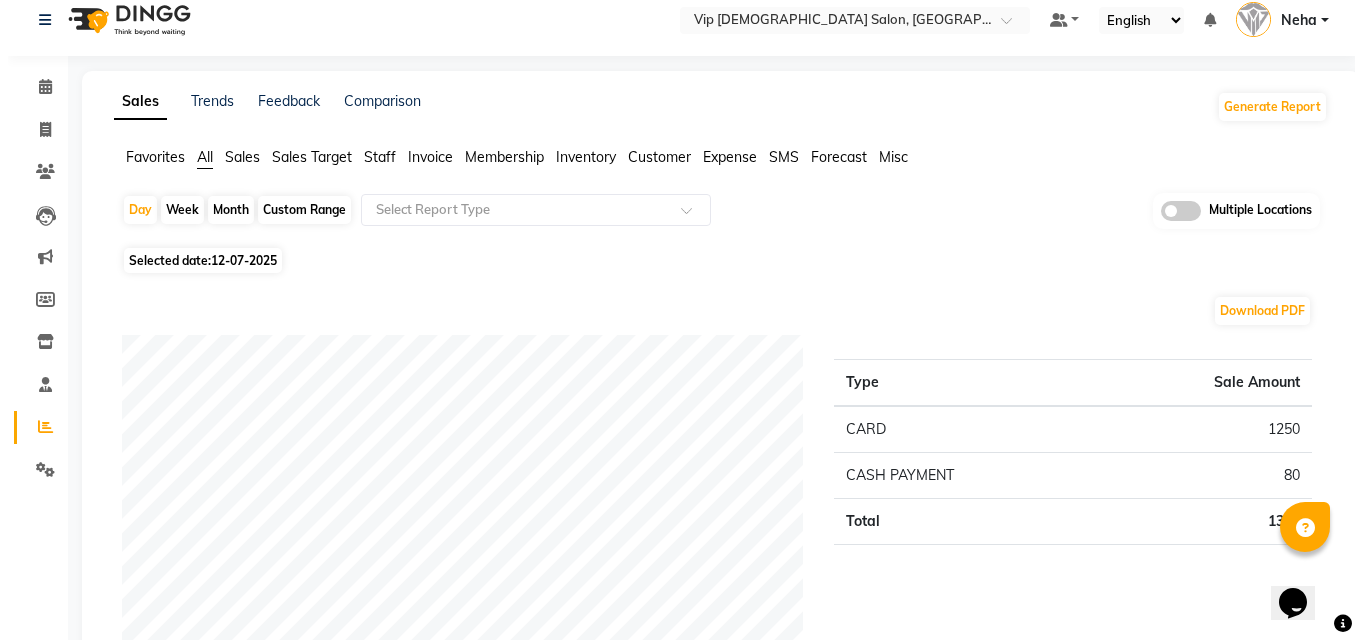 scroll, scrollTop: 0, scrollLeft: 0, axis: both 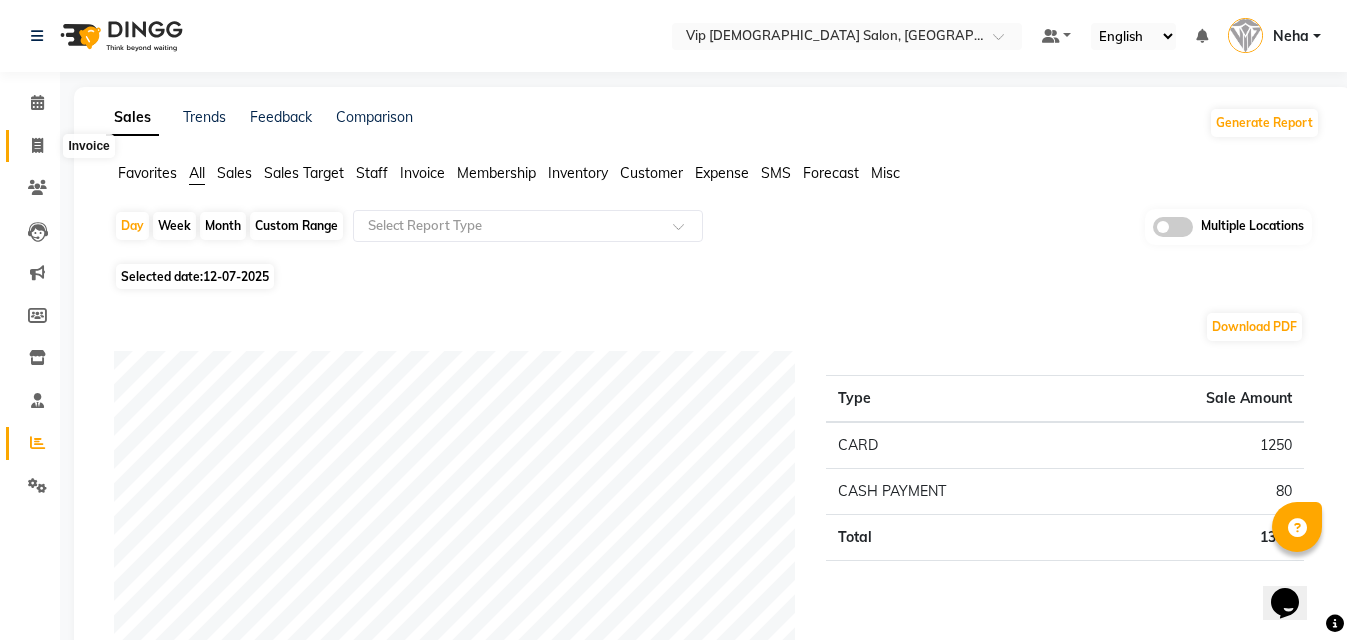 click 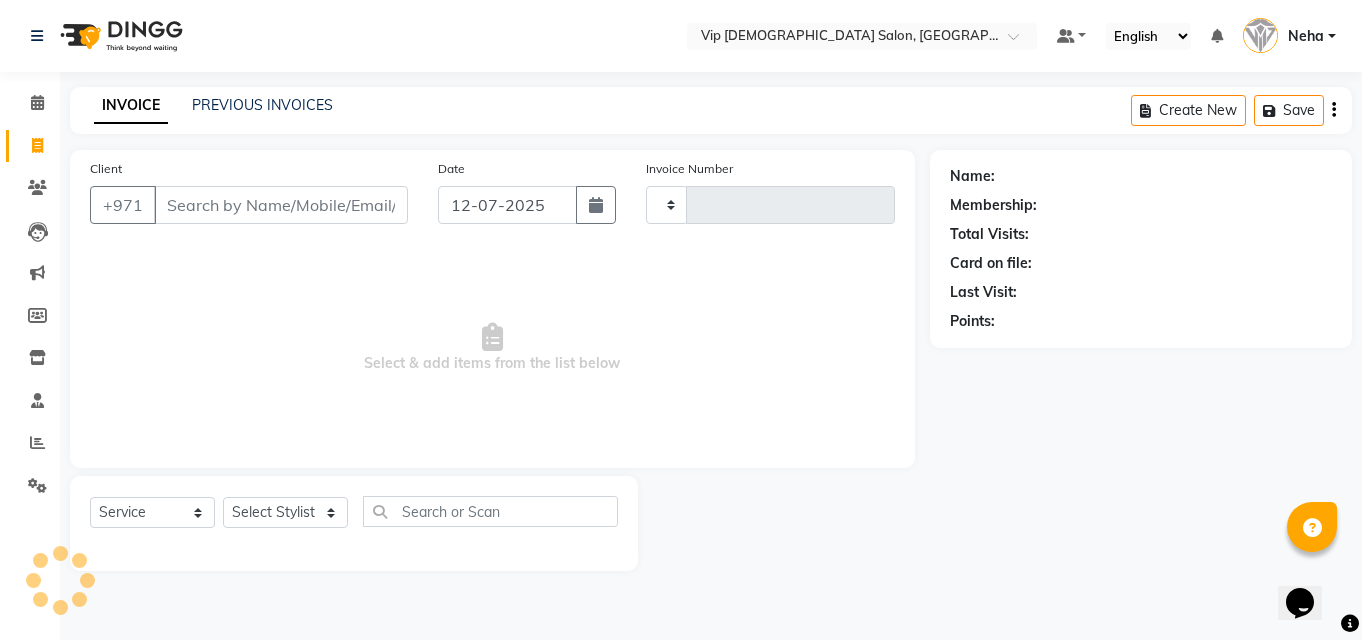 type on "0758" 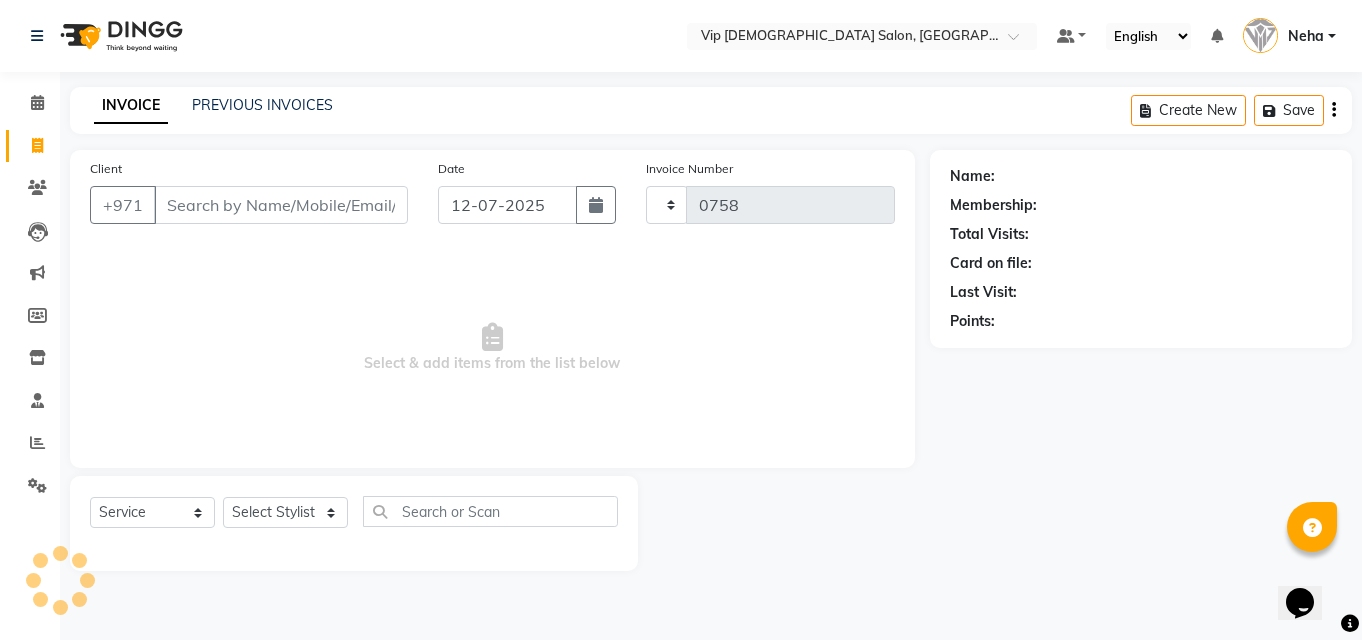 select on "8415" 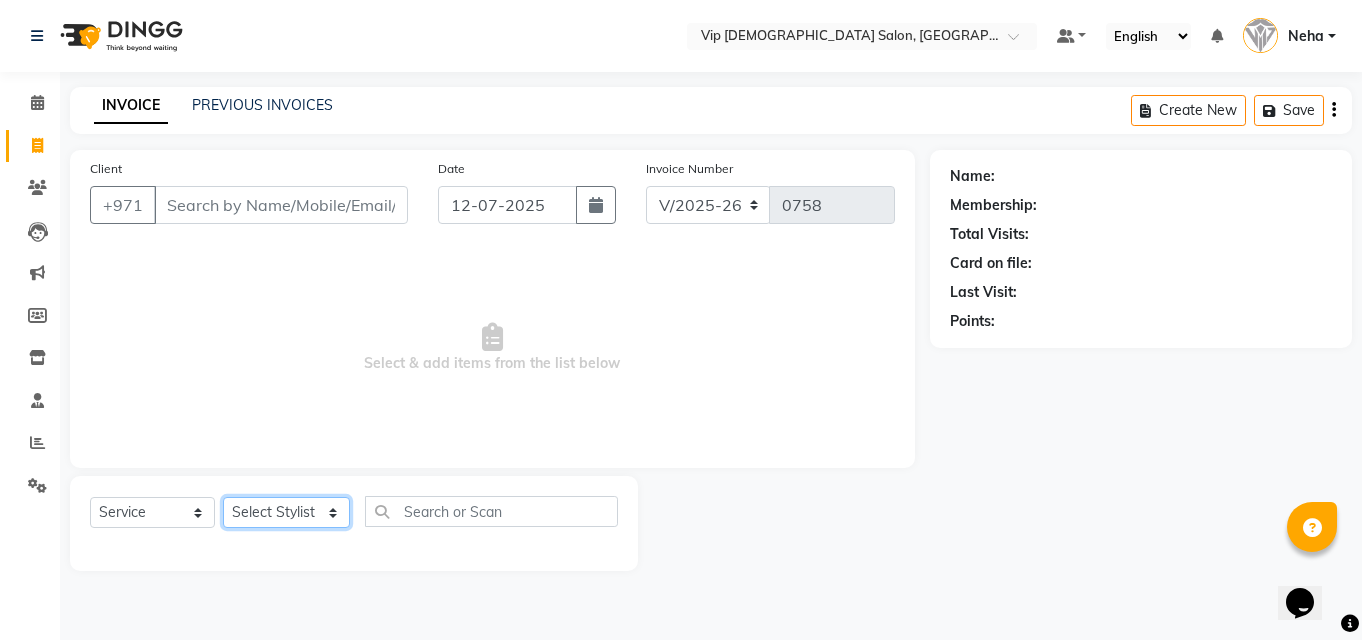 click on "Select Stylist Abdel aziz AHMED MOHAMED MOHAMED ELKHODARY ABDELHAMID Ali Rana Allauddin Anwar Ali Ameen Ayoub Lakhbizi Jairah Mr. Mohannad Neha Nelson Ricalyn Colcol Riffat Magdy Taufeeq Anwar Ali Tauseef  Akhilaque Zoya Bhatti." 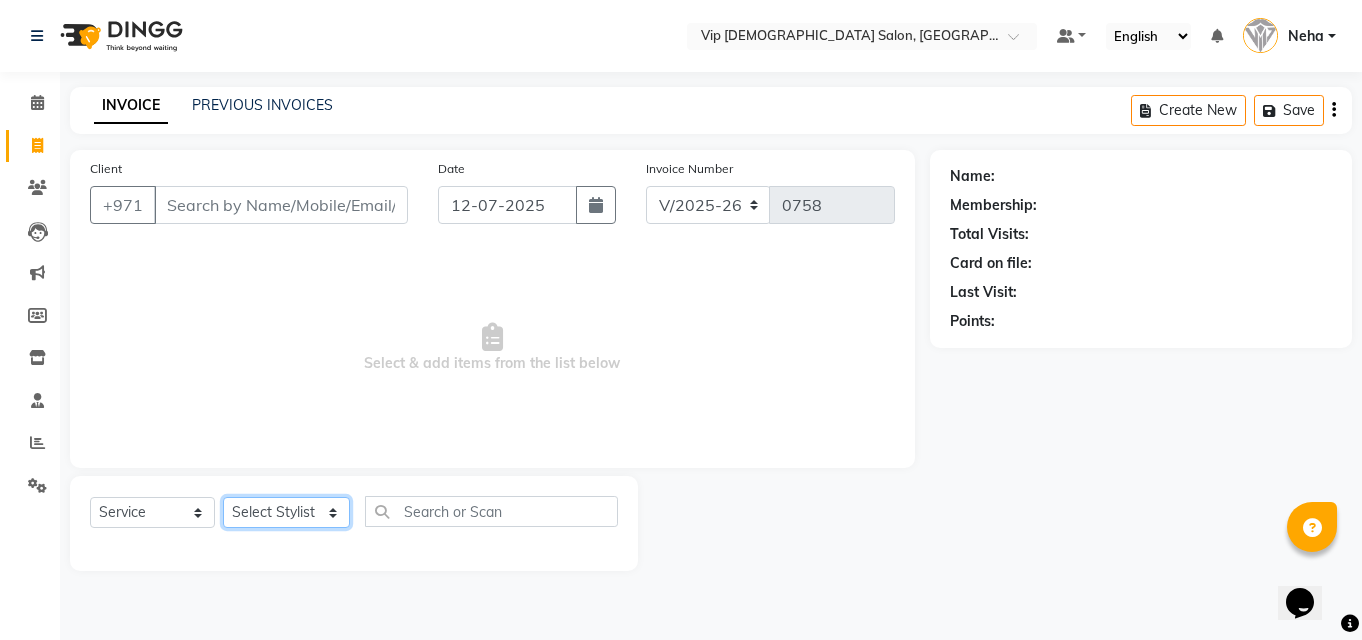 select on "81364" 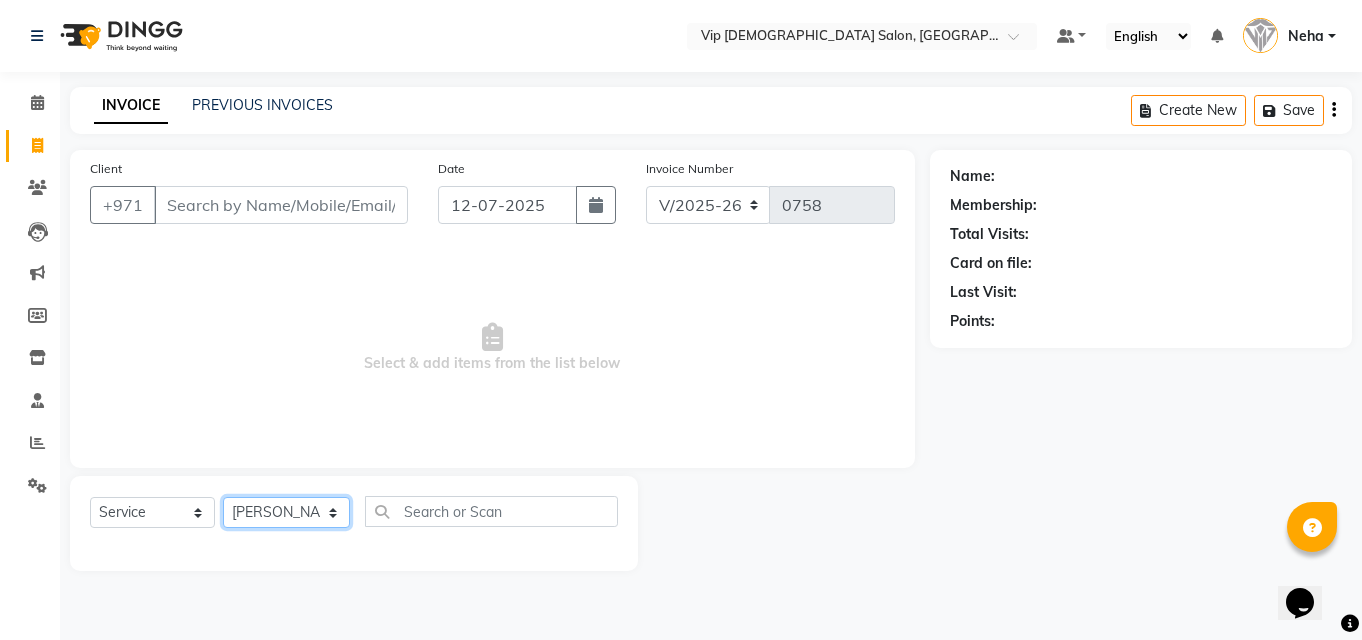 click on "Select Stylist Abdel aziz AHMED MOHAMED MOHAMED ELKHODARY ABDELHAMID Ali Rana Allauddin Anwar Ali Ameen Ayoub Lakhbizi Jairah Mr. Mohannad Neha Nelson Ricalyn Colcol Riffat Magdy Taufeeq Anwar Ali Tauseef  Akhilaque Zoya Bhatti." 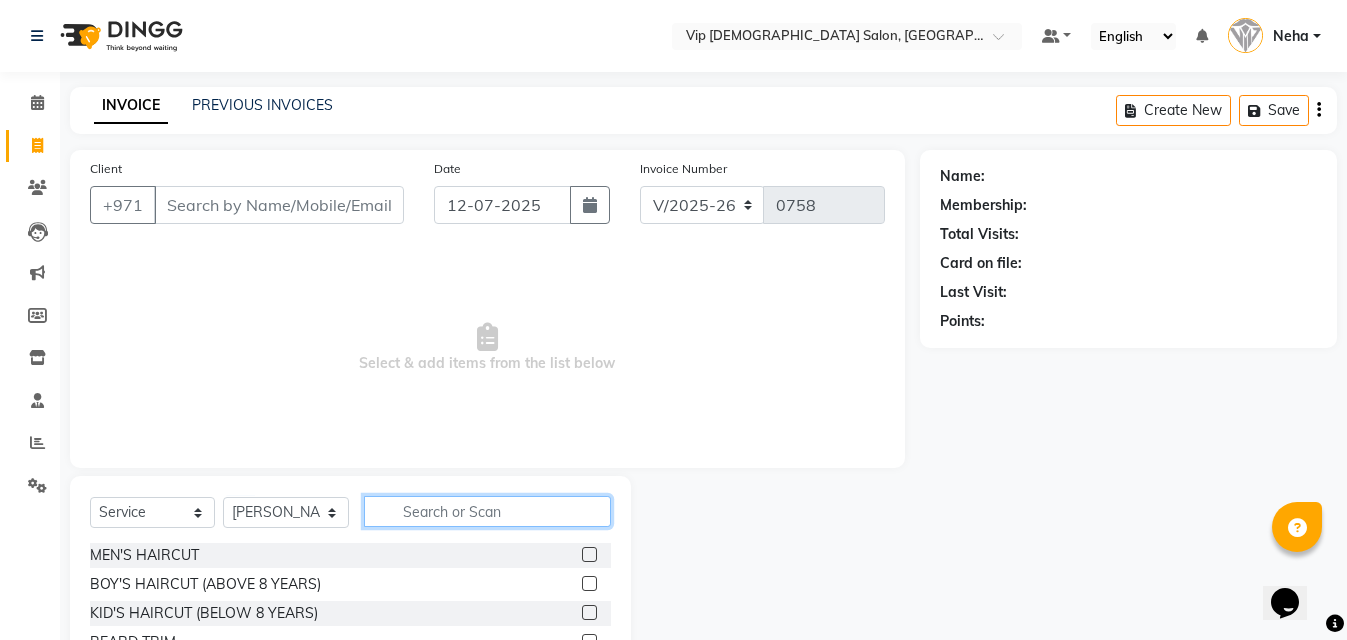 click 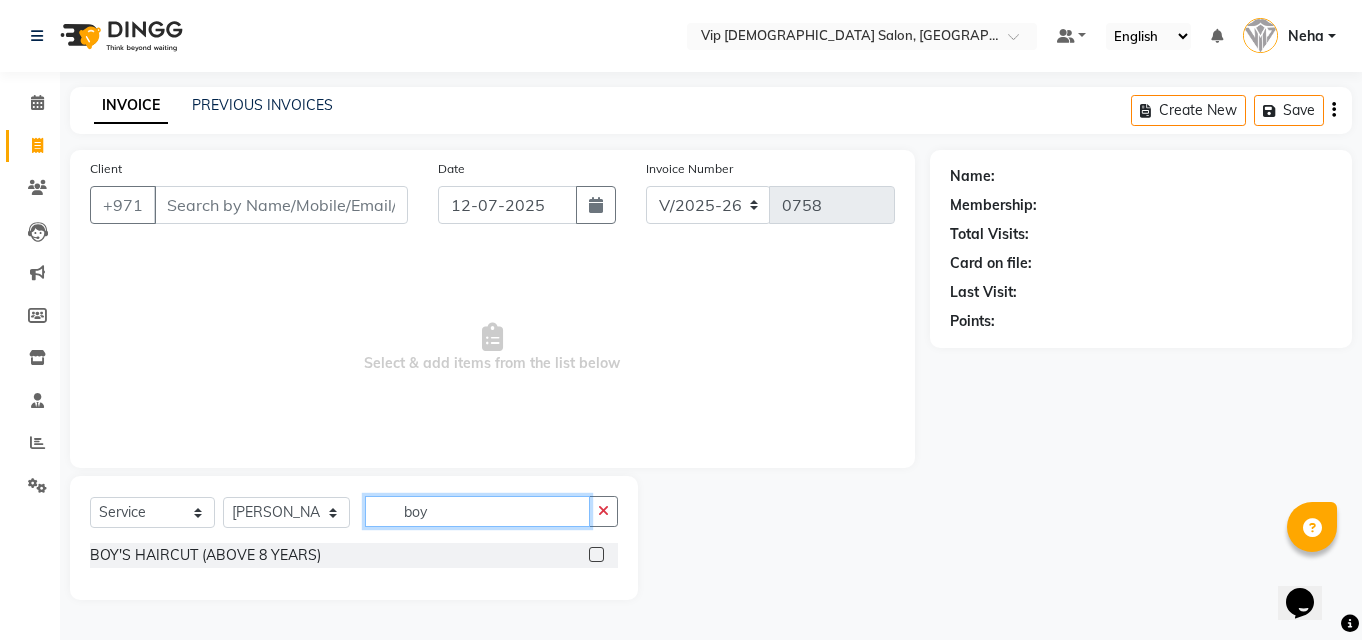type on "boy" 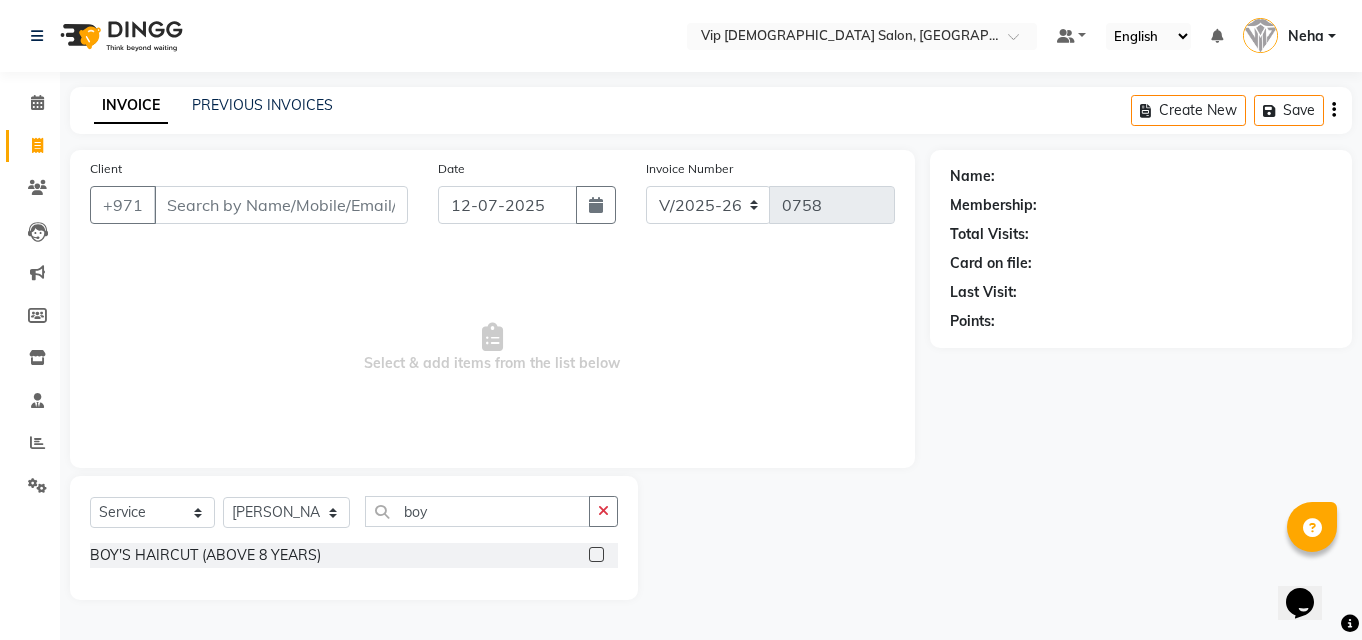 click 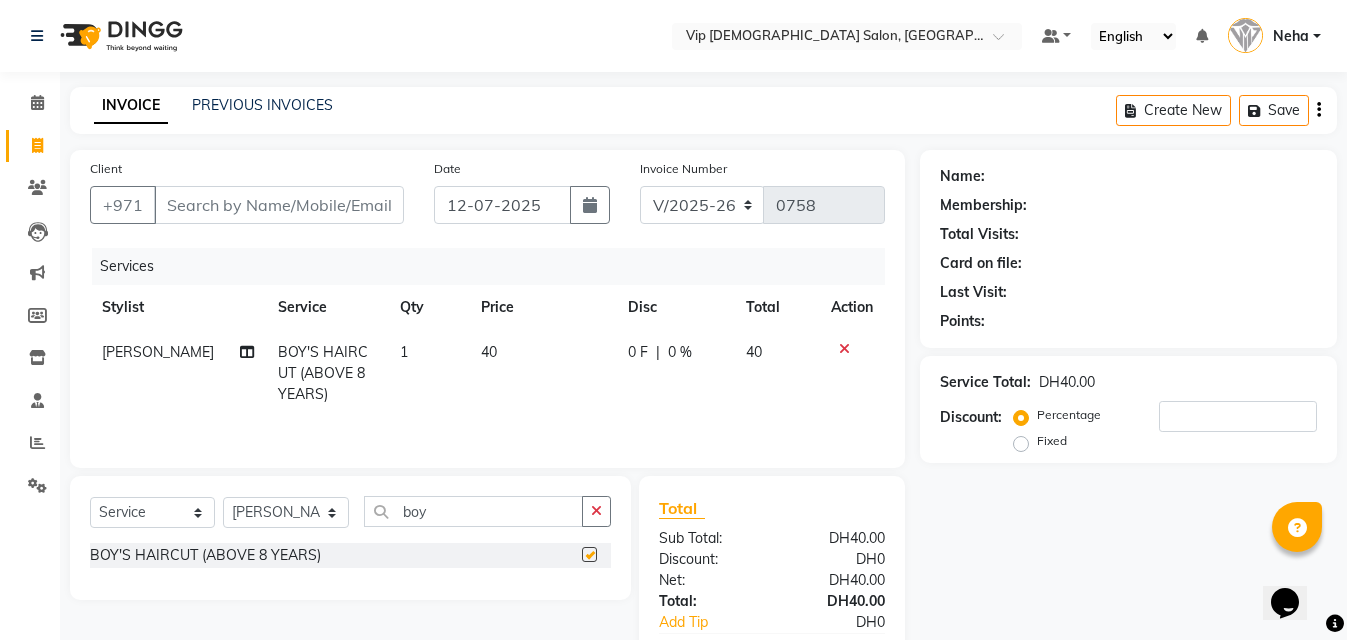 checkbox on "false" 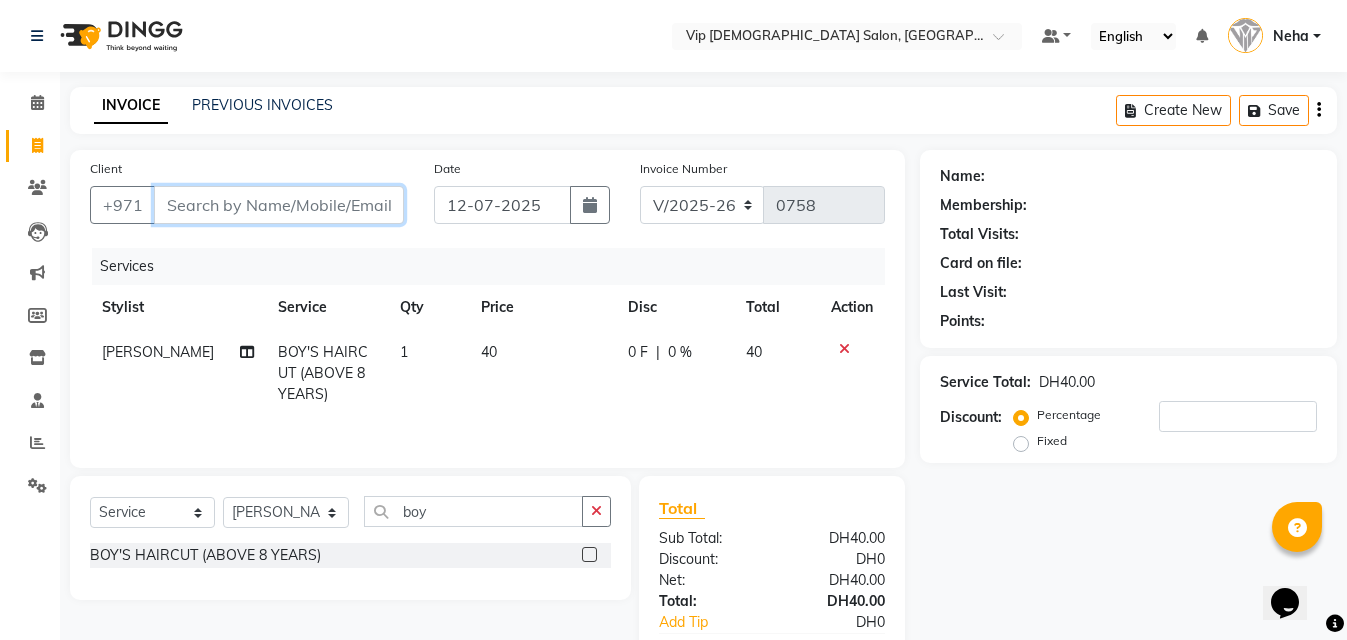 click on "Client" at bounding box center (279, 205) 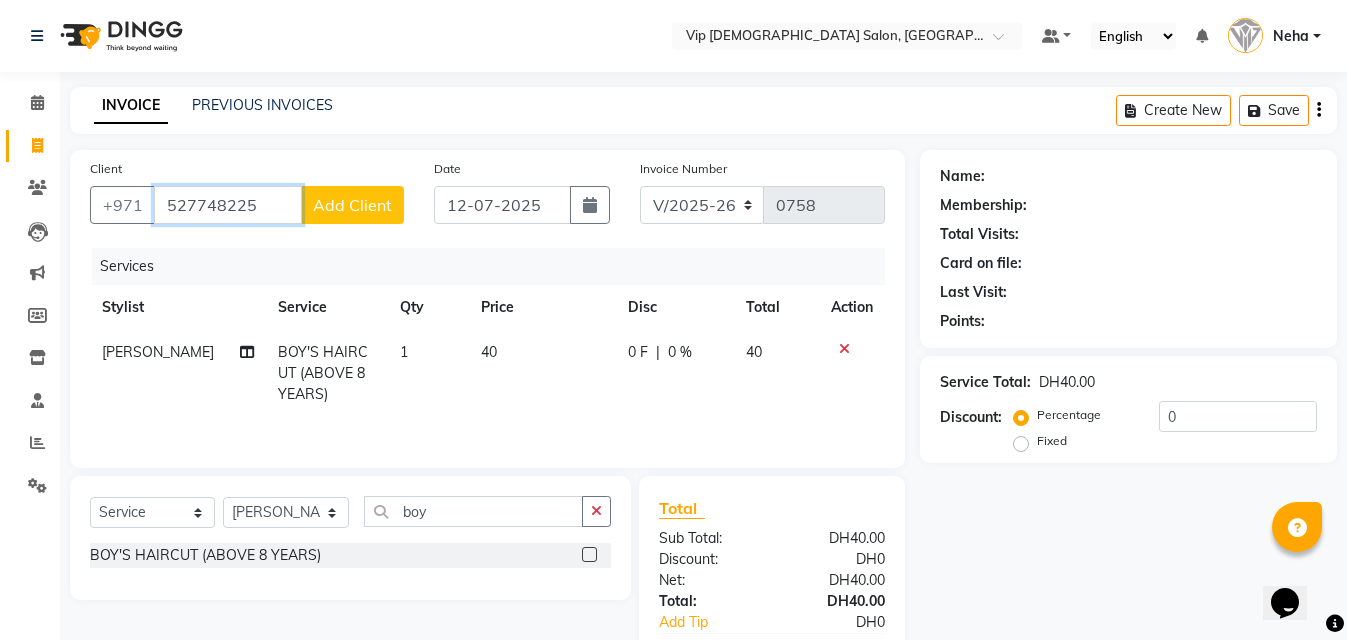 type on "527748225" 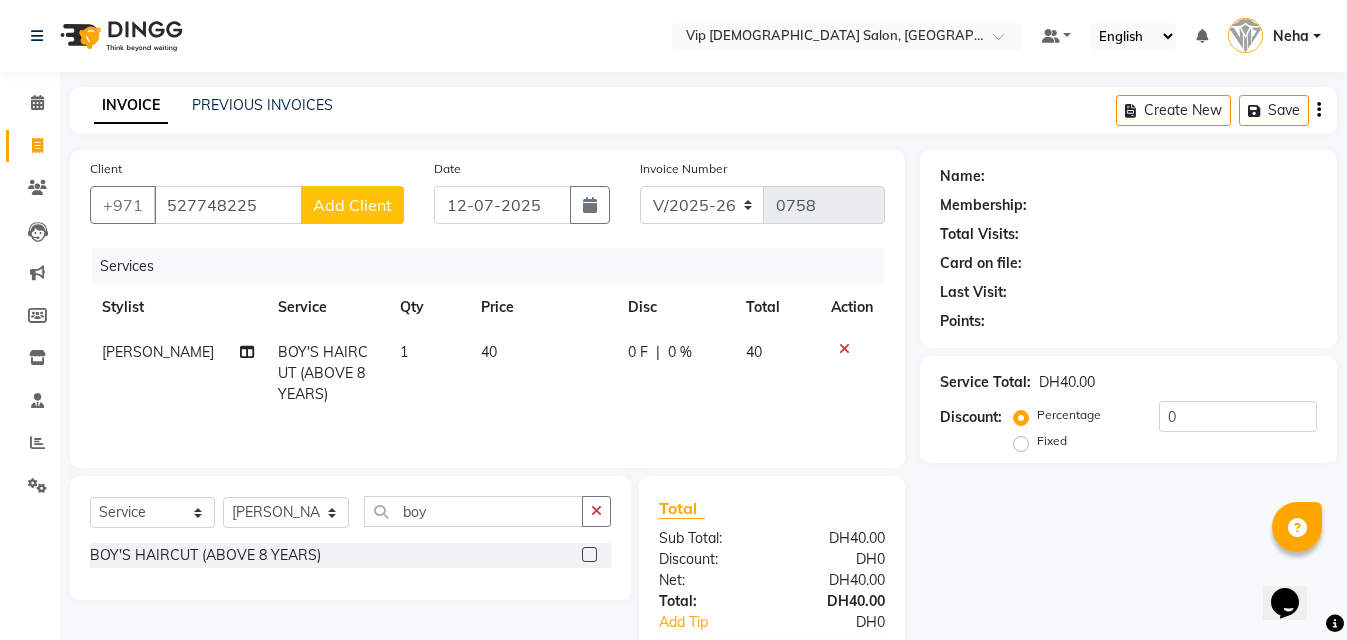 click on "Add Client" 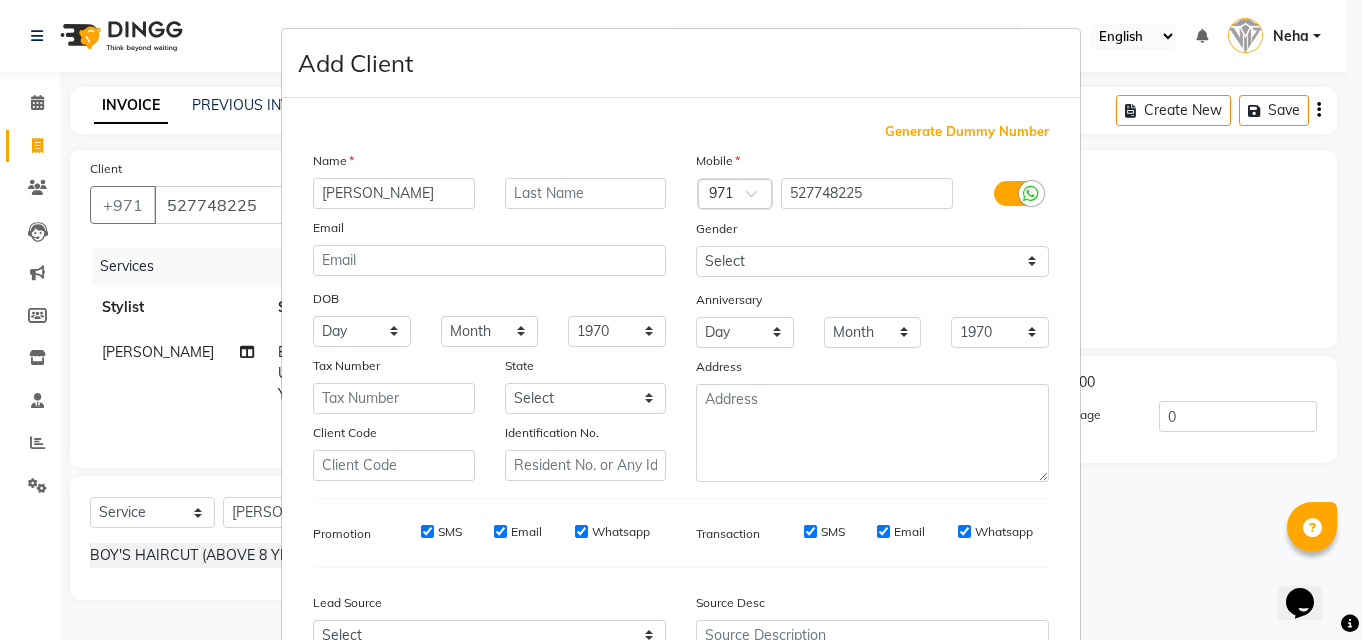 type on "Rashid" 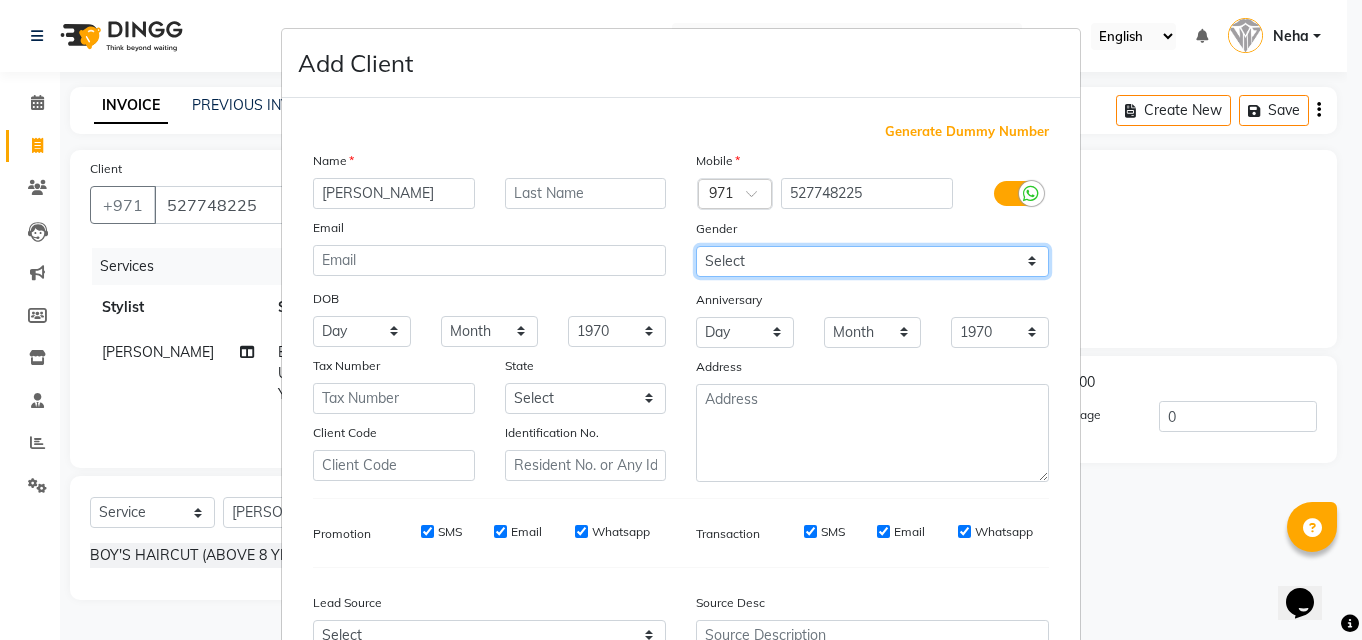 click on "Select Male Female Other Prefer Not To Say" at bounding box center [872, 261] 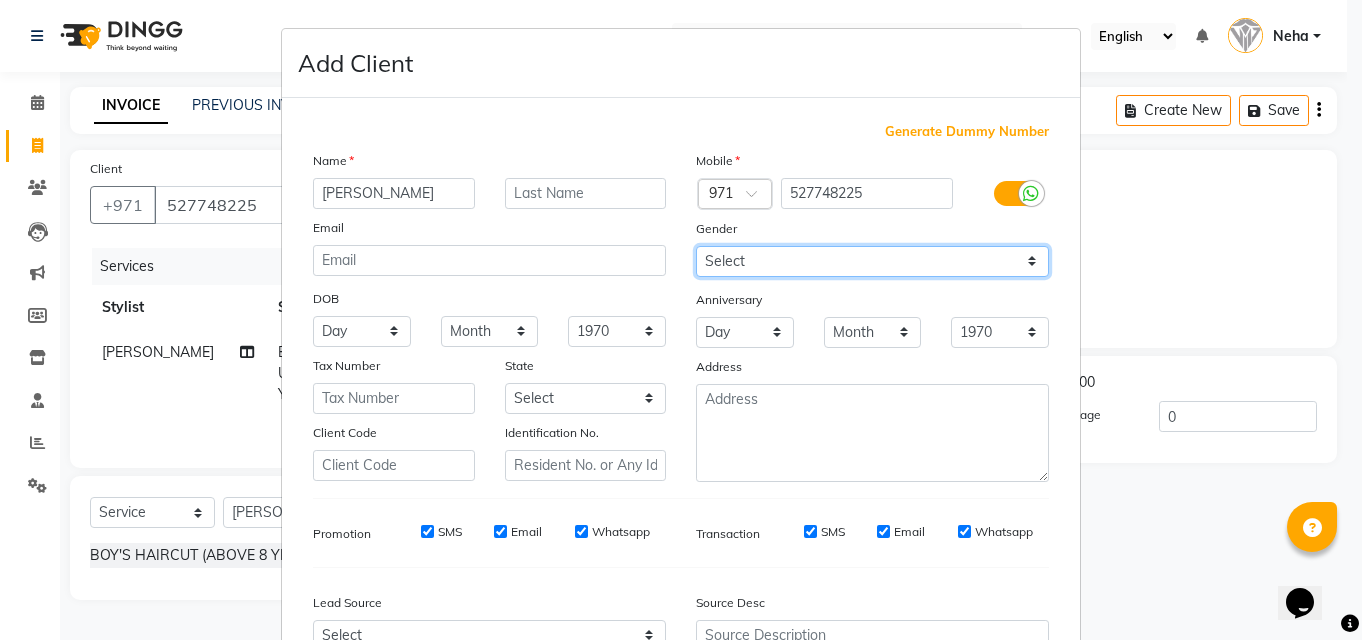 select on "male" 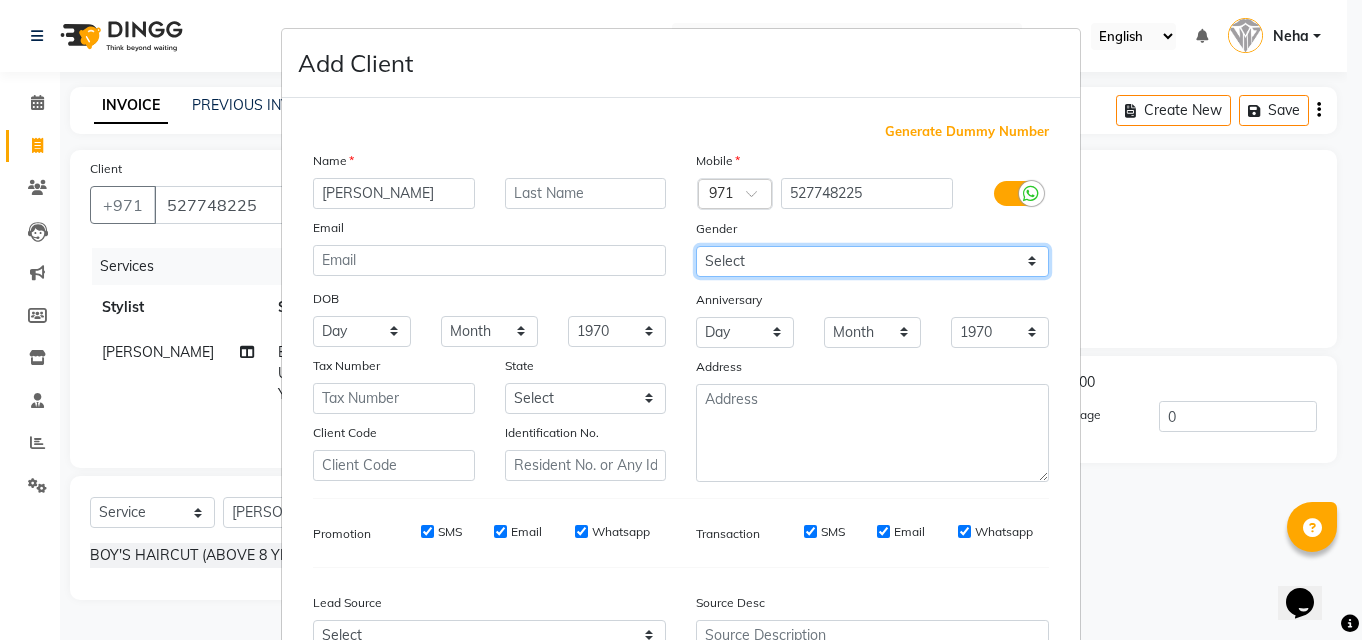 click on "Select Male Female Other Prefer Not To Say" at bounding box center (872, 261) 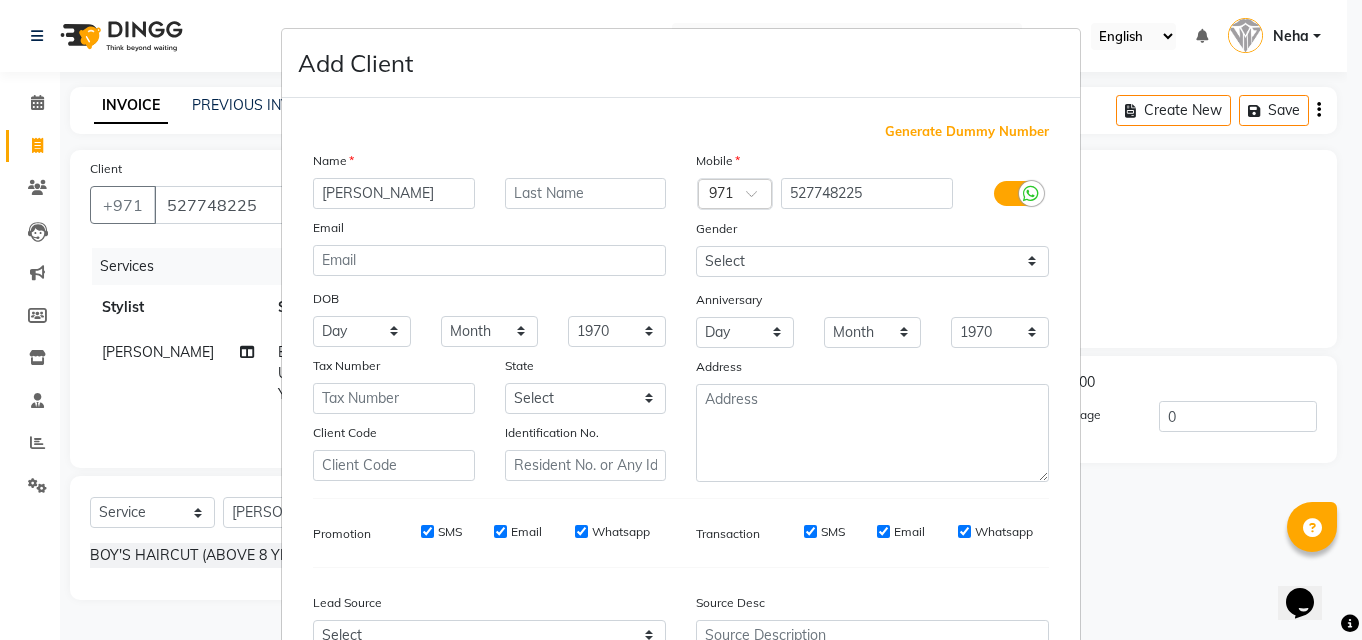 click on "Select Abu Zabi Ajman Dubai Ras al-Khaymah Sharjah Sharjha Umm al Qaywayn al-Fujayrah ash-Shariqah" at bounding box center (586, 398) 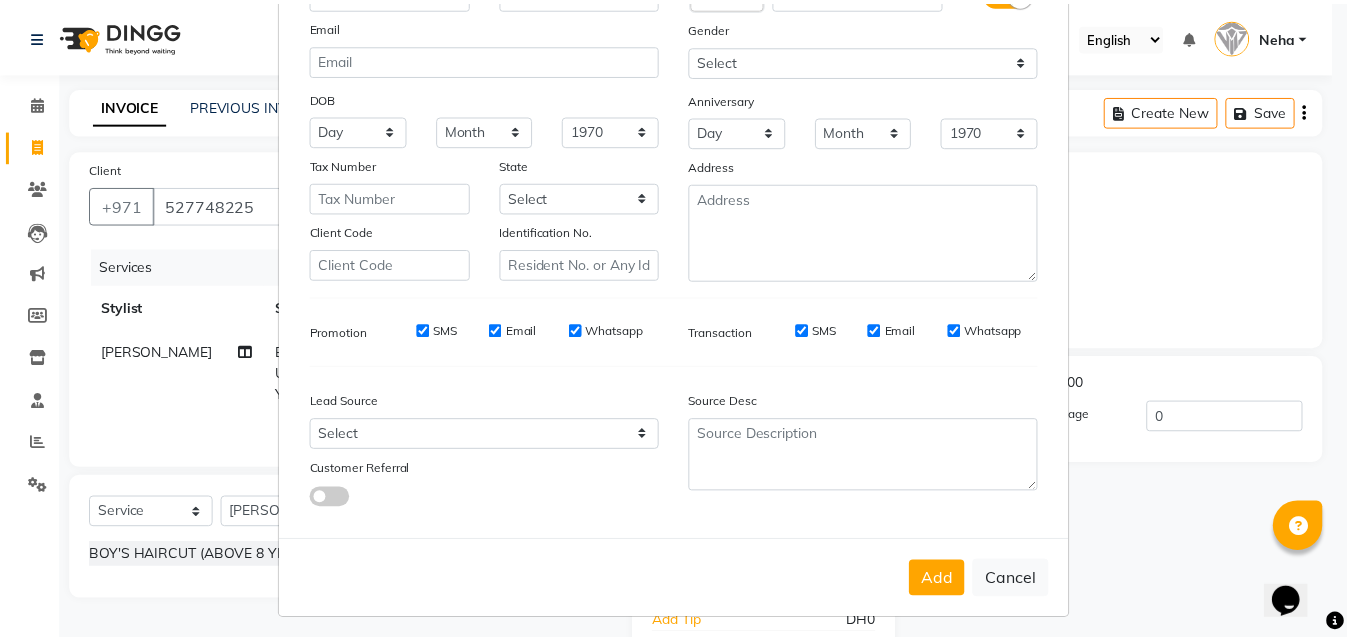 scroll, scrollTop: 209, scrollLeft: 0, axis: vertical 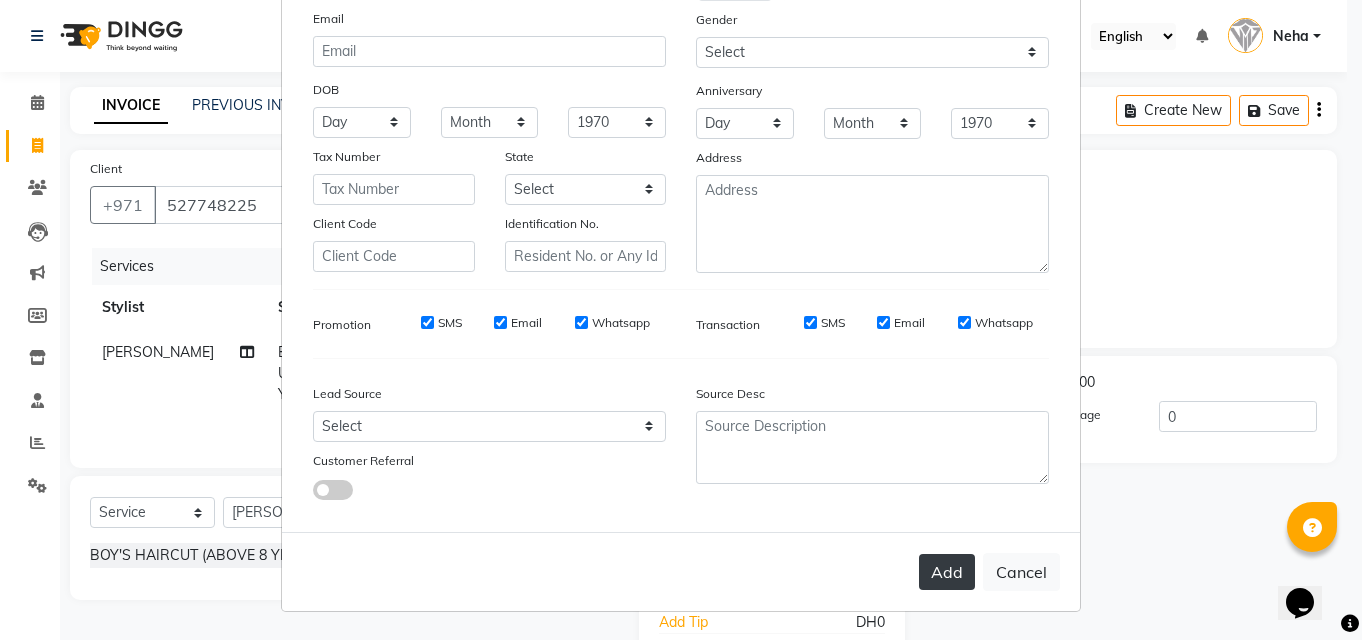 click on "Add" at bounding box center (947, 572) 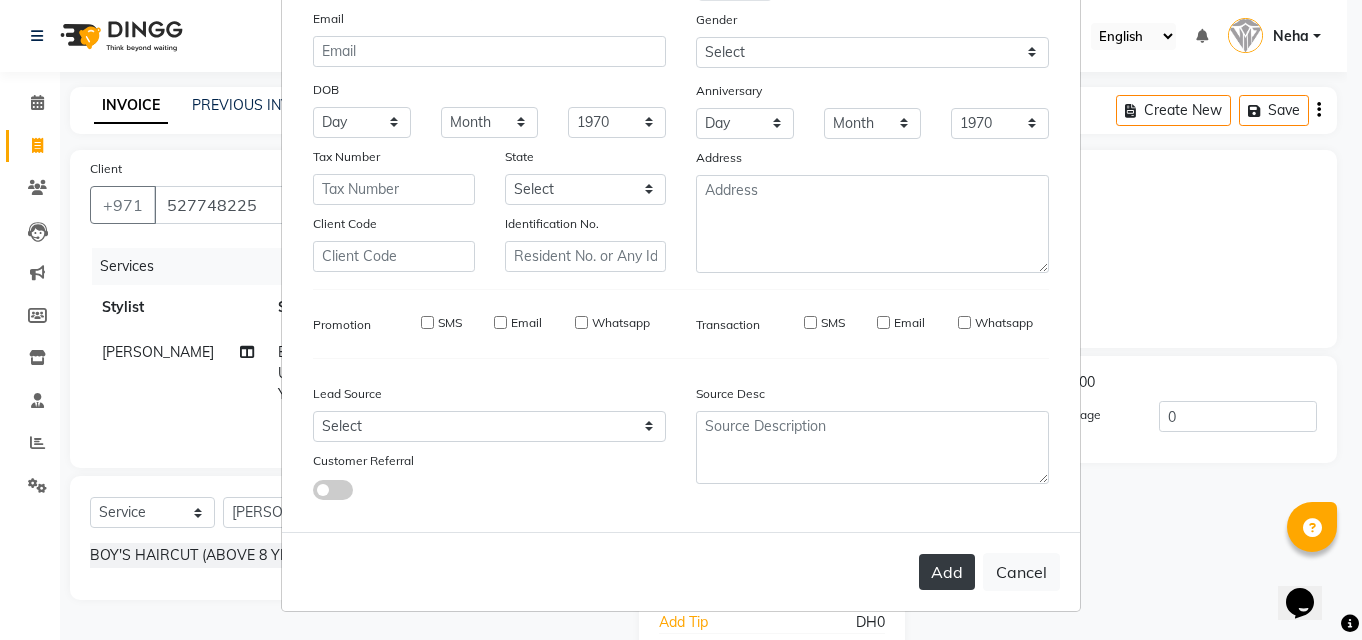 type 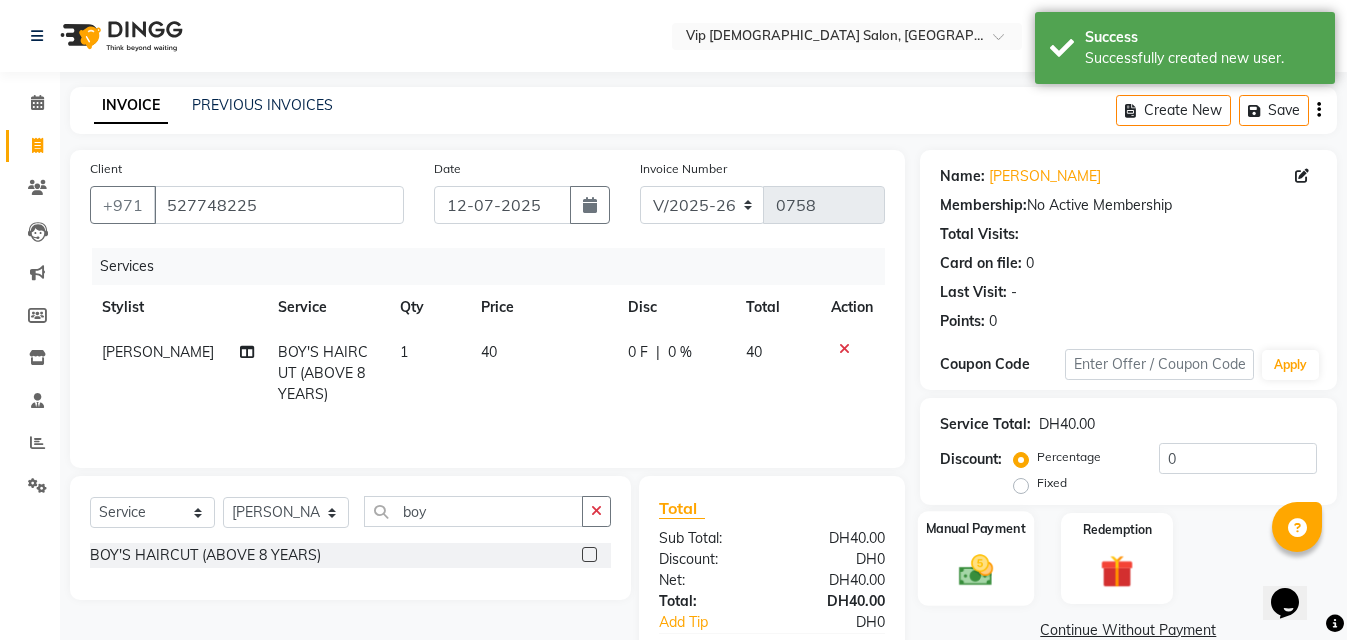 click on "Manual Payment" 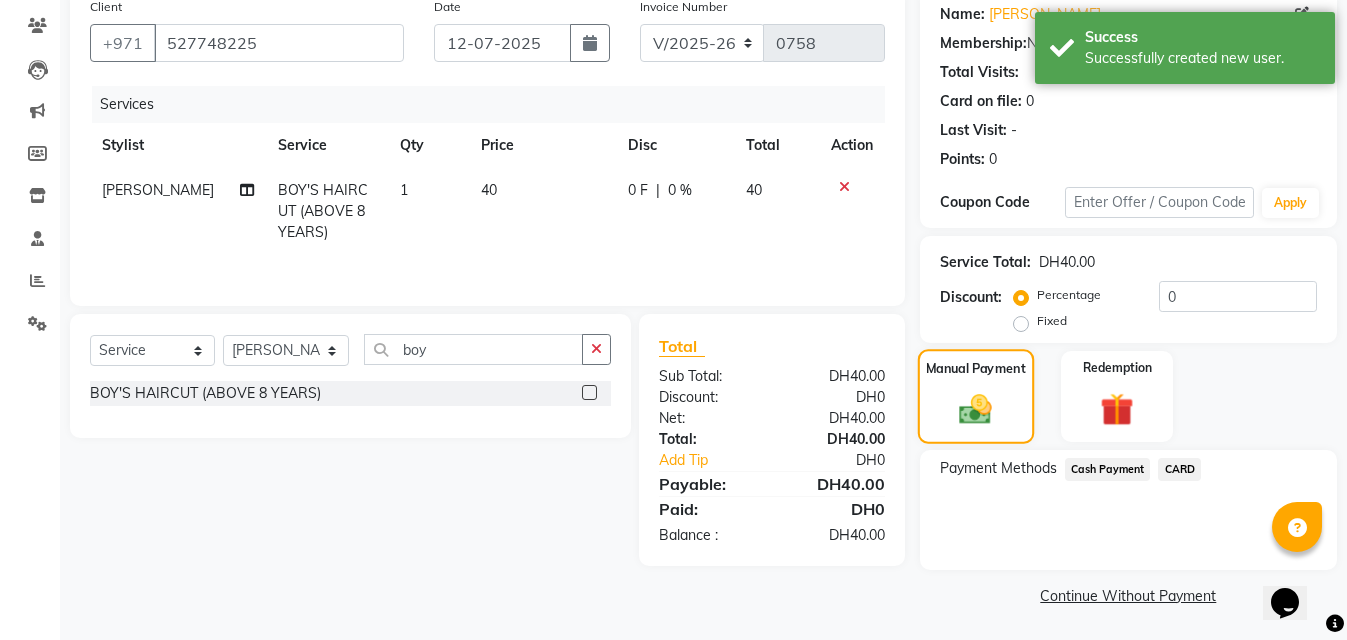 scroll, scrollTop: 163, scrollLeft: 0, axis: vertical 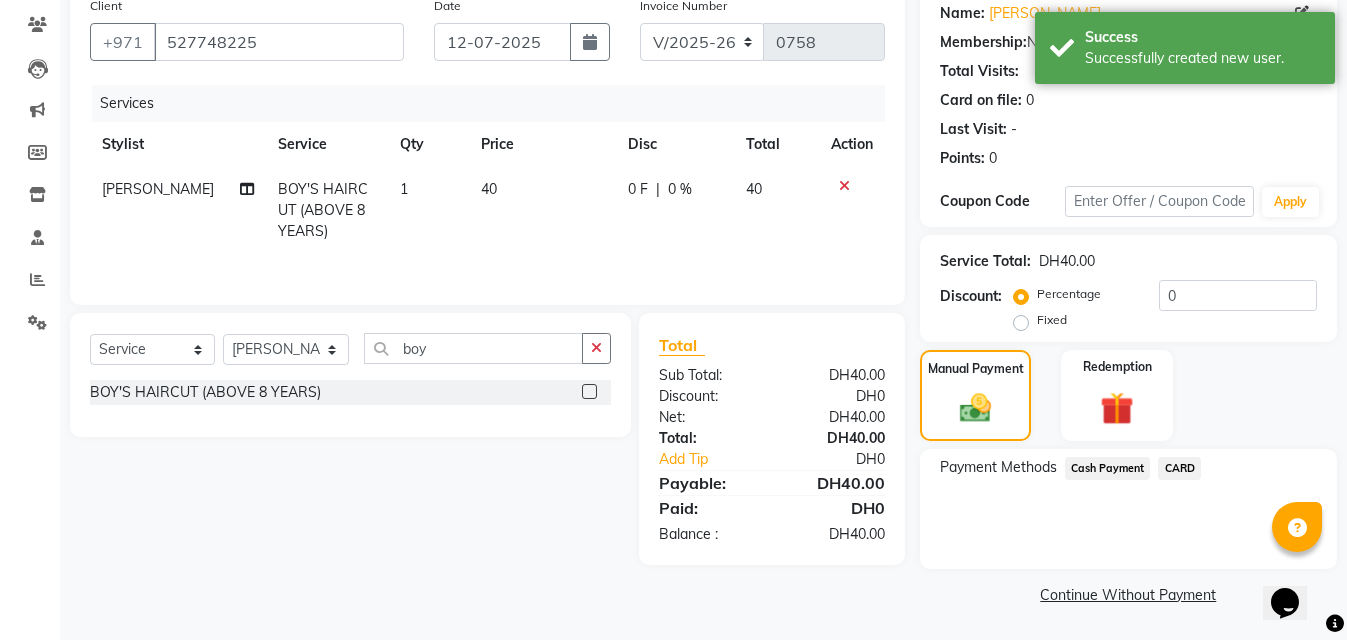 click on "Cash Payment" 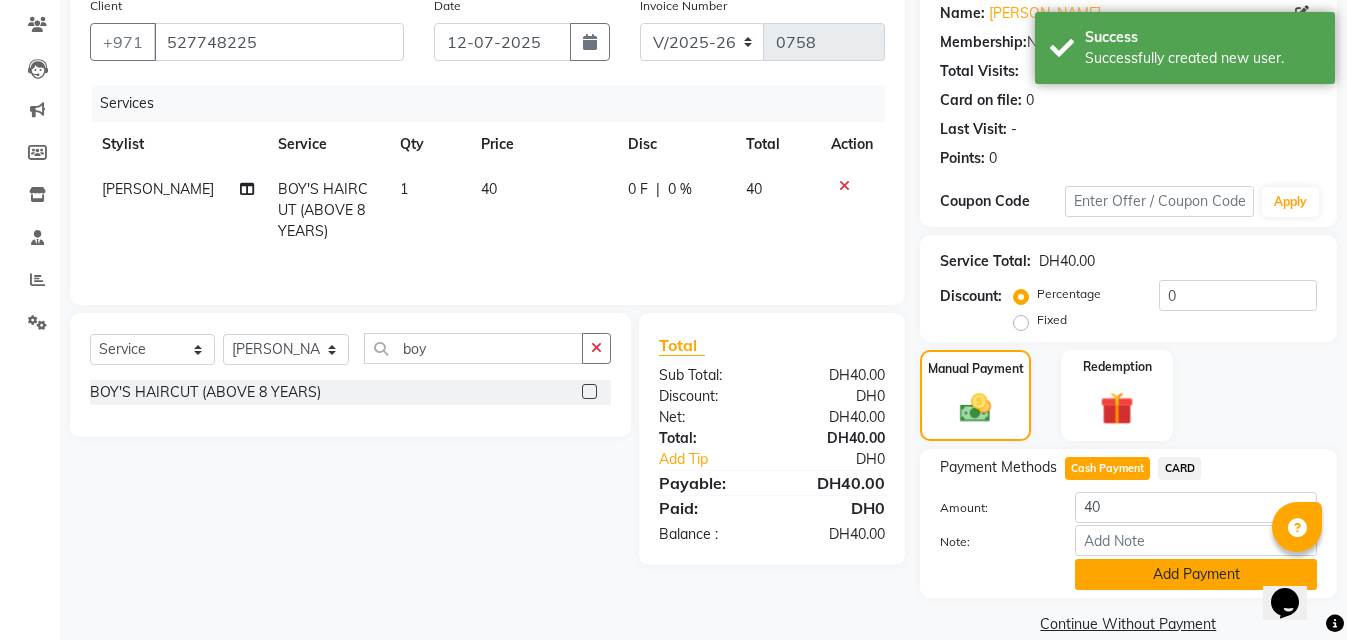 click on "Add Payment" 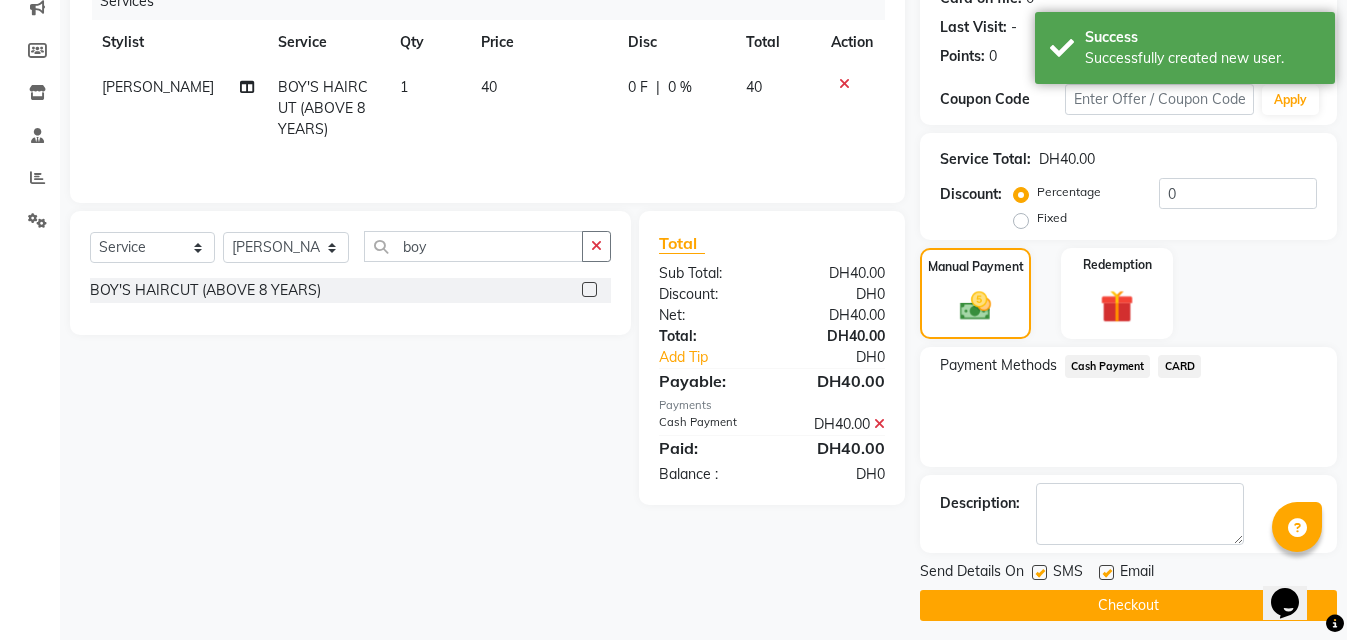 scroll, scrollTop: 276, scrollLeft: 0, axis: vertical 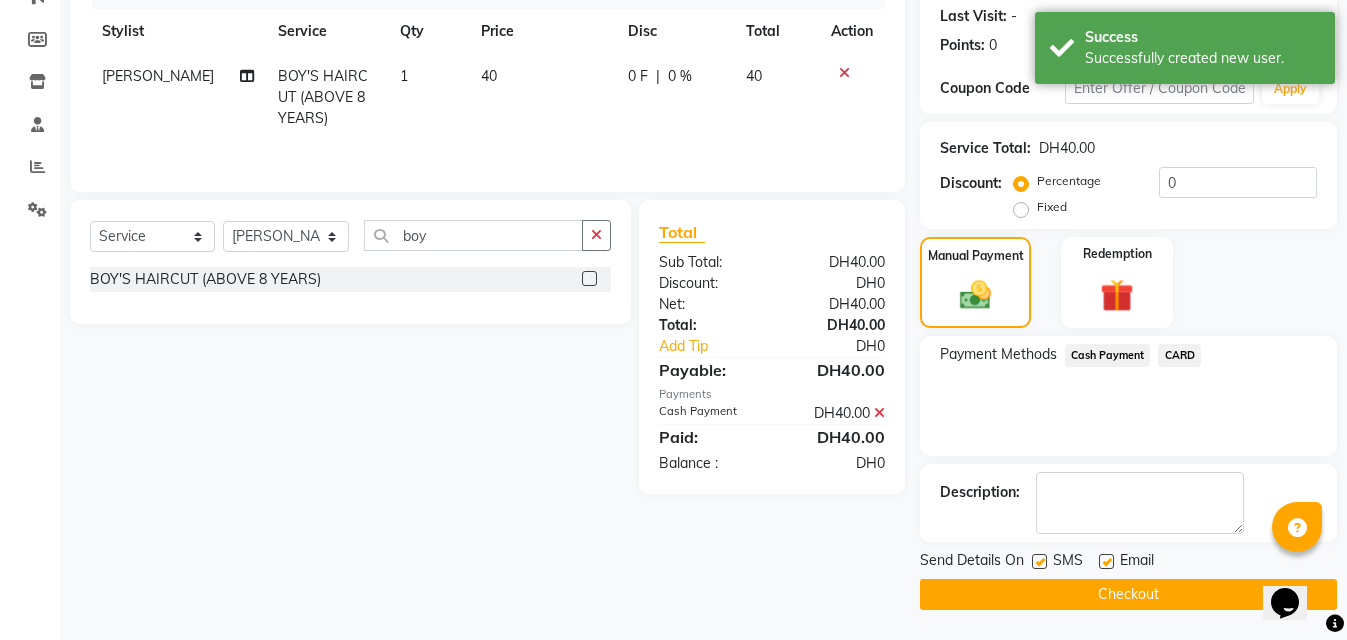 click on "Checkout" 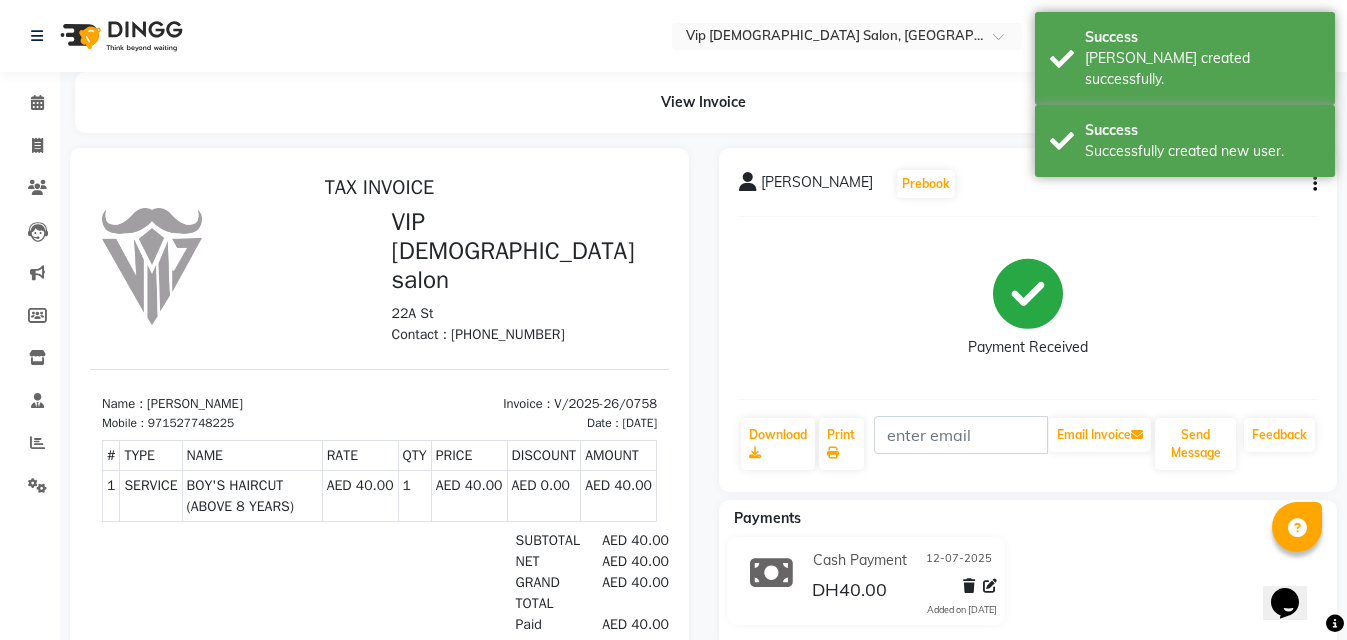 scroll, scrollTop: 0, scrollLeft: 0, axis: both 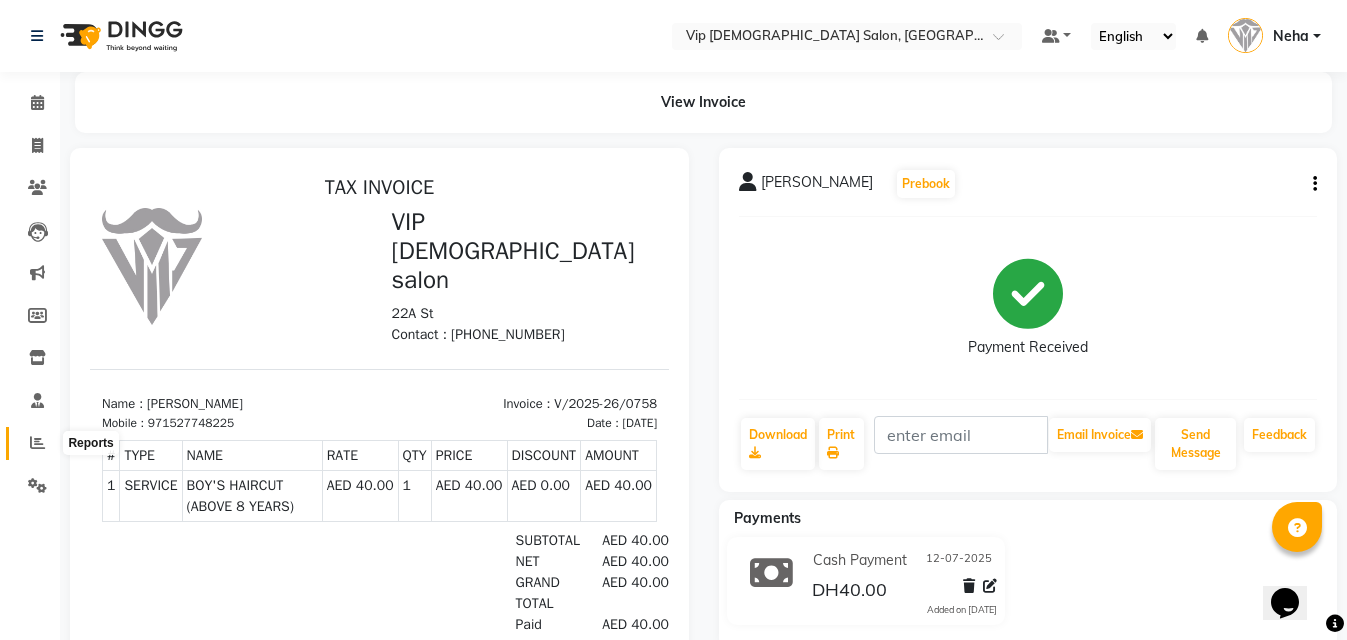 click 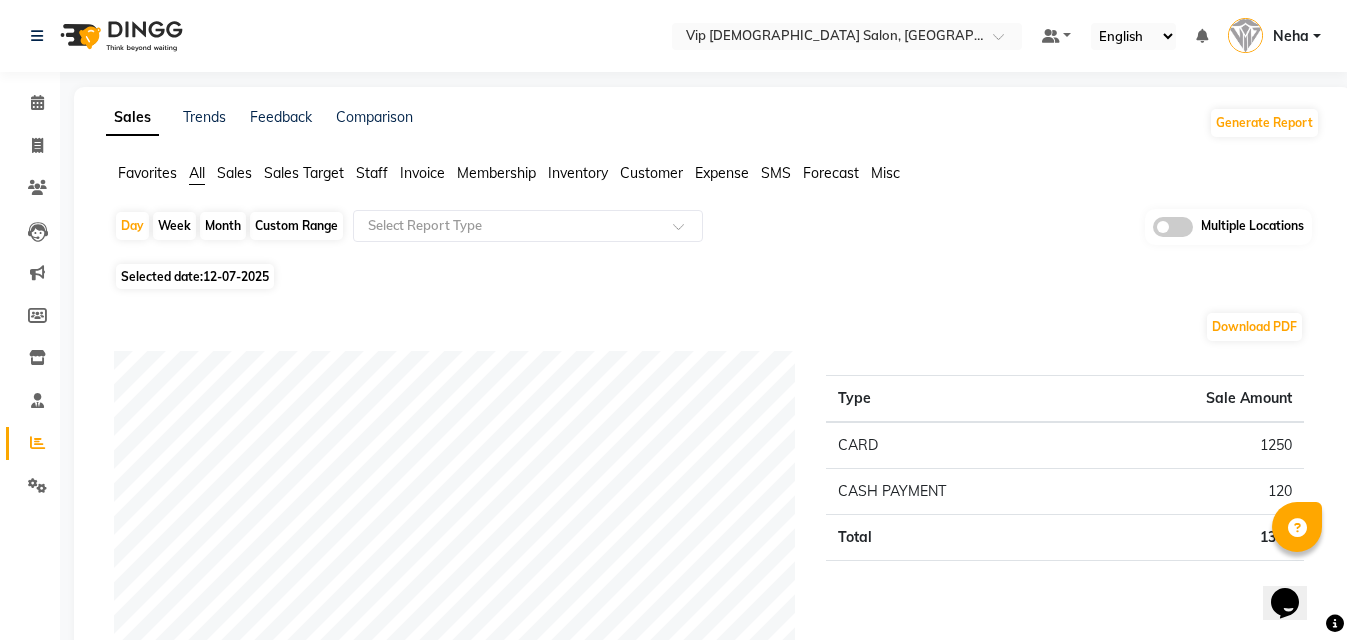 click on "Download PDF" 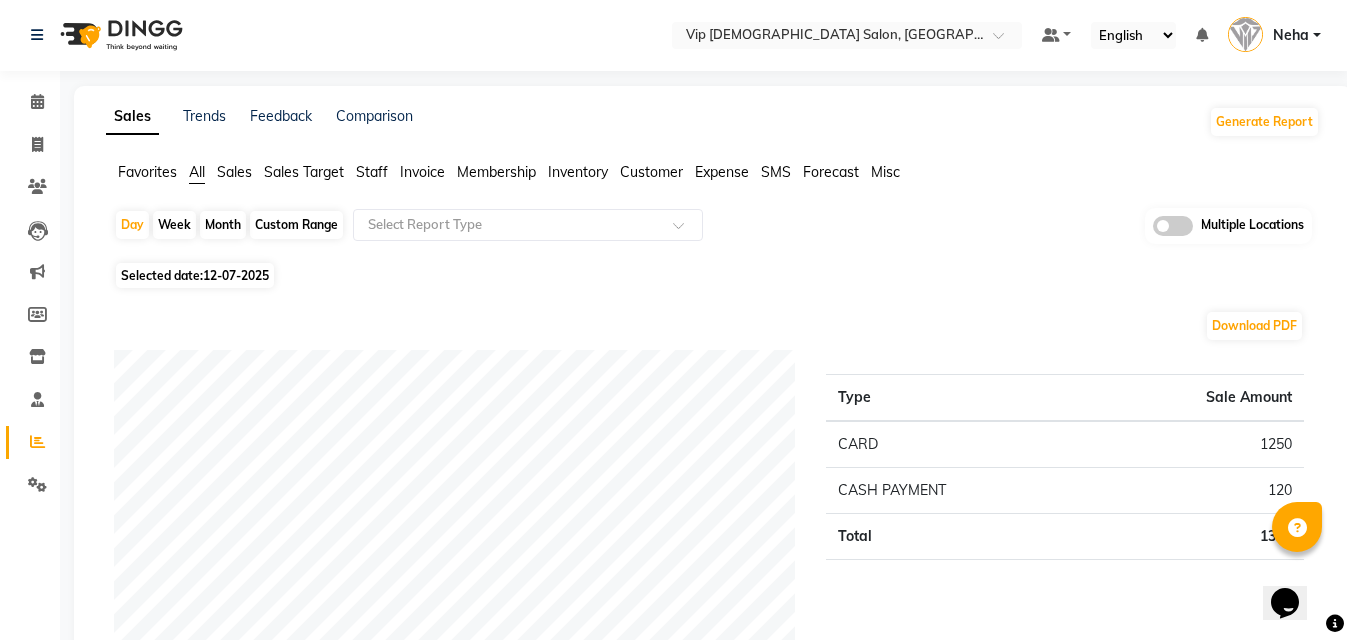 scroll, scrollTop: 0, scrollLeft: 0, axis: both 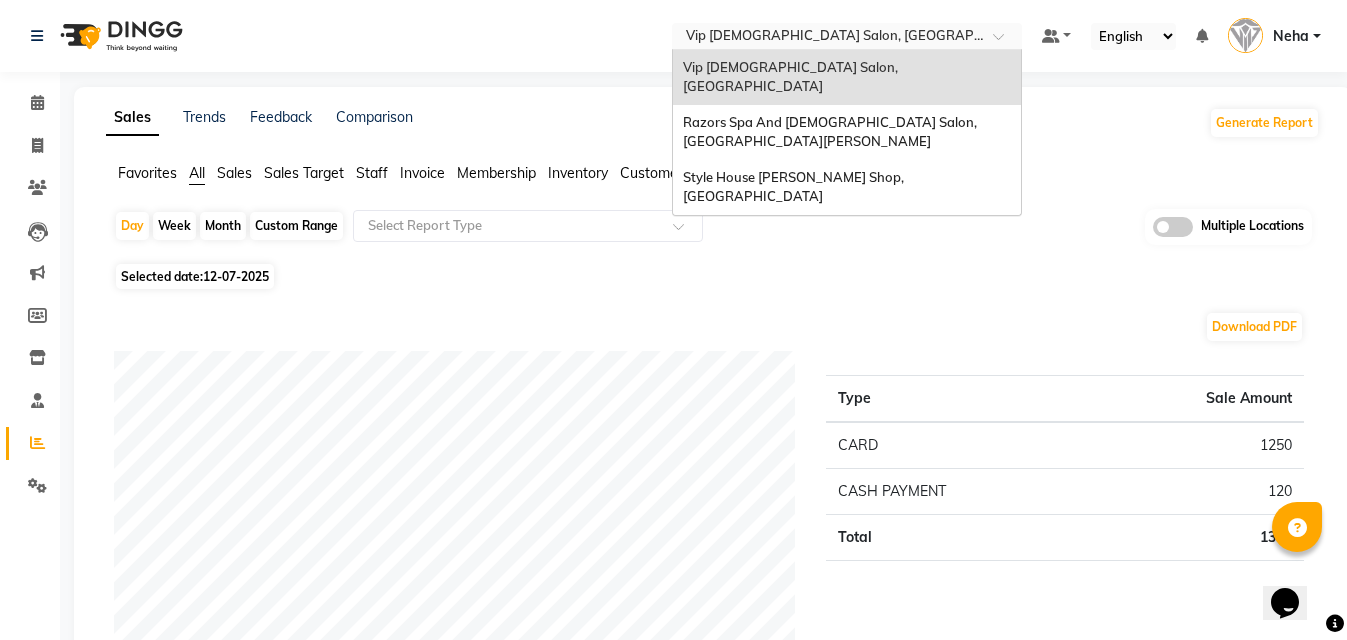 click at bounding box center (827, 38) 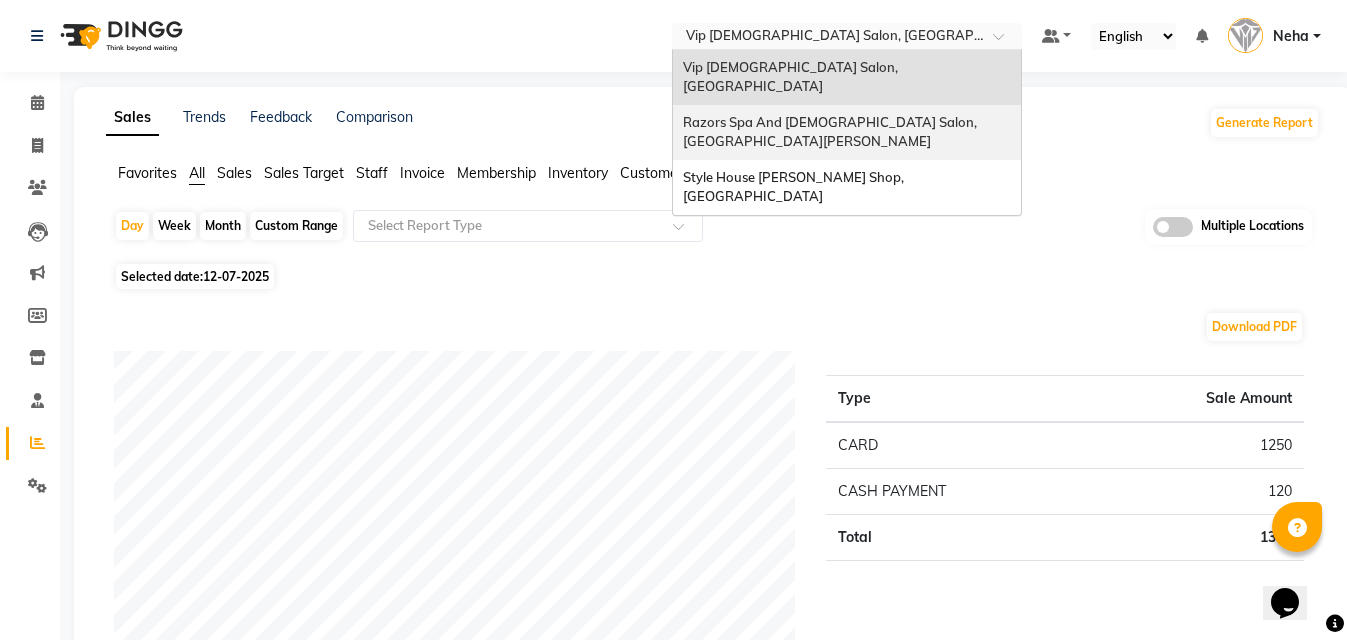 click on "Razors Spa And Gents Salon, Nadd Al Hamar" at bounding box center (831, 132) 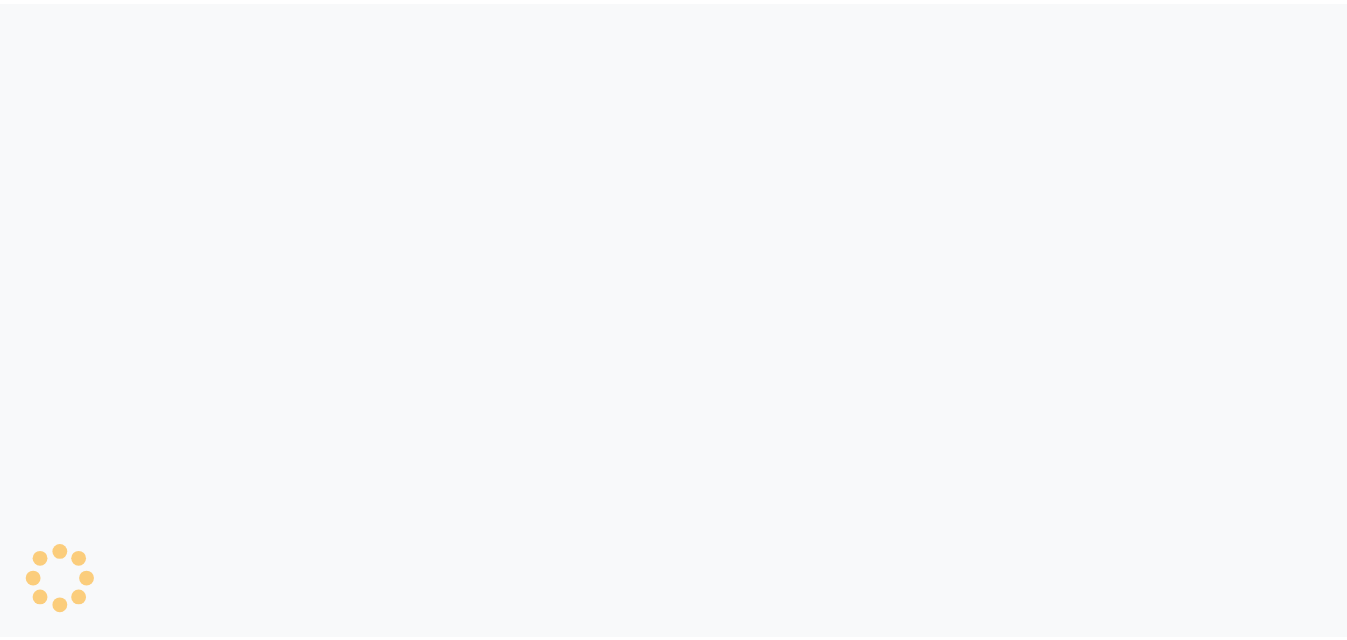 scroll, scrollTop: 0, scrollLeft: 0, axis: both 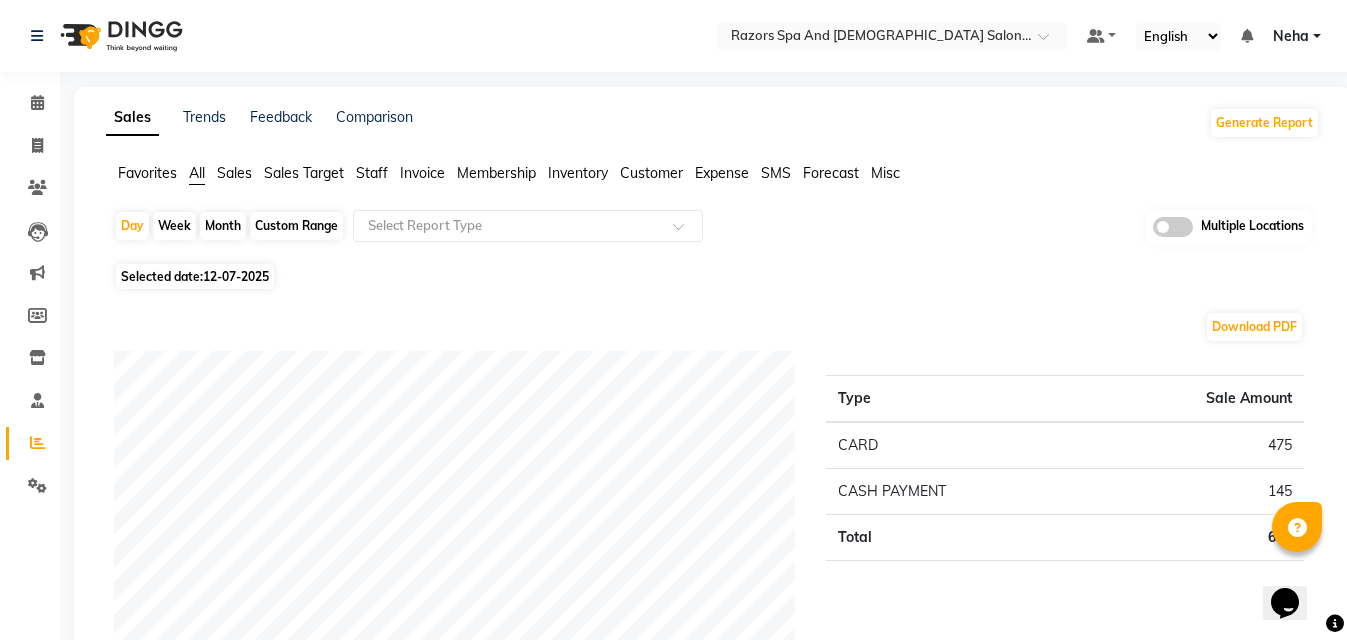 click on "Download PDF Payment mode Type Sale Amount CARD 475 CASH PAYMENT 145 Total 620 Staff summary Type Sale Amount [PERSON_NAME] 180 [PERSON_NAME] 110 [PERSON_NAME] 90 [PERSON_NAME] 90 [PERSON_NAME] 90 [PERSON_NAME] 60 Total 620 Sales summary Type Sale Amount Gift card 0 Prepaid 0 Vouchers 0 Memberships 0 Products 0 Packages 0 Services 620 Tips 10 Fee 0 Total 630 Expense by type Type Sale Amount Tips in card 10 Total 10 Service by category Type Sale Amount HAIR 510 PEDICURE-MANICURE 110 Total 620 Service sales Type Sale Amount MEN'S HAIRCUT + [PERSON_NAME] CRAFTING 450 BASIC MANICURE 110 MEN'S HAIRCUT 60 Total 620" 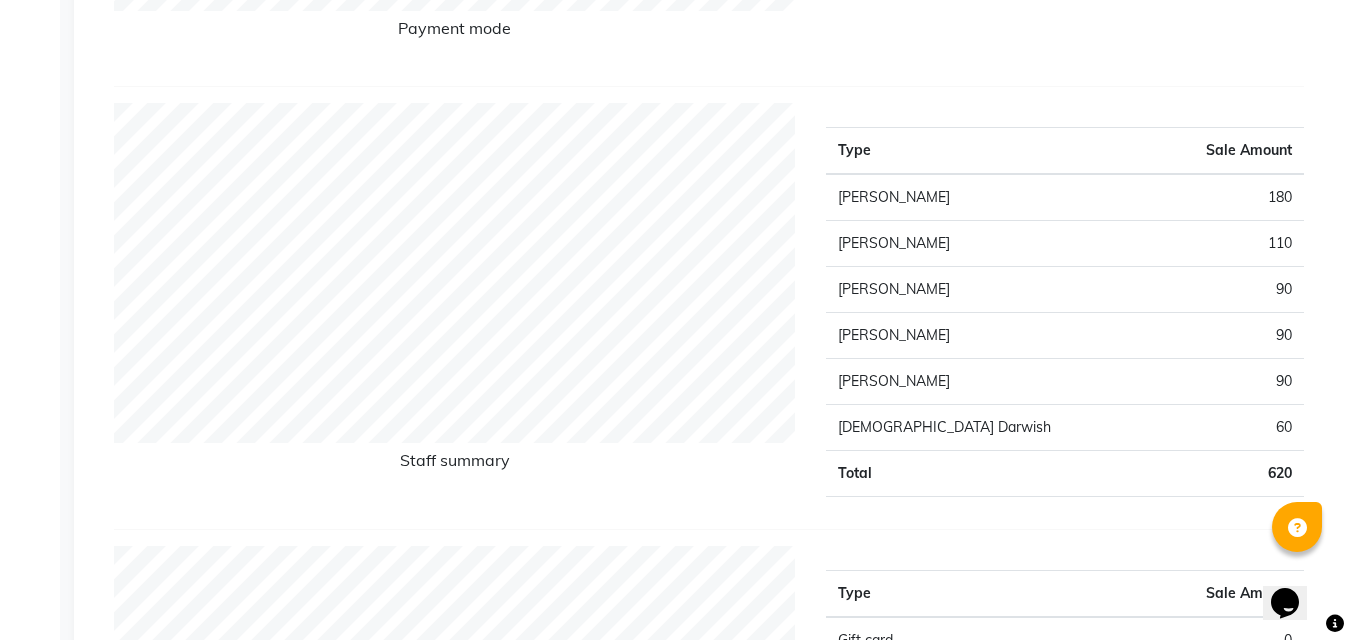 scroll, scrollTop: 720, scrollLeft: 0, axis: vertical 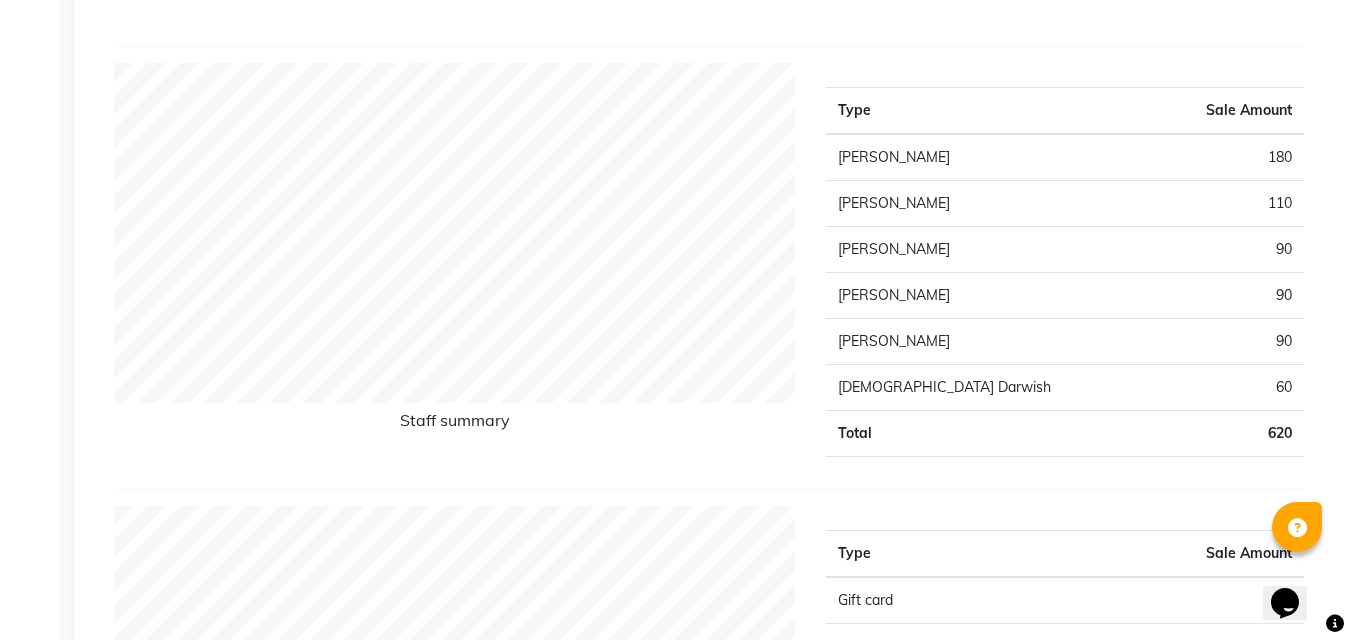 click on "Payment mode Type Sale Amount CARD 475 CASH PAYMENT 145 Total 620 Staff summary Type Sale Amount [PERSON_NAME] 180 [PERSON_NAME] 110 [PERSON_NAME] 90 [PERSON_NAME] 90 [PERSON_NAME] 90 Islam Darwish 60 Total 620 Sales summary Type Sale Amount Gift card 0 Prepaid 0 Vouchers 0 Memberships 0 Products 0 Packages 0 Services 620 Tips 10 Fee 0 Total 630 Expense by type Type Sale Amount Tips in card 10 Total 10 Service by category Type Sale Amount HAIR 510 PEDICURE-MANICURE 110 Total 620 Service sales Type Sale Amount MEN'S HAIRCUT + [PERSON_NAME] CRAFTING 450 BASIC MANICURE 110 MEN'S HAIRCUT 60 Total 620" 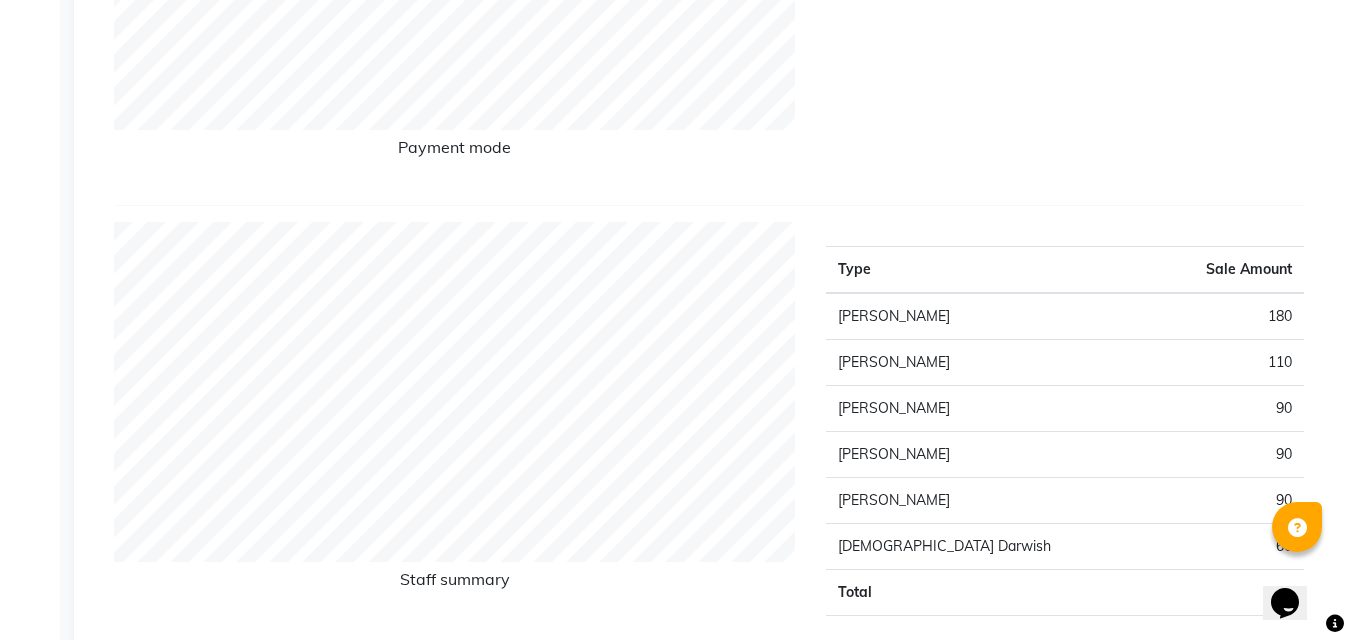 scroll, scrollTop: 560, scrollLeft: 0, axis: vertical 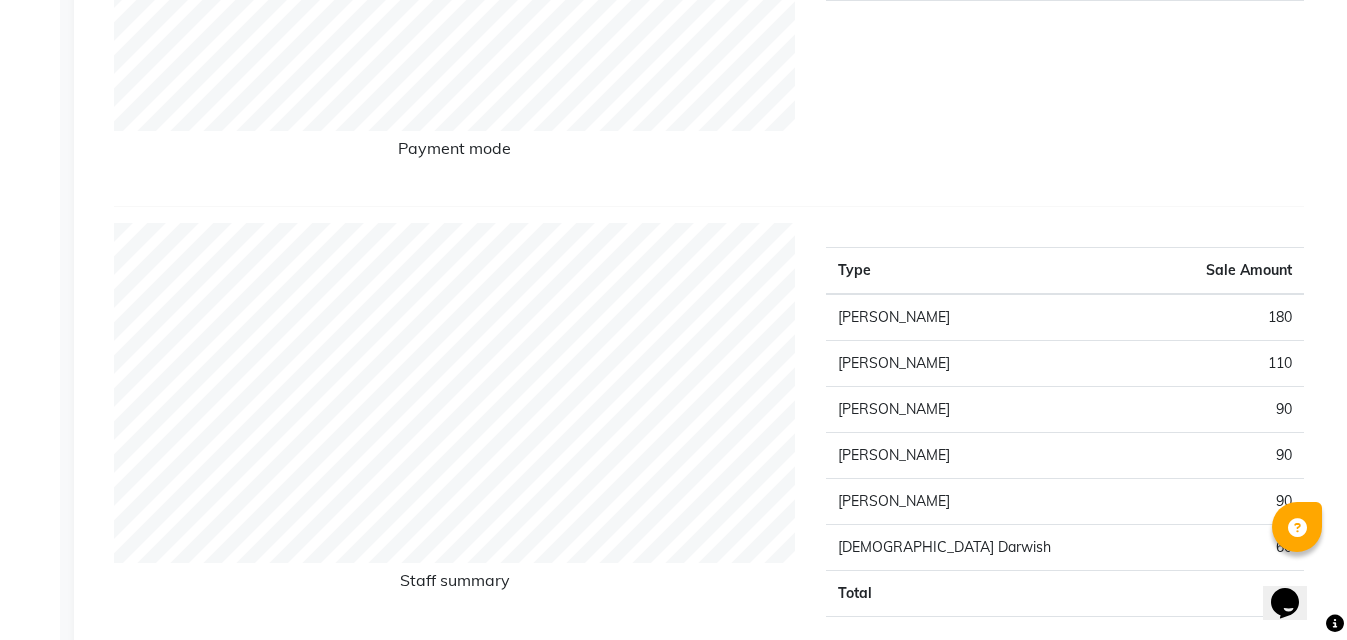 click on "Type Sale Amount CARD 475 CASH PAYMENT 145 Total 620" 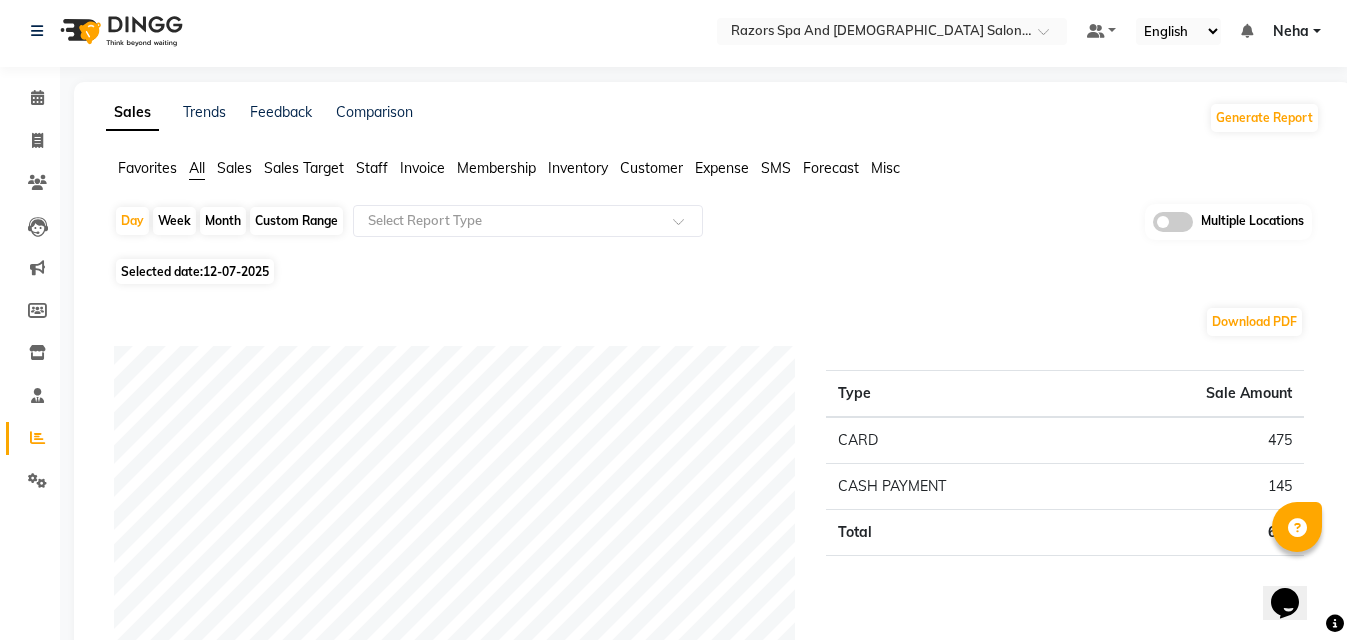 scroll, scrollTop: 0, scrollLeft: 0, axis: both 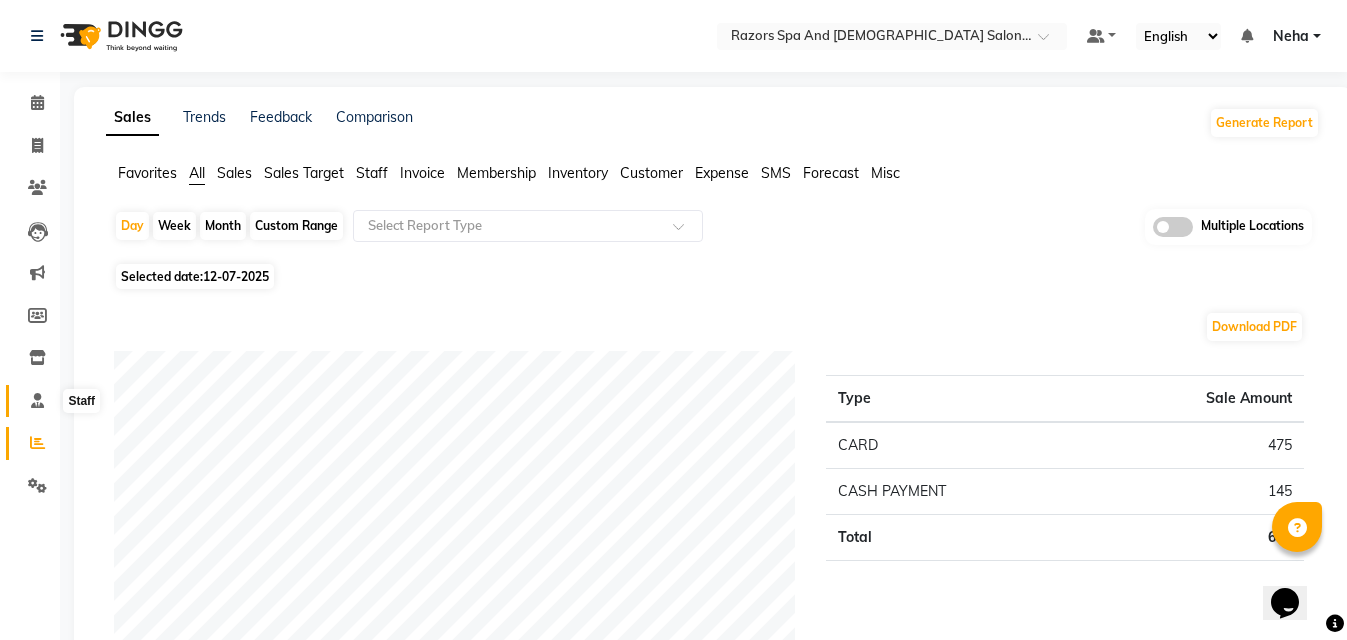 click 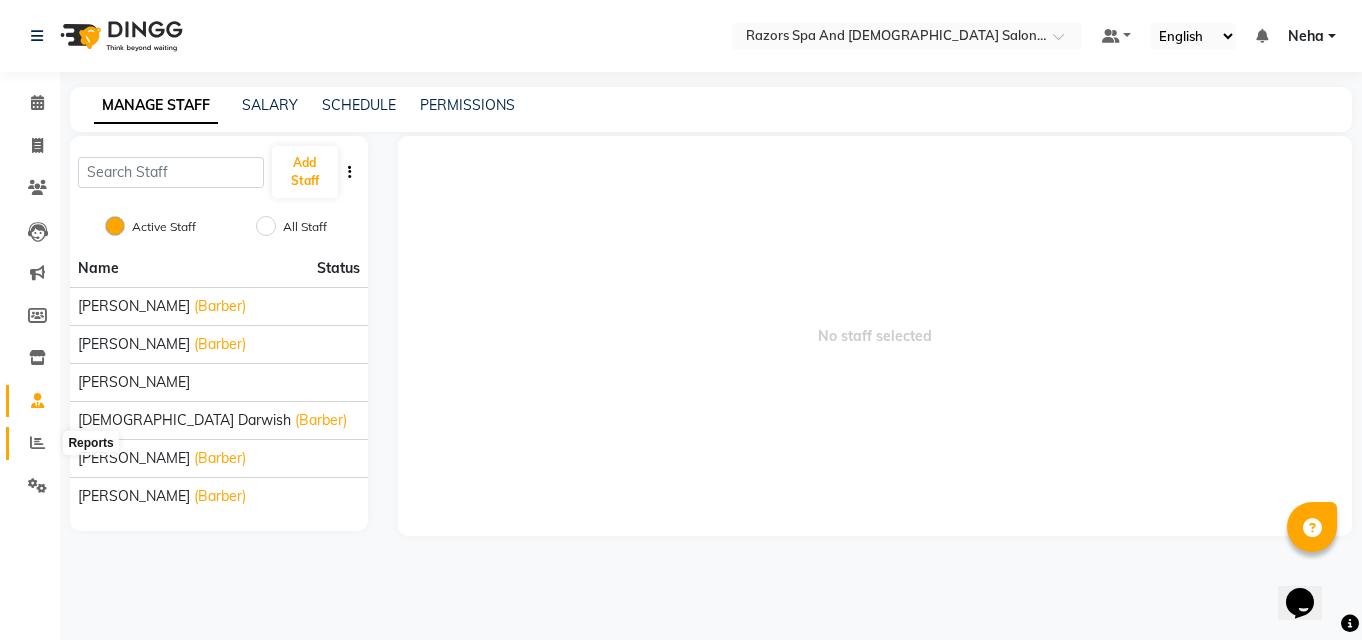 click 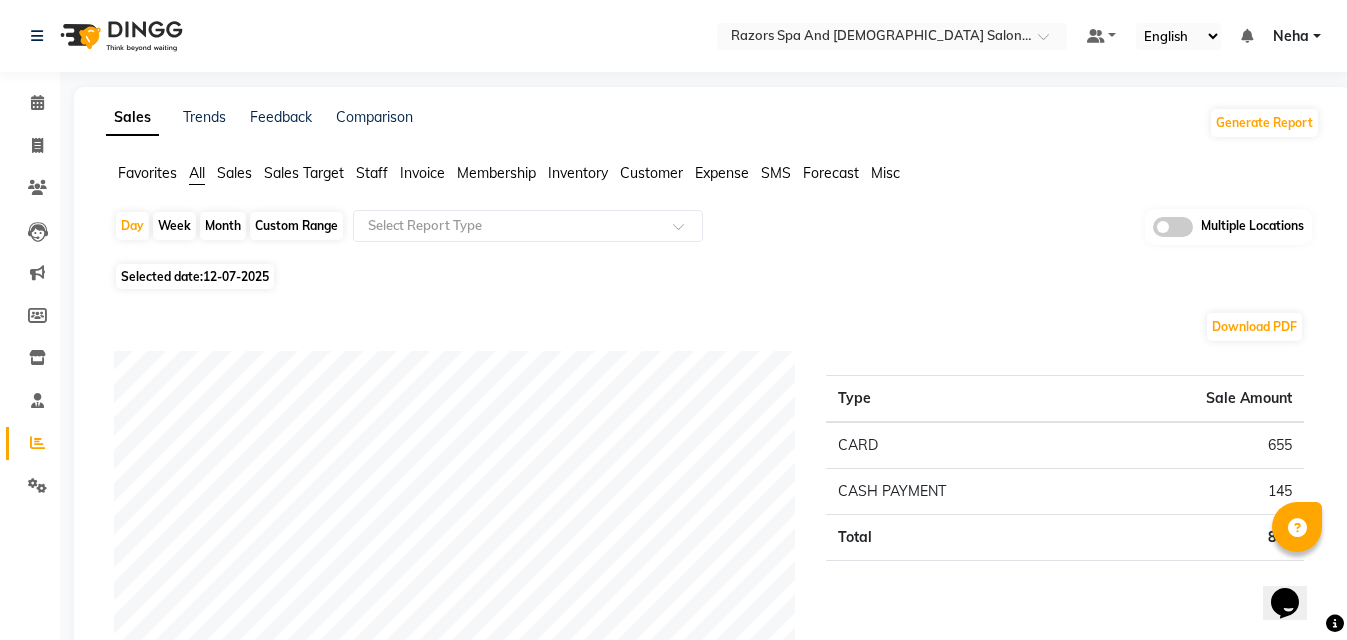 click on "Download PDF" 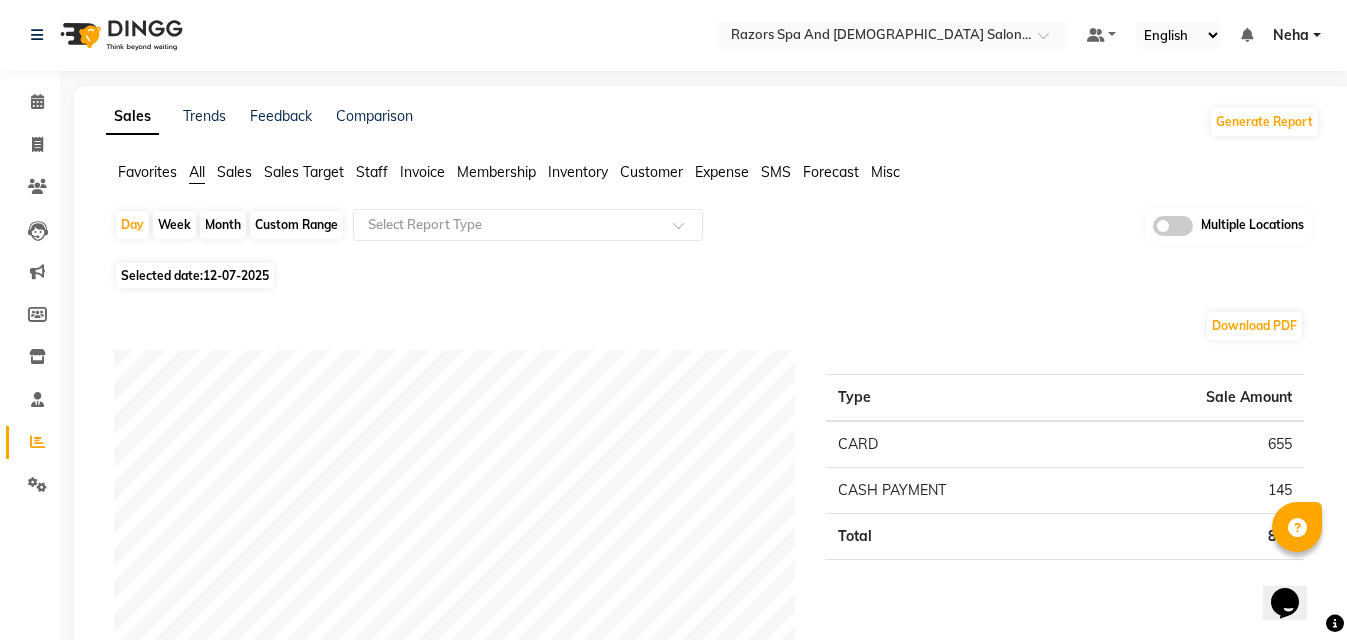 scroll, scrollTop: 0, scrollLeft: 0, axis: both 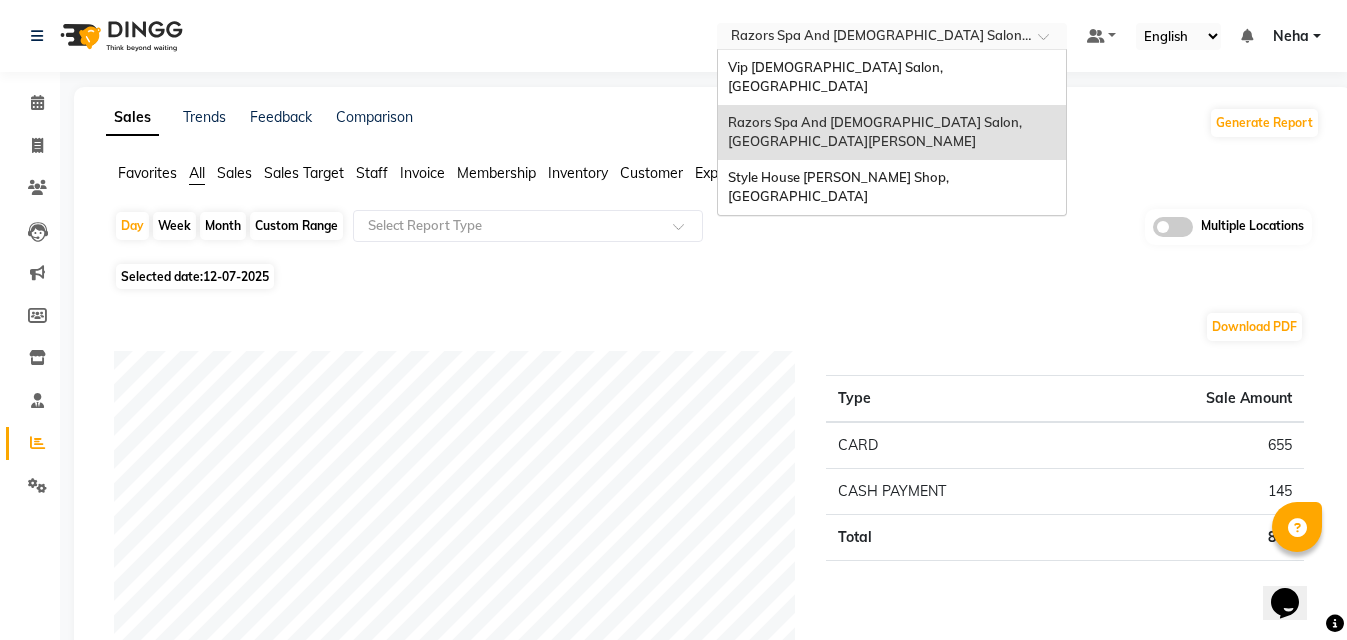 click at bounding box center [872, 38] 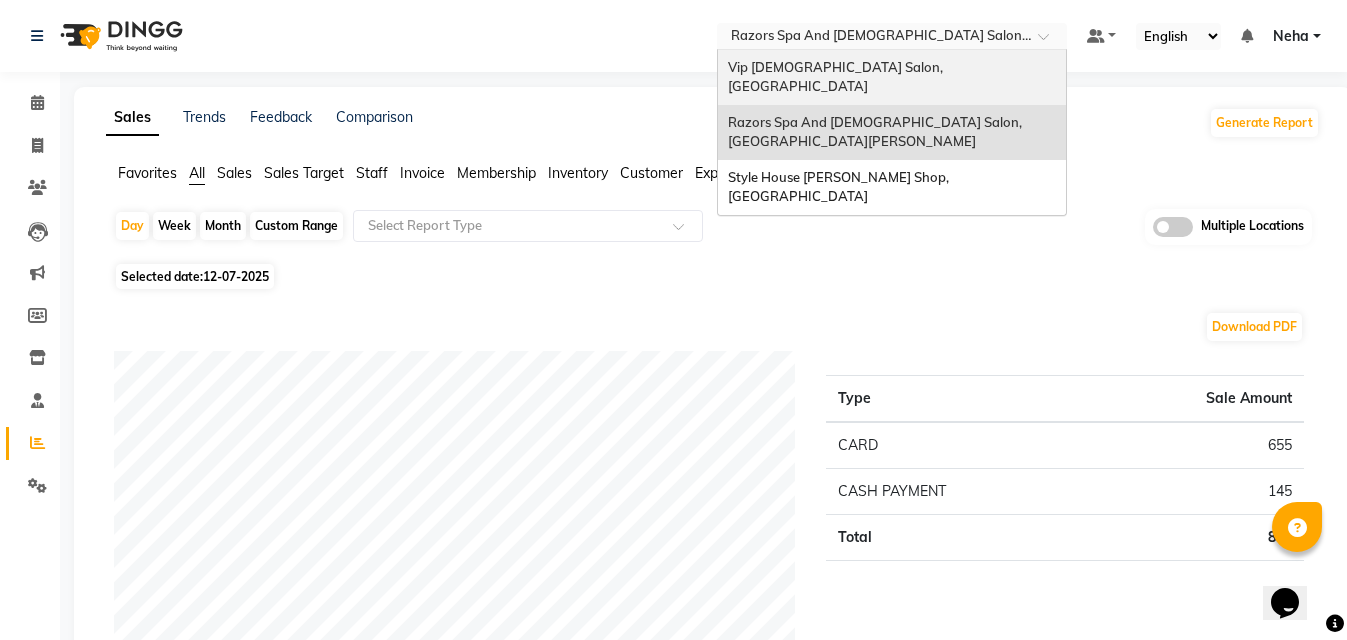 click on "Vip [DEMOGRAPHIC_DATA] Salon, [GEOGRAPHIC_DATA]" at bounding box center [837, 77] 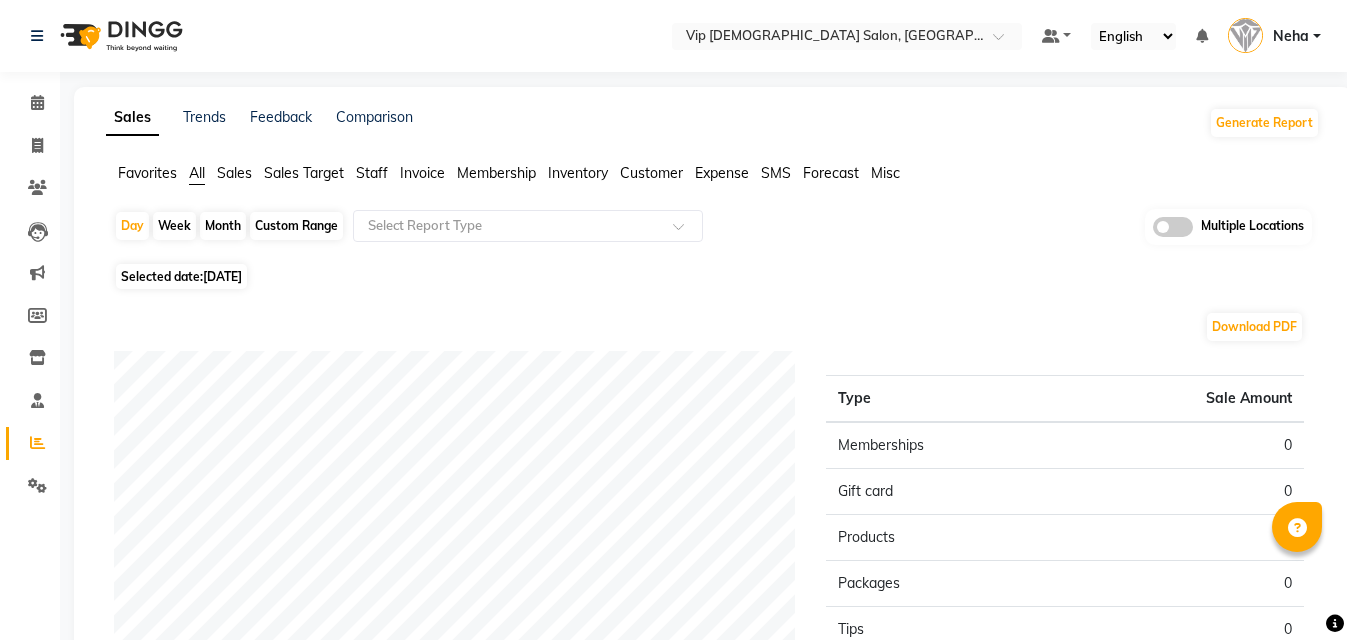 scroll, scrollTop: 95, scrollLeft: 0, axis: vertical 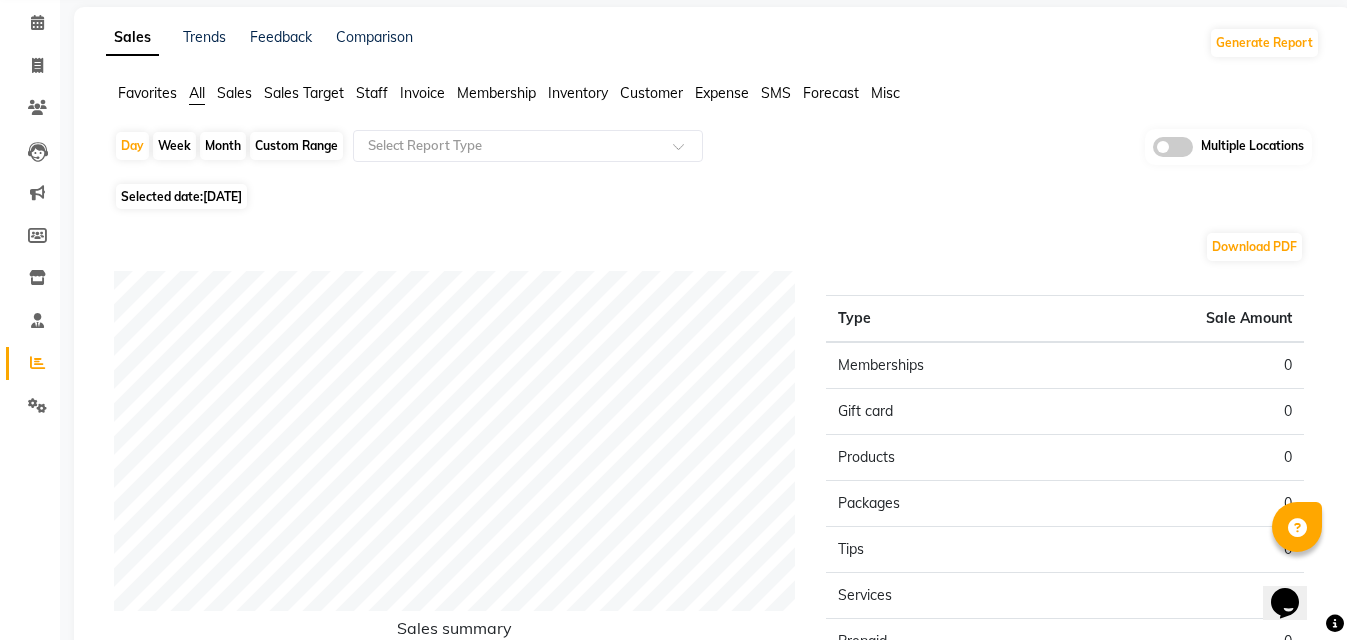 click on "[DATE]" 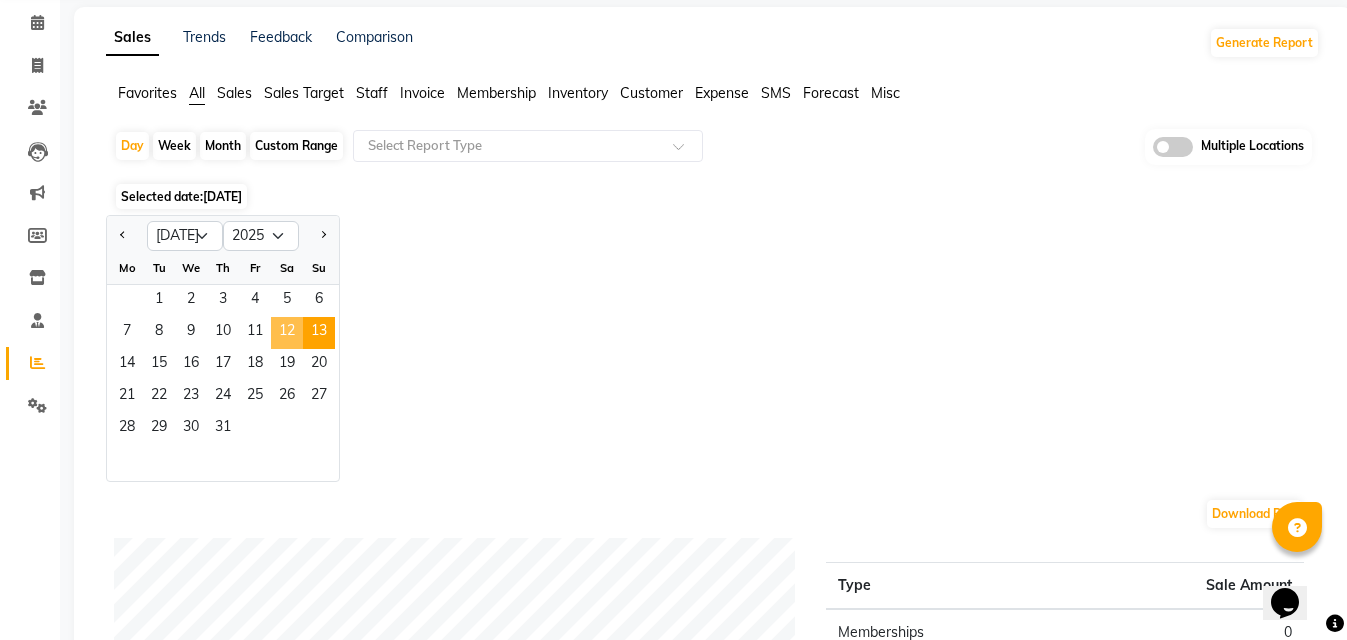 click on "12" 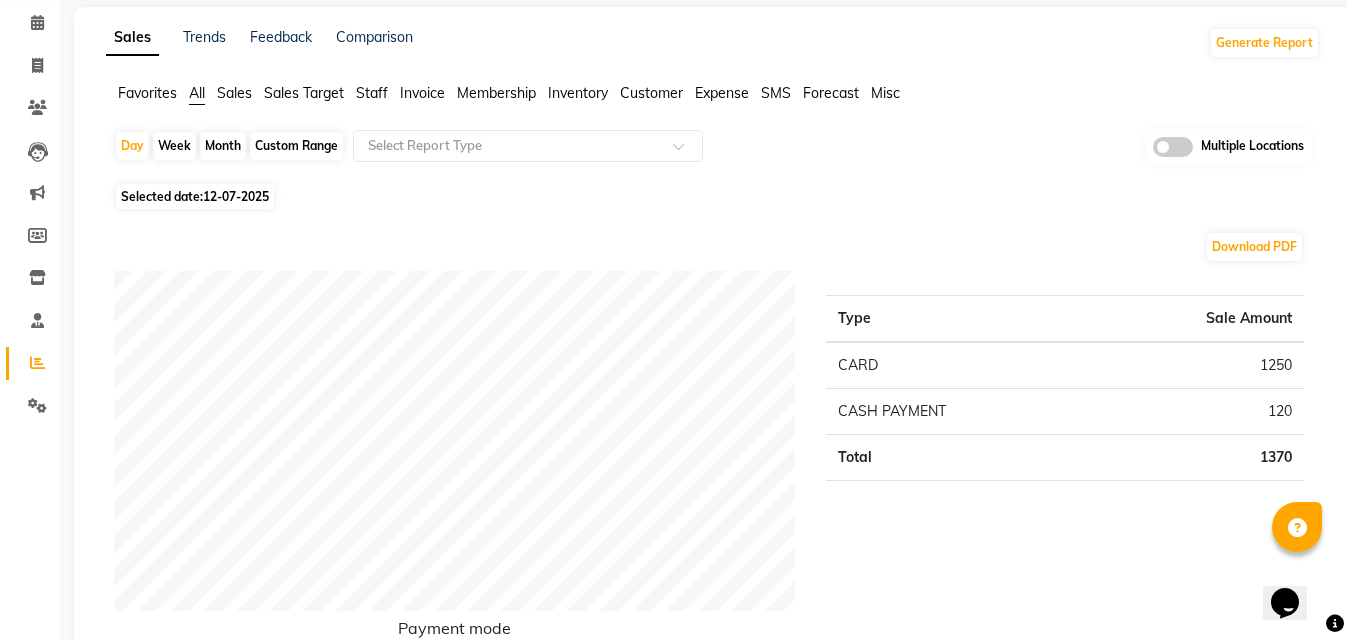 click on "Day   Week   Month   Custom Range  Select Report Type Multiple Locations Selected date:  [DATE]  Download PDF Payment mode Type Sale Amount CARD 1250 CASH PAYMENT 120 Total 1370 Staff summary Type Sale Amount [PERSON_NAME] 295 [PERSON_NAME] 230 [PERSON_NAME] 160 [PERSON_NAME] 155 [PERSON_NAME] 150 [PERSON_NAME]  Akhilaque 120 [PERSON_NAME] 120 [PERSON_NAME] [PERSON_NAME] 80 [PERSON_NAME] 60 Total 1370 Sales summary Type Sale Amount Memberships 0 Prepaid 0 Vouchers 0 Gift card 0 Products 0 Packages 0 Services 1370 Tips 20 Fee 0 Total 1390 Service by category Type Sale Amount HAIR 1100 BODY RELAXING (INCLUDING STEAM) 150 PEDICURE-MANICURE 120 Total 1370 Service sales Type Sale Amount MEN'S HAIRCUT + [PERSON_NAME] CRAFTING 640 MOROCCAN BATH (45MINS) 150 [PERSON_NAME] CRAFTING 140 HAIR SPA (CREAMBATH + STEAM = RELAX) 100 BOY'S HAIRCUT (ABOVE 8 YEARS) 80 MEN'S HAIRCUT + [PERSON_NAME] TRIM 60 BASIC PEDICURE 50 BASIC MANICURE 40 [PERSON_NAME] COLOR 40 HEAD OIL MASSAGE 40 Others 30 Total 1370 ★ Mark as Favorite" 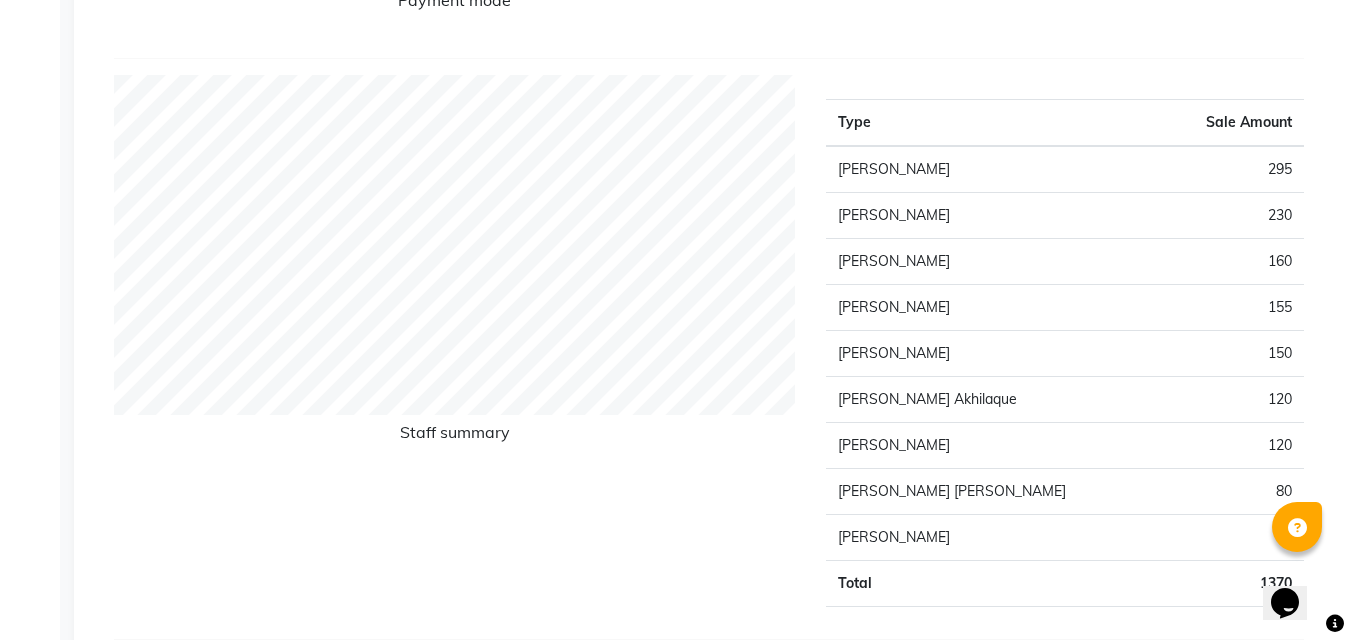 scroll, scrollTop: 720, scrollLeft: 0, axis: vertical 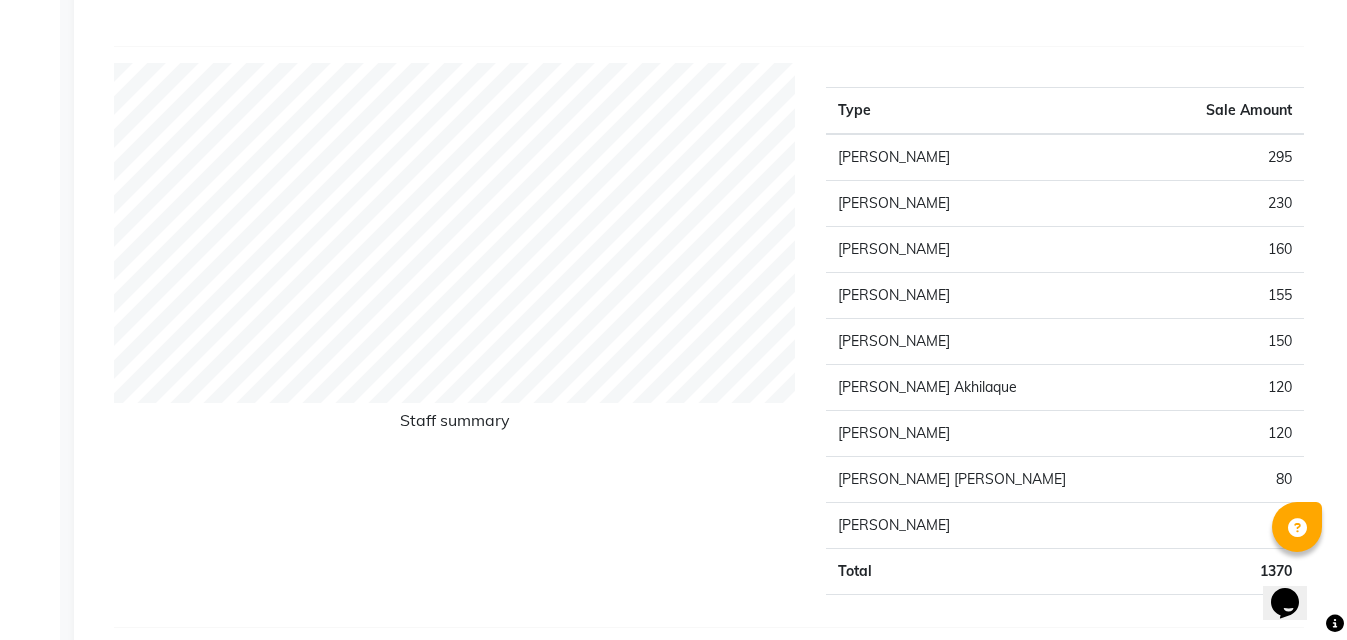 click on "Payment mode" 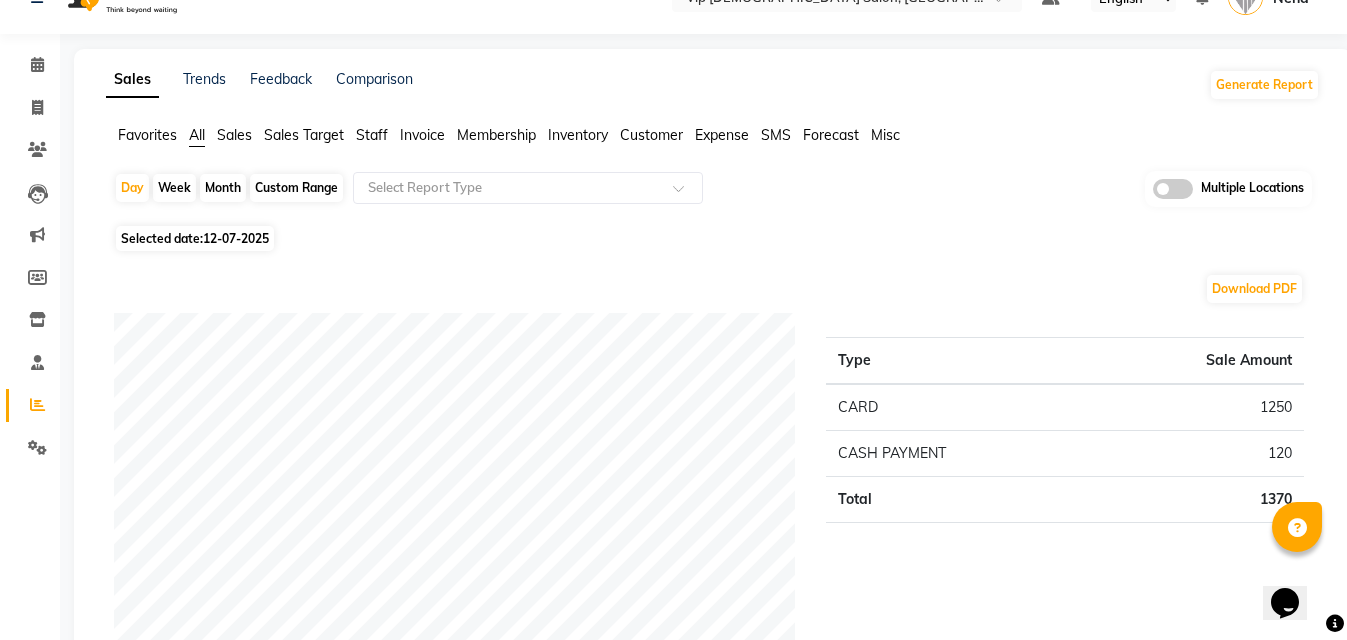 scroll, scrollTop: 0, scrollLeft: 0, axis: both 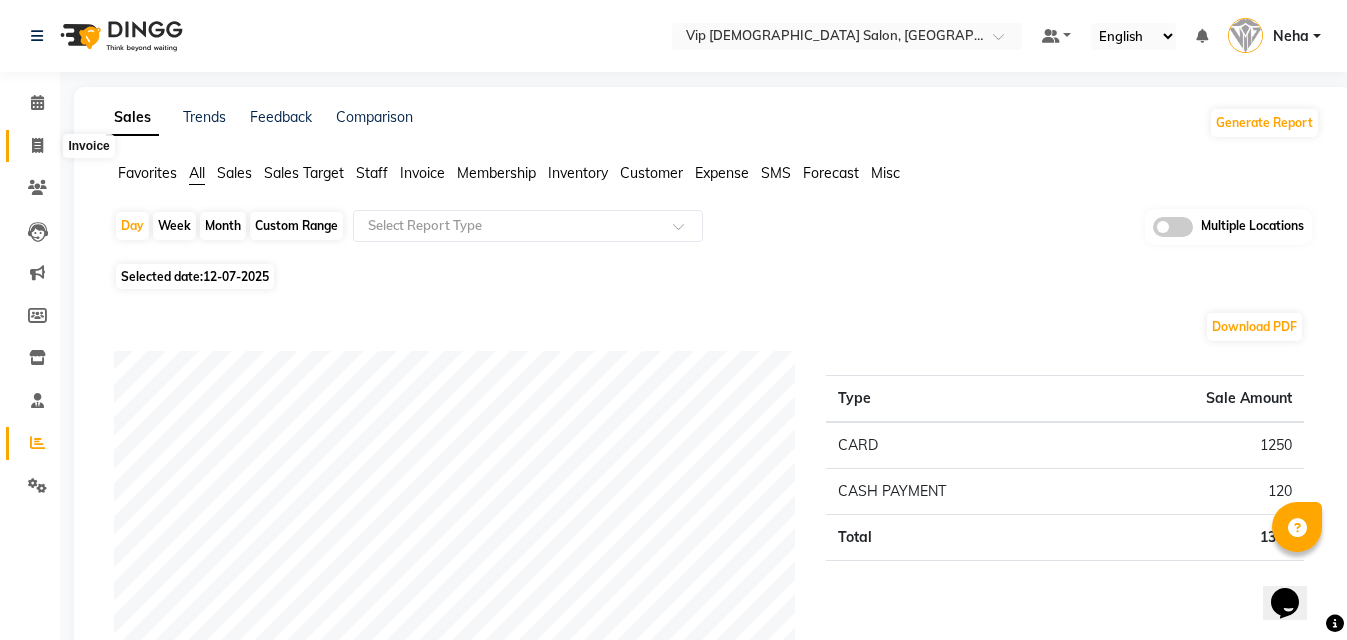 click 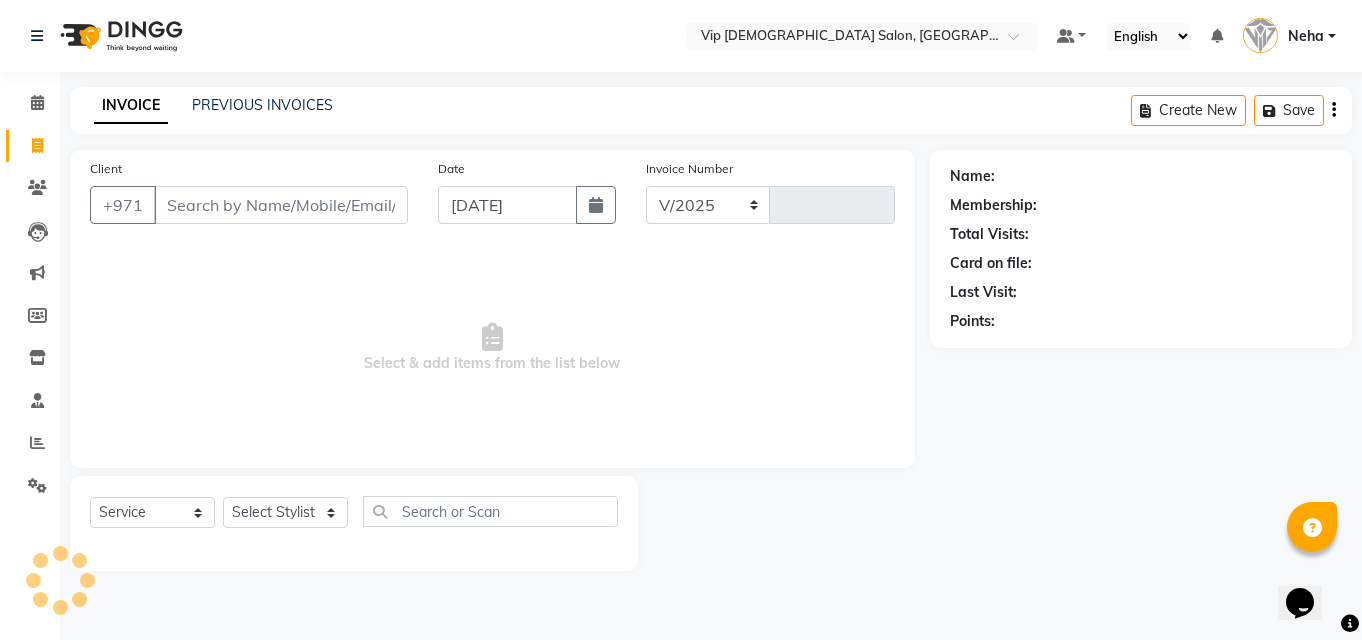 select on "8415" 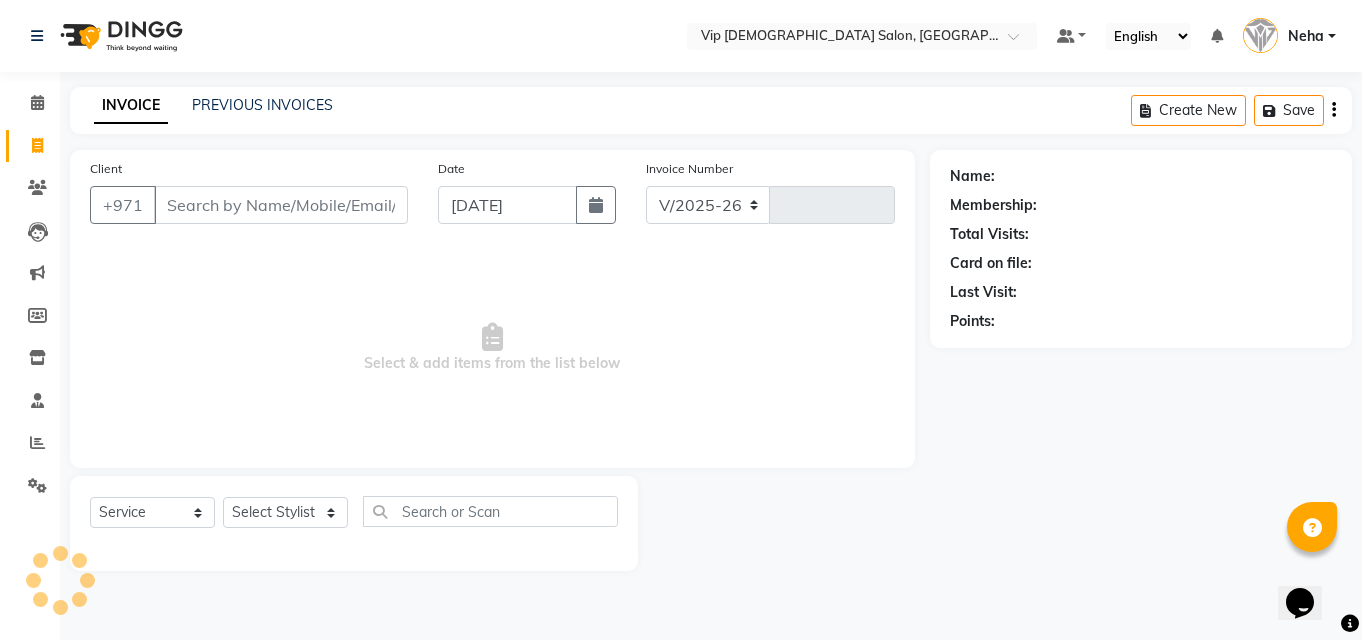 type on "0759" 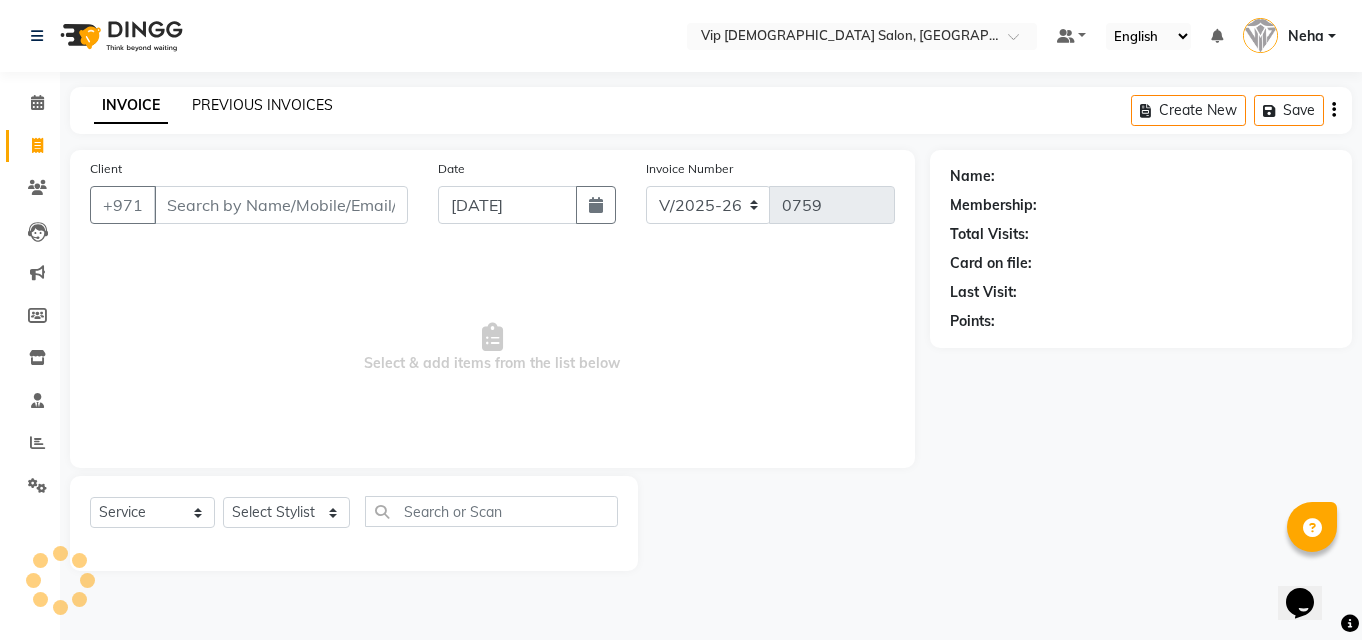 click on "PREVIOUS INVOICES" 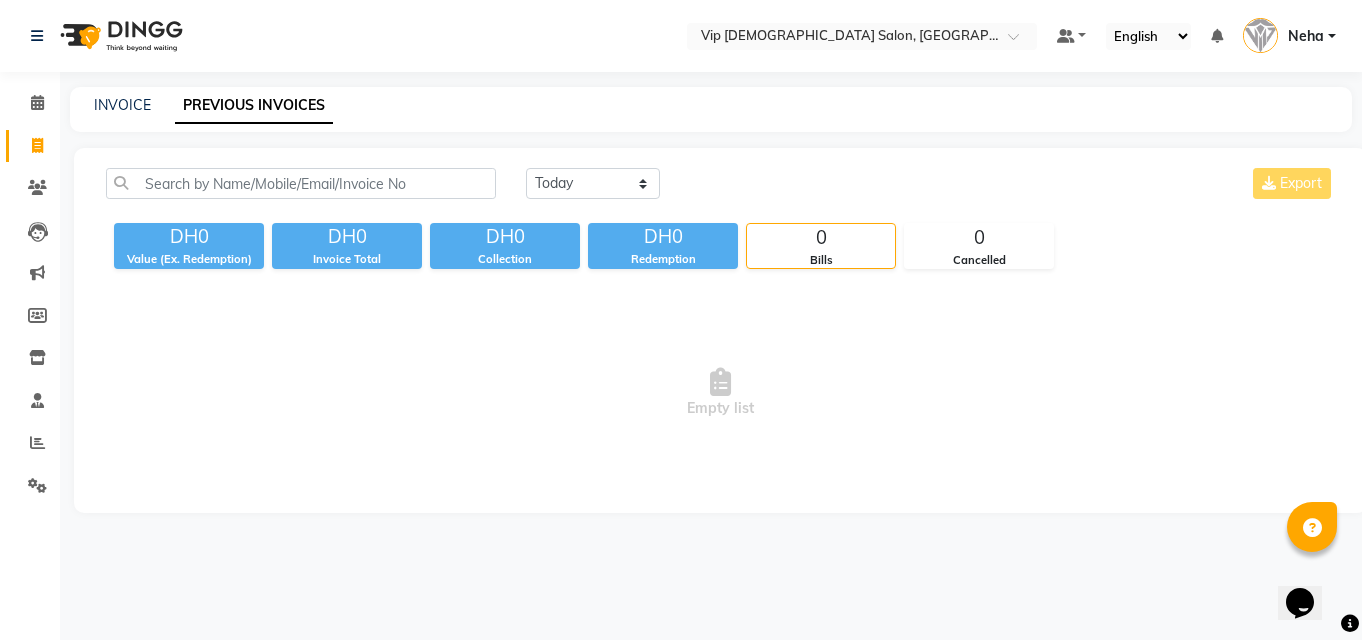 click on "INVOICE PREVIOUS INVOICES" 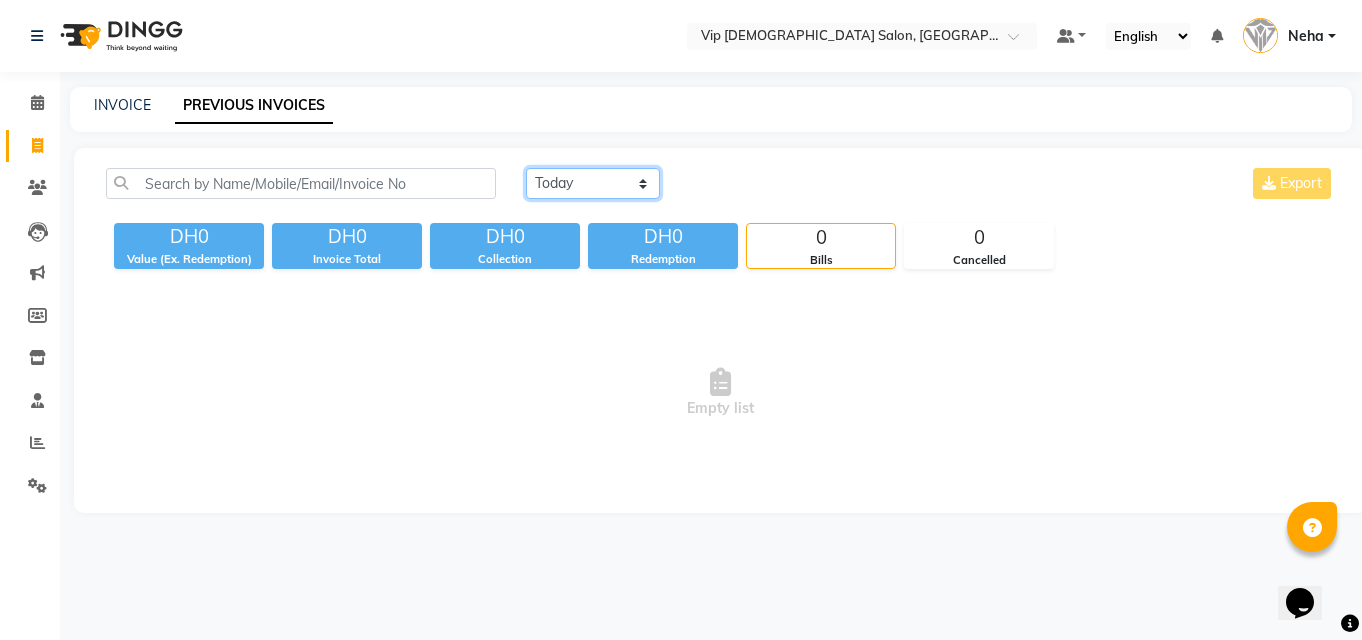click on "Today Yesterday Custom Range" 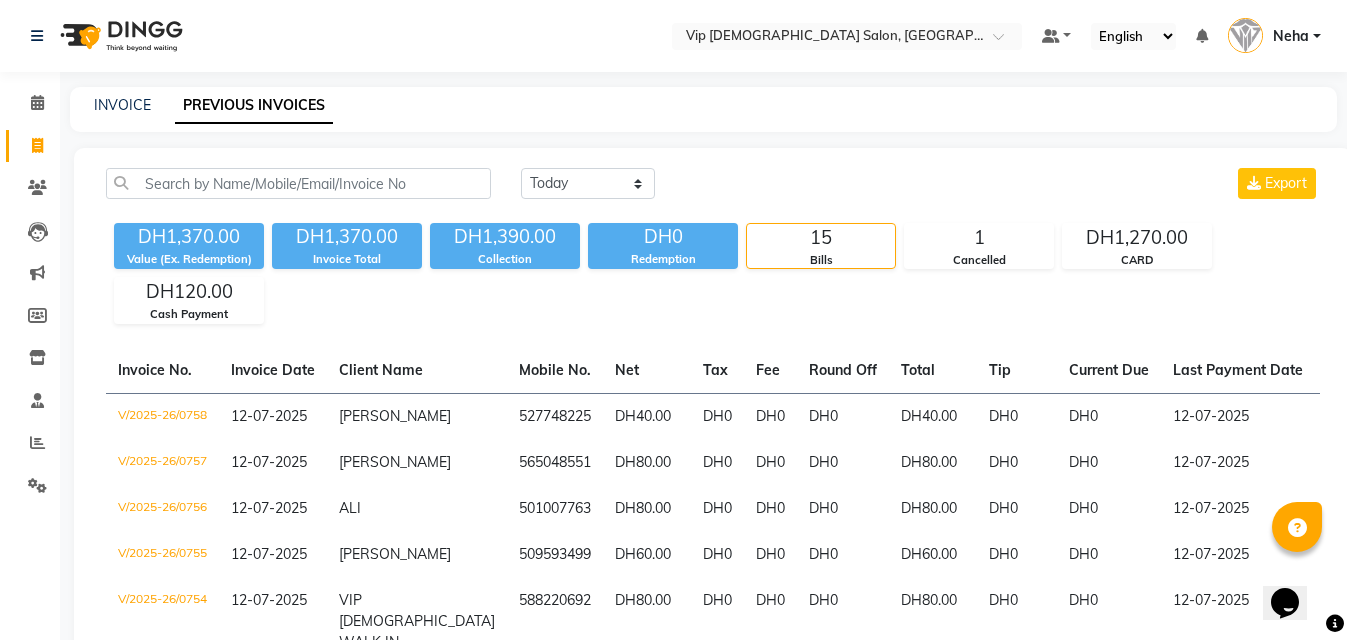 click on "Today Yesterday Custom Range Export" 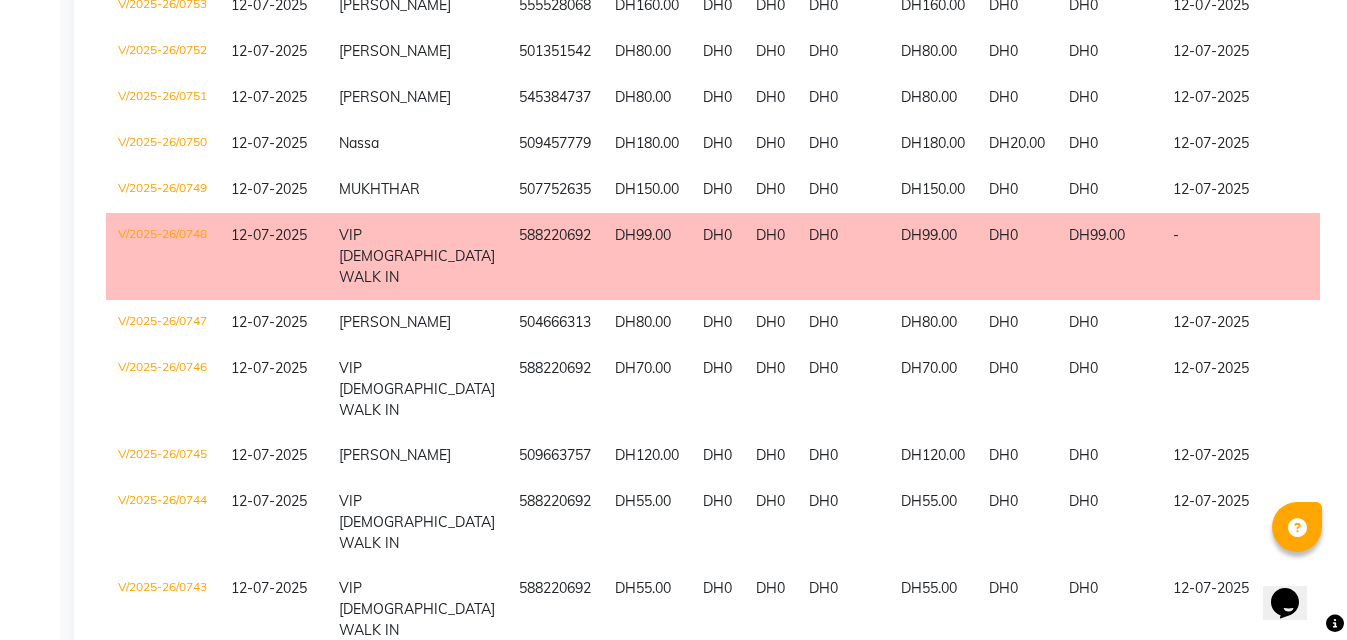 scroll, scrollTop: 735, scrollLeft: 0, axis: vertical 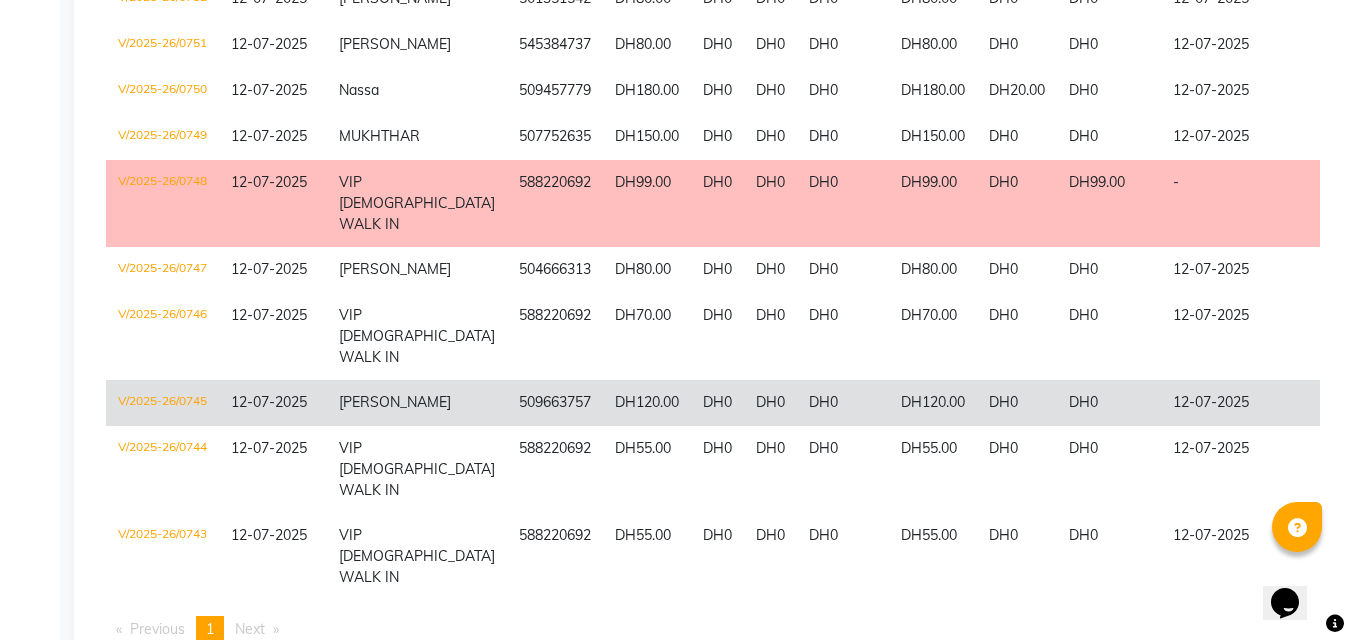 click on "V/2025-26/0745" 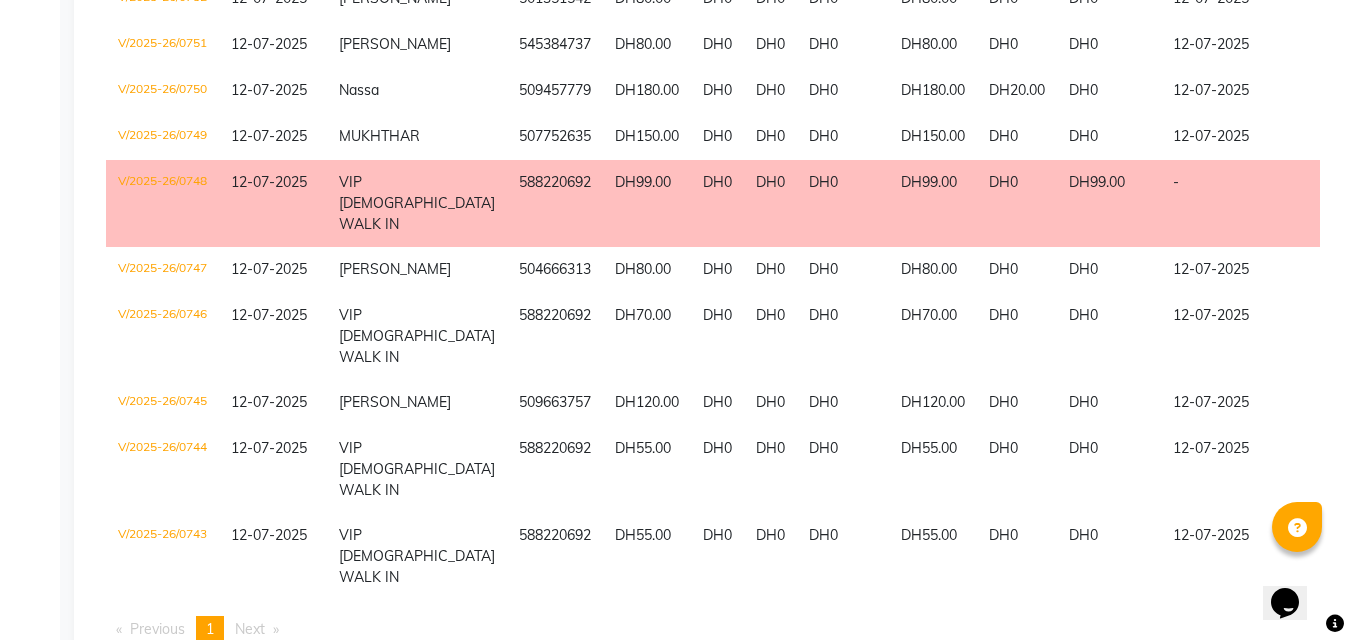 click on "INVOICE PREVIOUS INVOICES Today Yesterday Custom Range Export DH1,370.00 Value (Ex. Redemption) DH1,370.00 Invoice Total  DH1,390.00 Collection DH0 Redemption 15 Bills 1 Cancelled DH1,270.00 CARD DH120.00 Cash Payment  Invoice No.   Invoice Date   Client Name   Mobile No.   Net   Tax   Fee   Round Off   Total   Tip   Current Due   Last Payment Date   Payment Amount   Payment Methods   Cancel Reason   Status   V/2025-26/0758  12-07-2025 Rashid   527748225 DH40.00 DH0  DH0  DH0 DH40.00 DH0 DH0 12-07-2025 DH40.00  Cash Payment - PAID  V/2025-26/0757  12-07-2025 MOHAMMAD   565048551 DH80.00 DH0  DH0  DH0 DH80.00 DH0 DH0 12-07-2025 DH80.00  Cash Payment - PAID  V/2025-26/0756  12-07-2025 ALI   501007763 DH80.00 DH0  DH0  DH0 DH80.00 DH0 DH0 12-07-2025 DH80.00  CARD - PAID  V/2025-26/0755  12-07-2025 Ali   509593499 DH60.00 DH0  DH0  DH0 DH60.00 DH0 DH0 12-07-2025 DH60.00  CARD - PAID  V/2025-26/0754  12-07-2025 VIP GENTS WALK IN   588220692 DH80.00 DH0  DH0  DH0 DH80.00 DH0 DH0 12-07-2025 DH80.00  CARD - PAID   -" 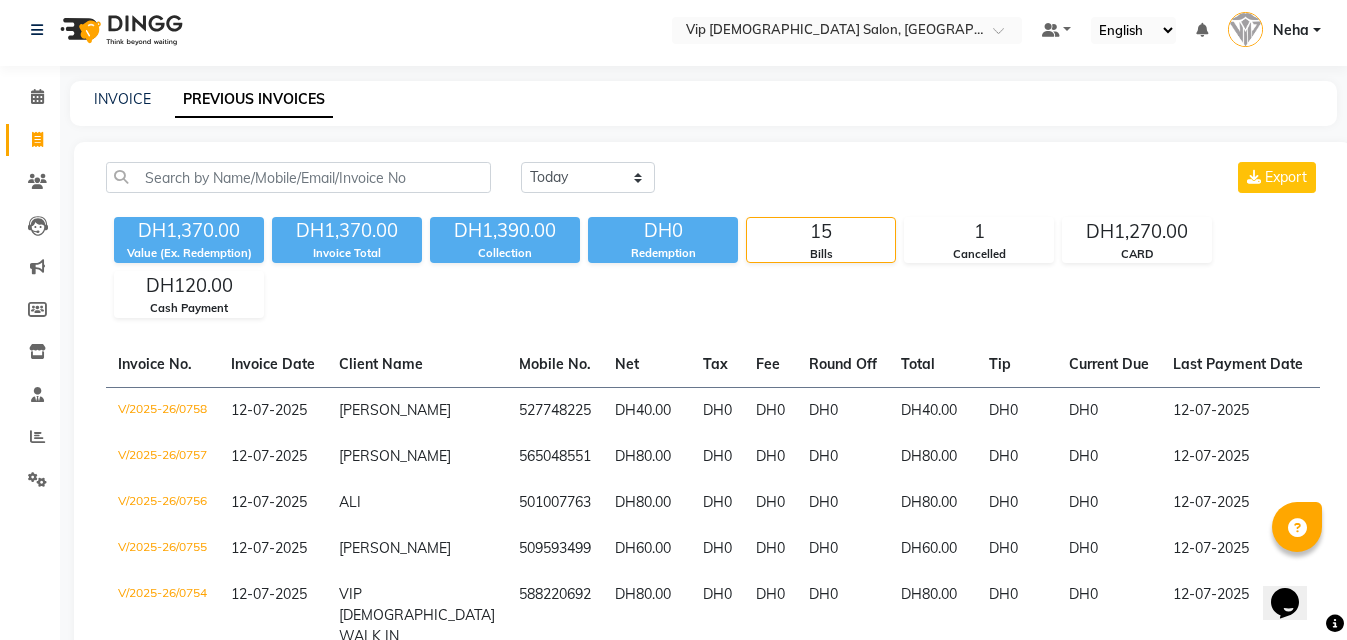 scroll, scrollTop: 0, scrollLeft: 0, axis: both 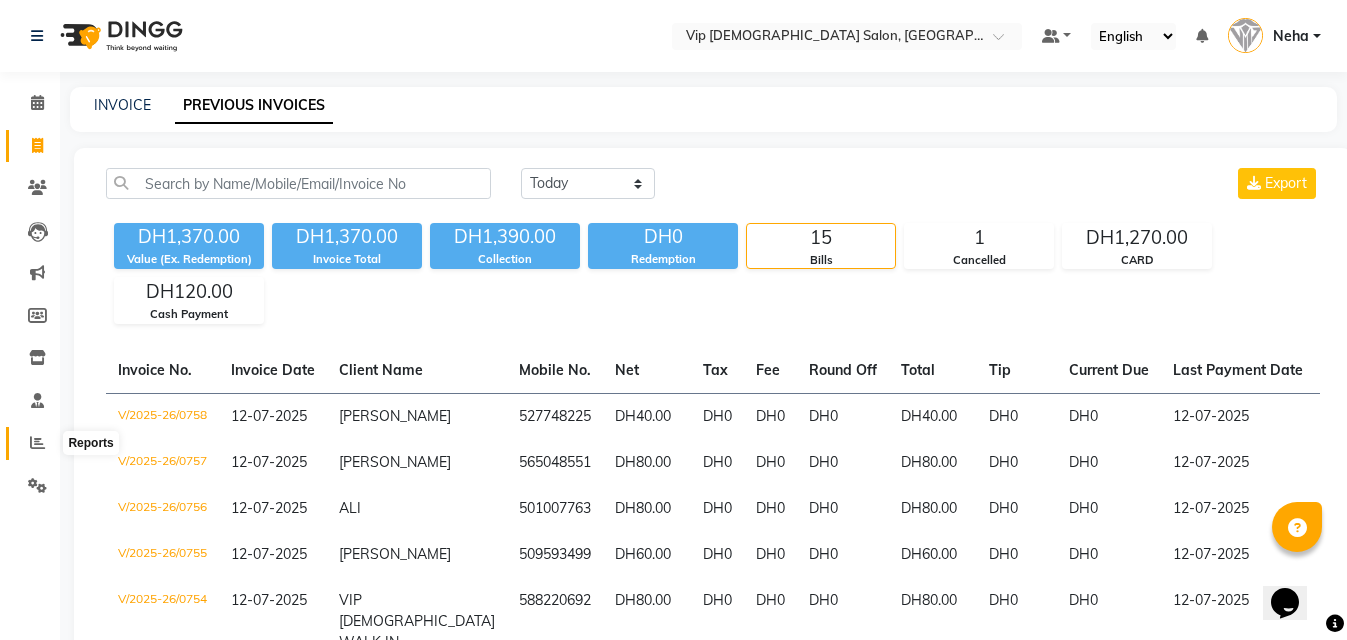 click 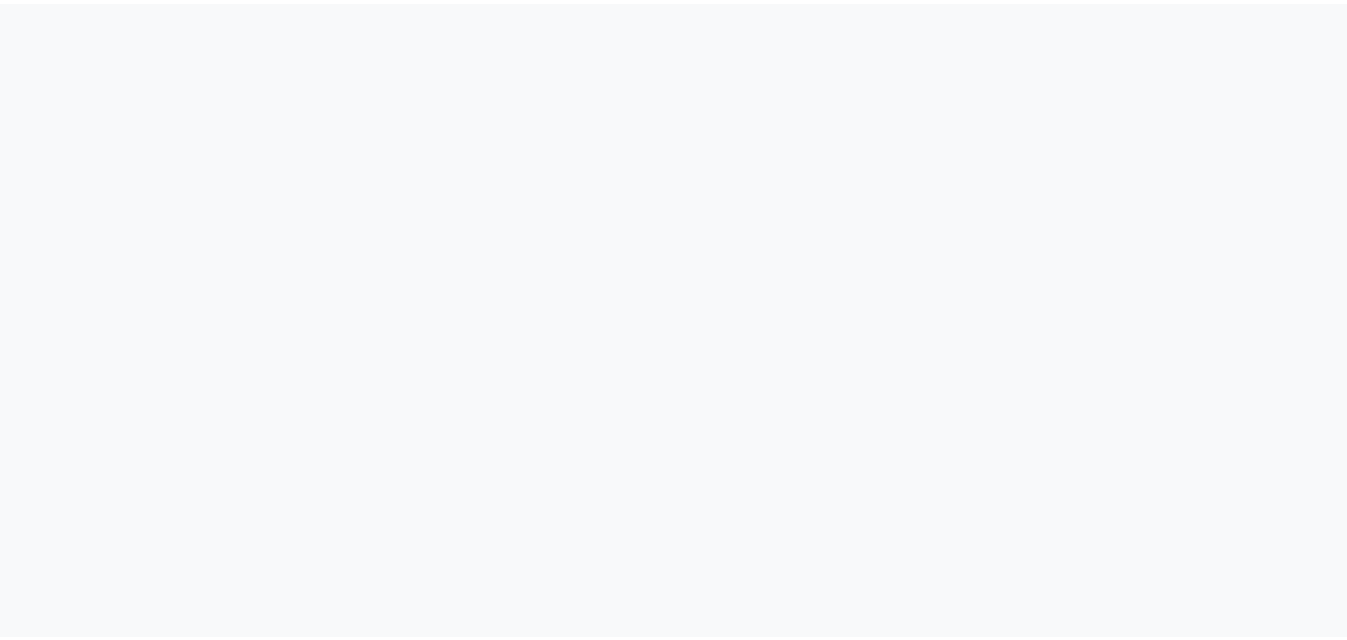scroll, scrollTop: 0, scrollLeft: 0, axis: both 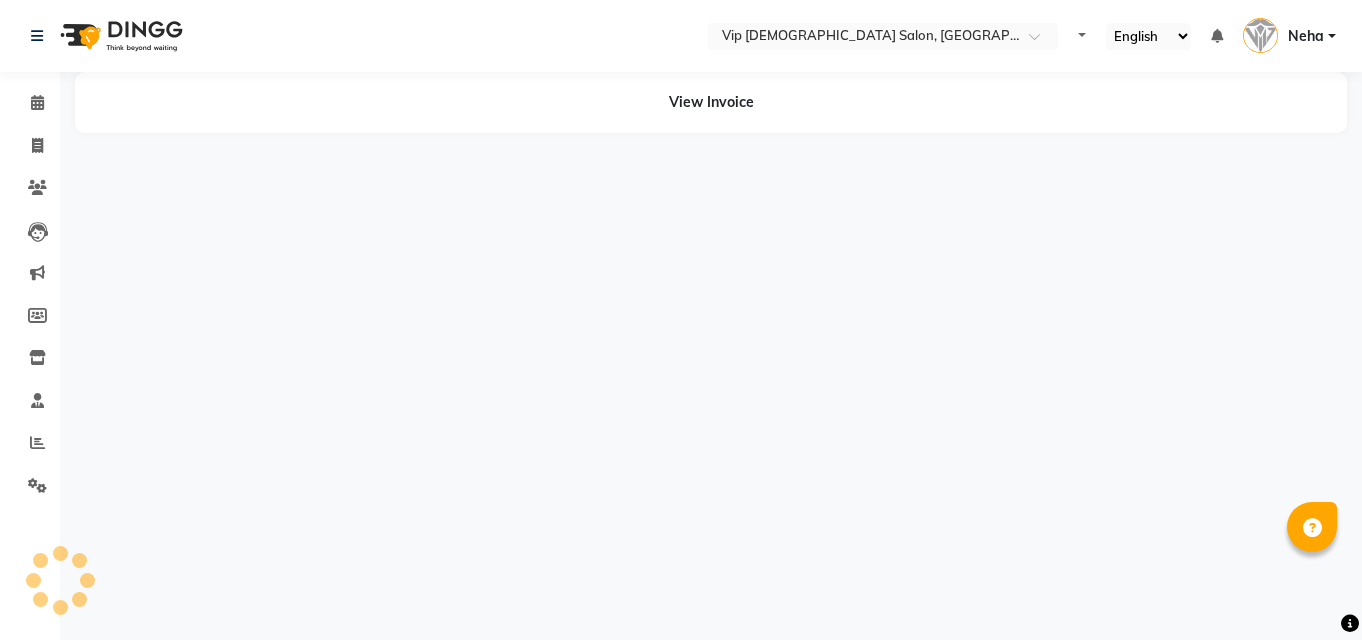 select on "en" 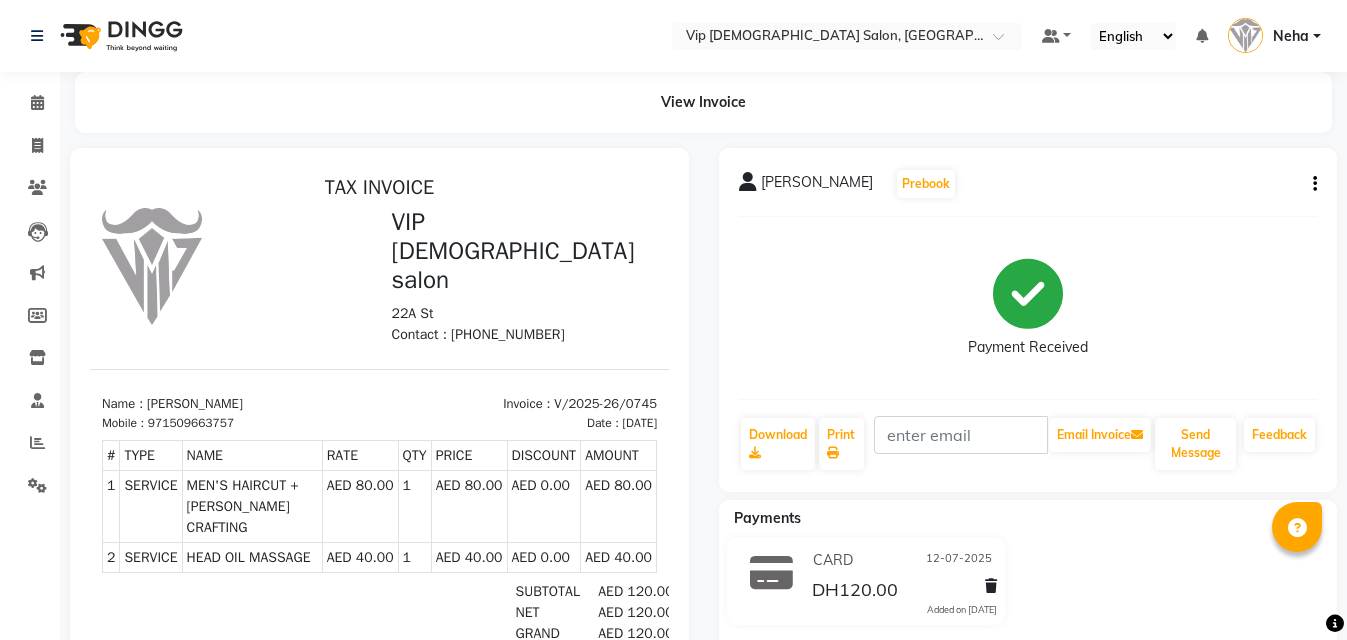 scroll, scrollTop: 0, scrollLeft: 0, axis: both 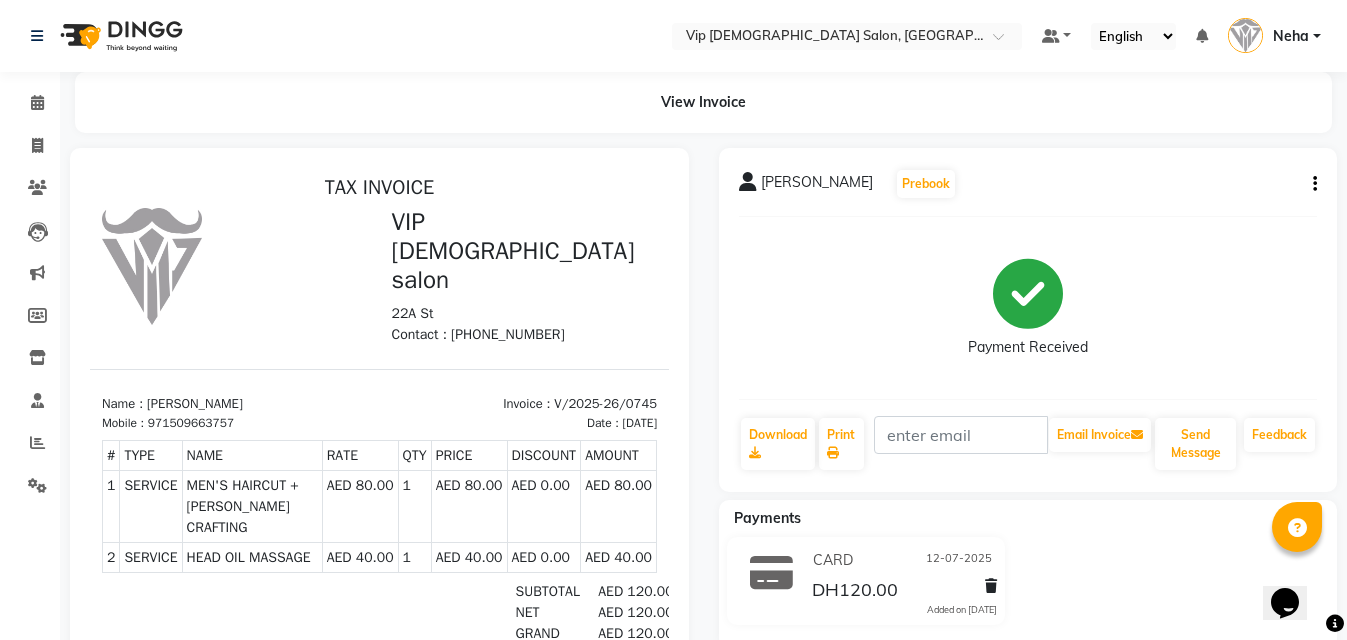 click 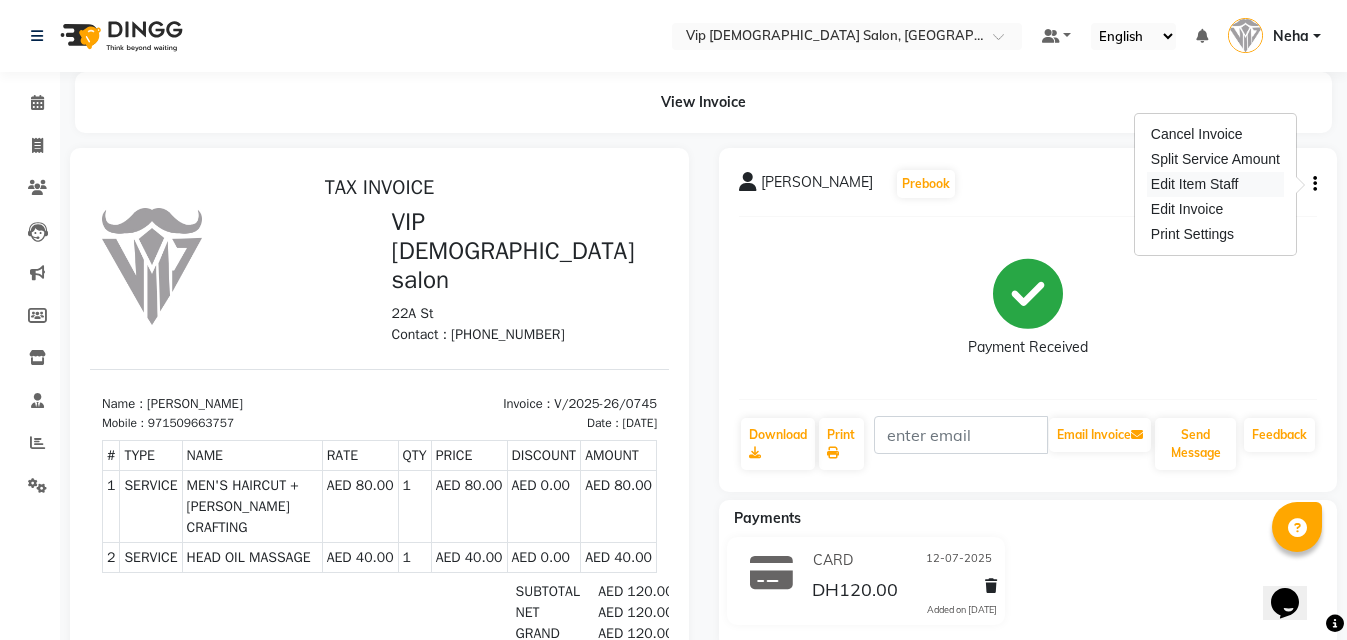 click on "Edit Item Staff" at bounding box center (1215, 184) 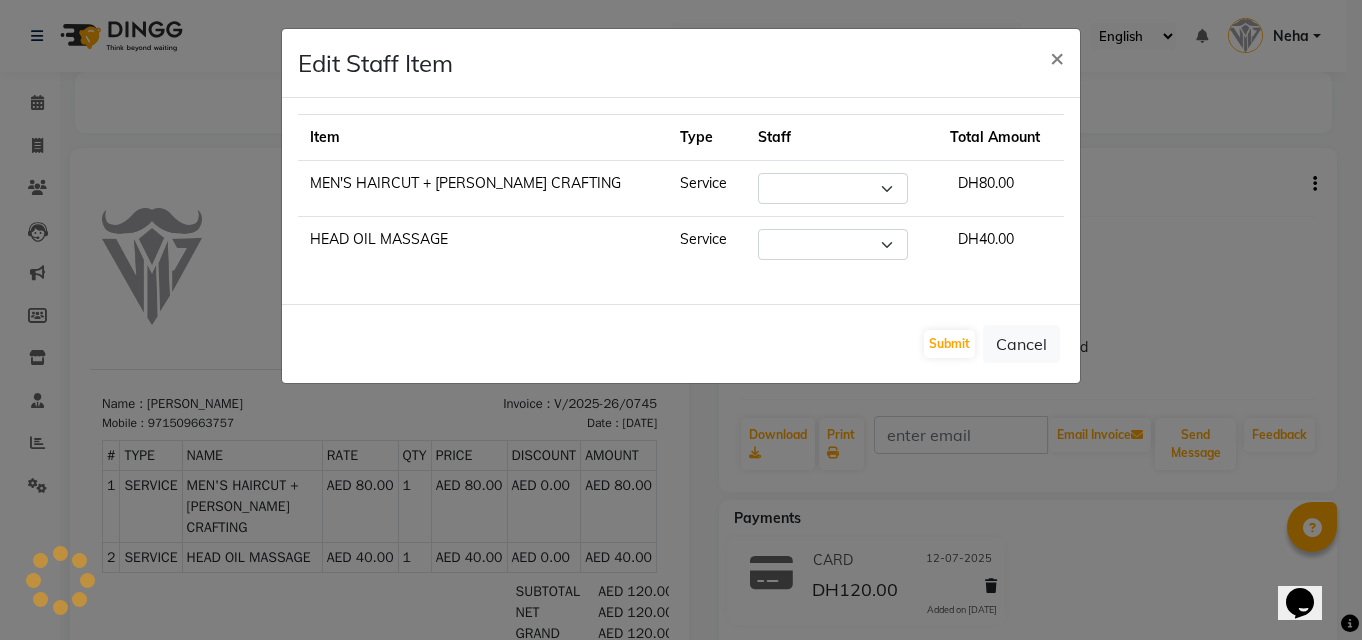 select on "81366" 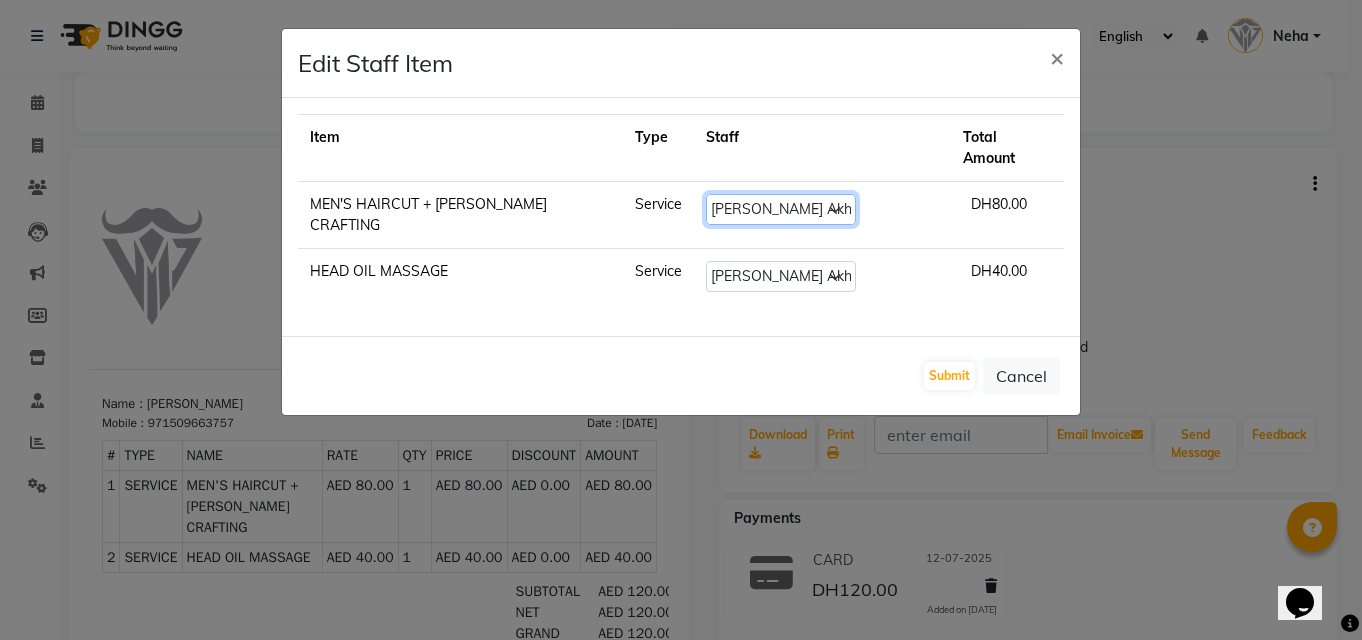click on "Select  [PERSON_NAME]   [PERSON_NAME] [PERSON_NAME] [PERSON_NAME] [PERSON_NAME] [PERSON_NAME]   [PERSON_NAME] Lakhbizi   Jairah   Mr. Mohannad   [PERSON_NAME]   [PERSON_NAME]   [PERSON_NAME]   [PERSON_NAME] [PERSON_NAME]  Akhilaque   [PERSON_NAME]." 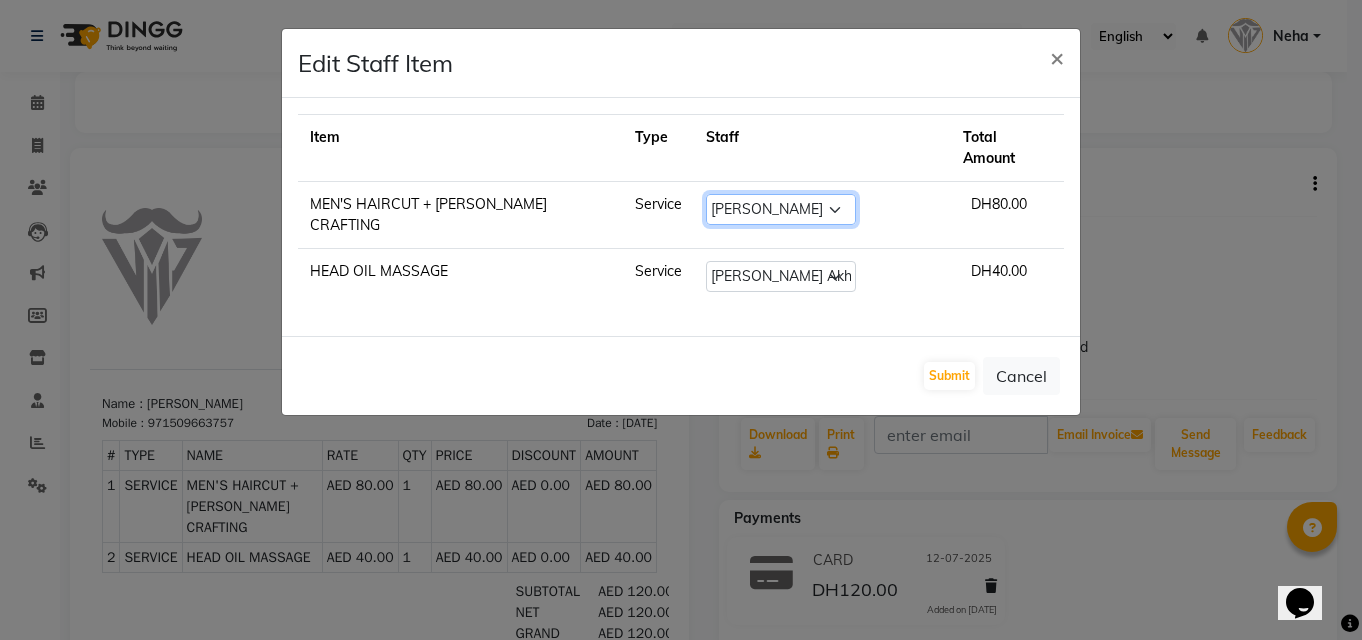 click on "Select  [PERSON_NAME]   [PERSON_NAME] [PERSON_NAME] [PERSON_NAME] [PERSON_NAME] [PERSON_NAME]   [PERSON_NAME] Lakhbizi   Jairah   Mr. Mohannad   [PERSON_NAME]   [PERSON_NAME]   [PERSON_NAME]   [PERSON_NAME] [PERSON_NAME]  Akhilaque   [PERSON_NAME]." 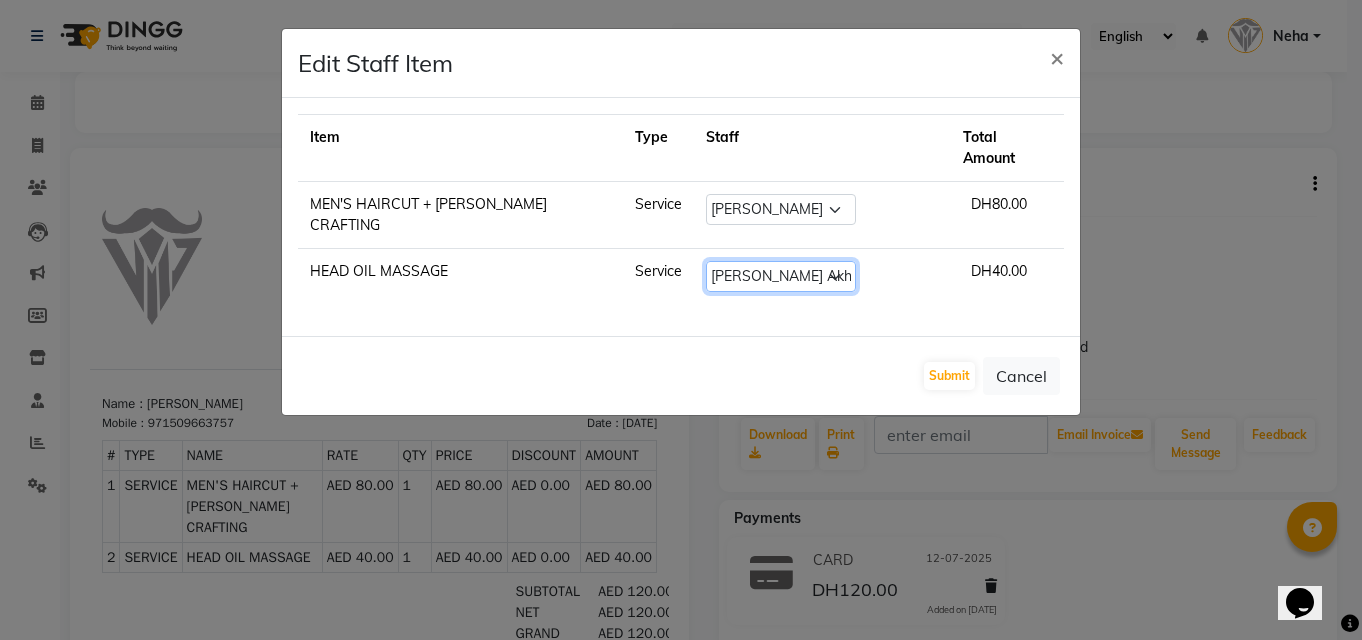 click on "Select  [PERSON_NAME]   [PERSON_NAME] [PERSON_NAME] [PERSON_NAME] [PERSON_NAME] [PERSON_NAME]   [PERSON_NAME] Lakhbizi   Jairah   Mr. Mohannad   [PERSON_NAME]   [PERSON_NAME]   [PERSON_NAME]   [PERSON_NAME] [PERSON_NAME]  Akhilaque   [PERSON_NAME]." 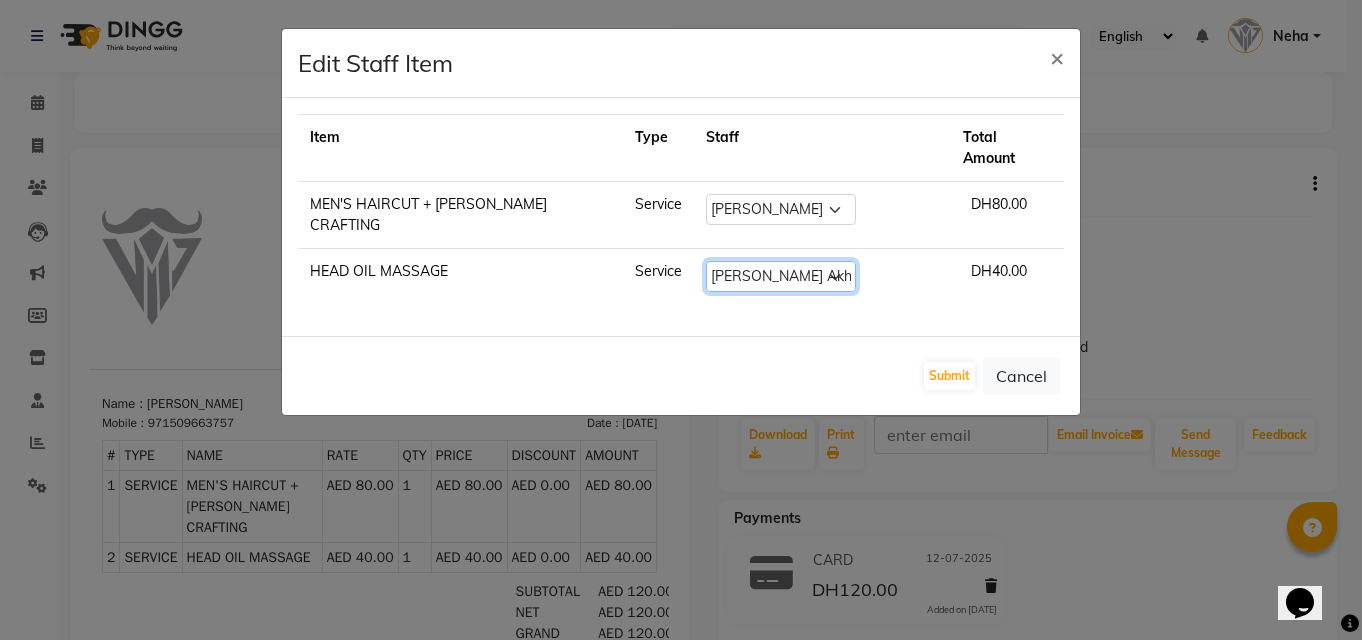 select on "81363" 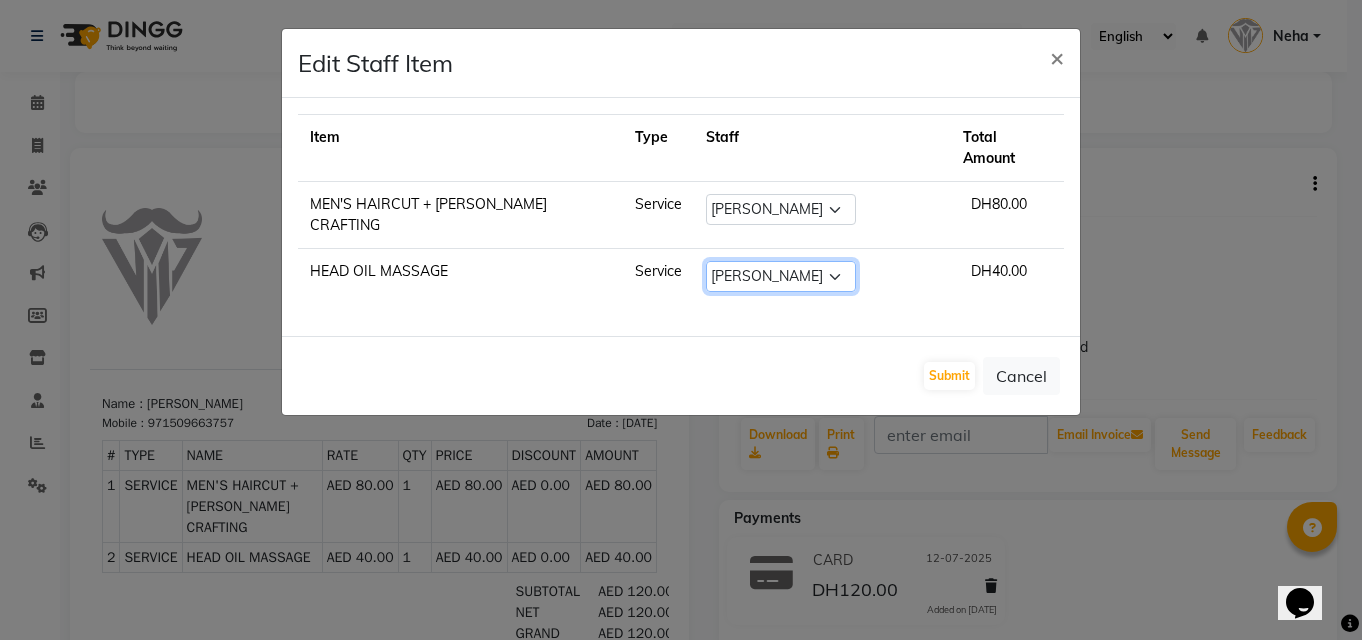 click on "Select  [PERSON_NAME]   [PERSON_NAME] [PERSON_NAME] [PERSON_NAME] [PERSON_NAME] [PERSON_NAME]   [PERSON_NAME] Lakhbizi   Jairah   Mr. Mohannad   [PERSON_NAME]   [PERSON_NAME]   [PERSON_NAME]   [PERSON_NAME] [PERSON_NAME]  Akhilaque   [PERSON_NAME]." 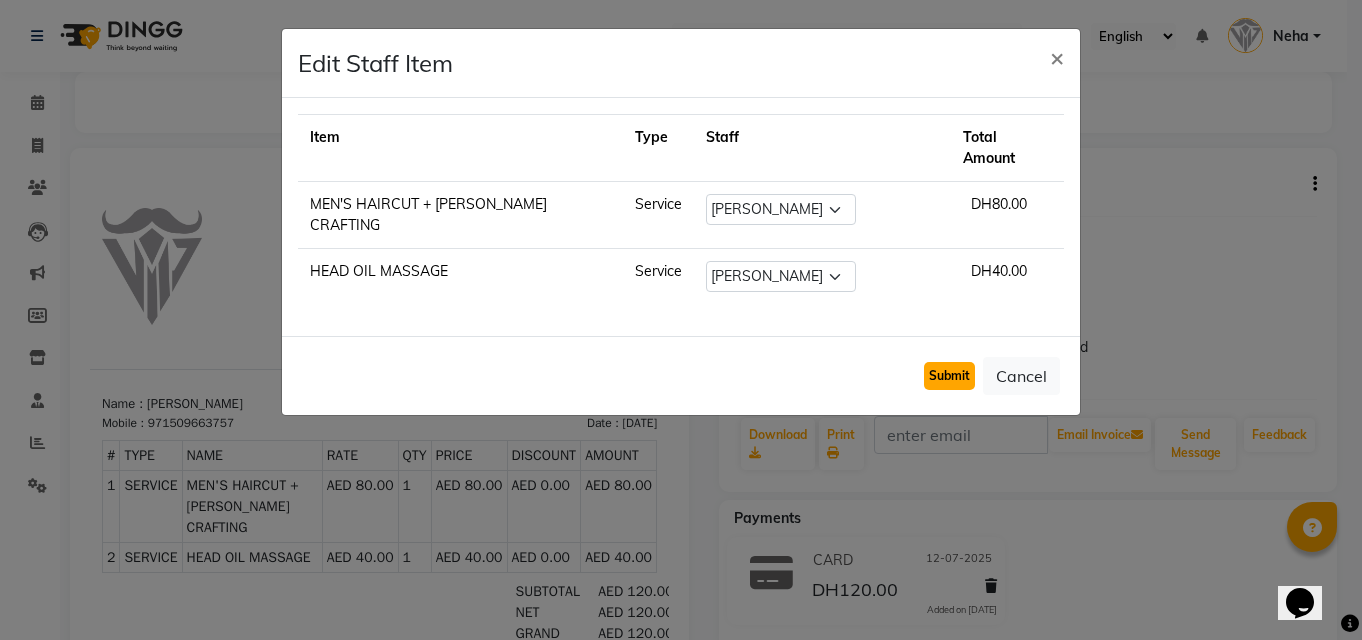 click on "Submit" 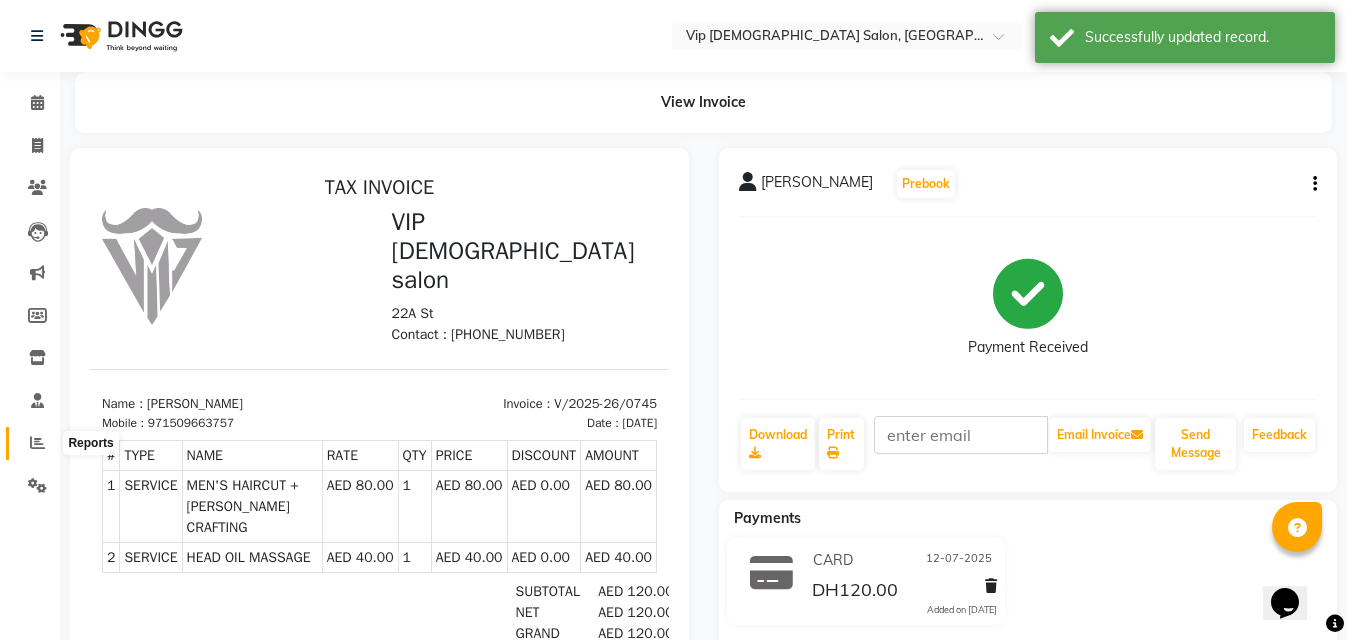 click 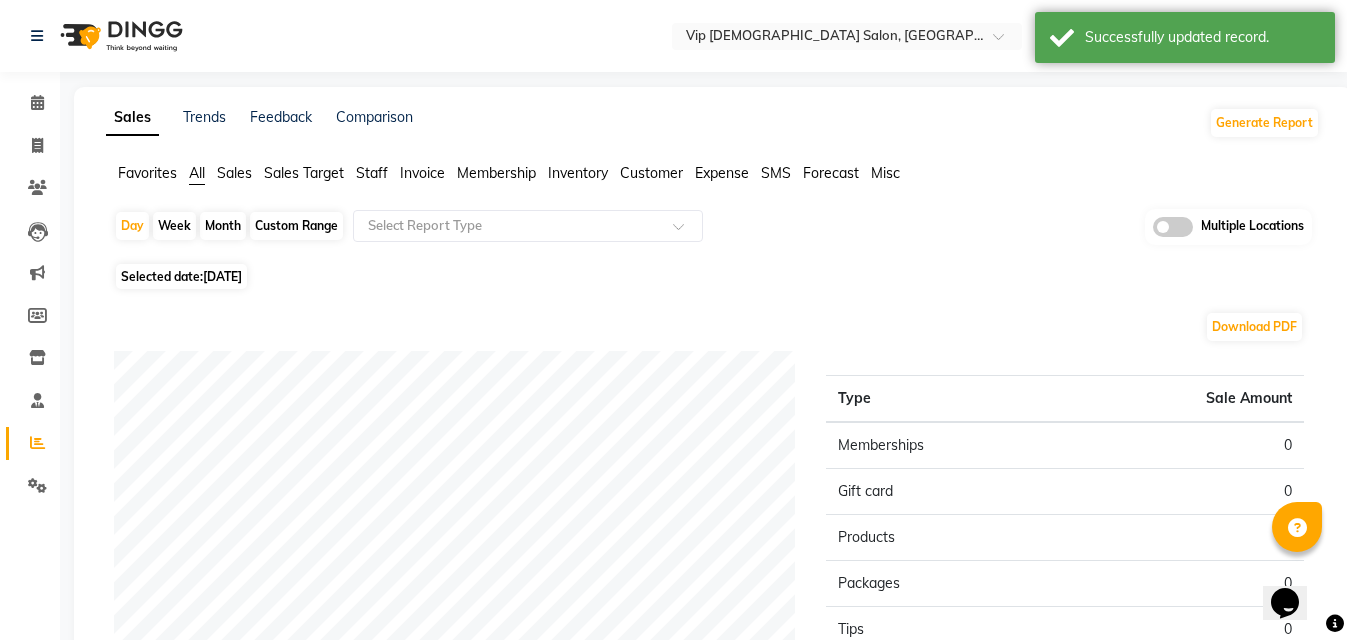 click on "[DATE]" 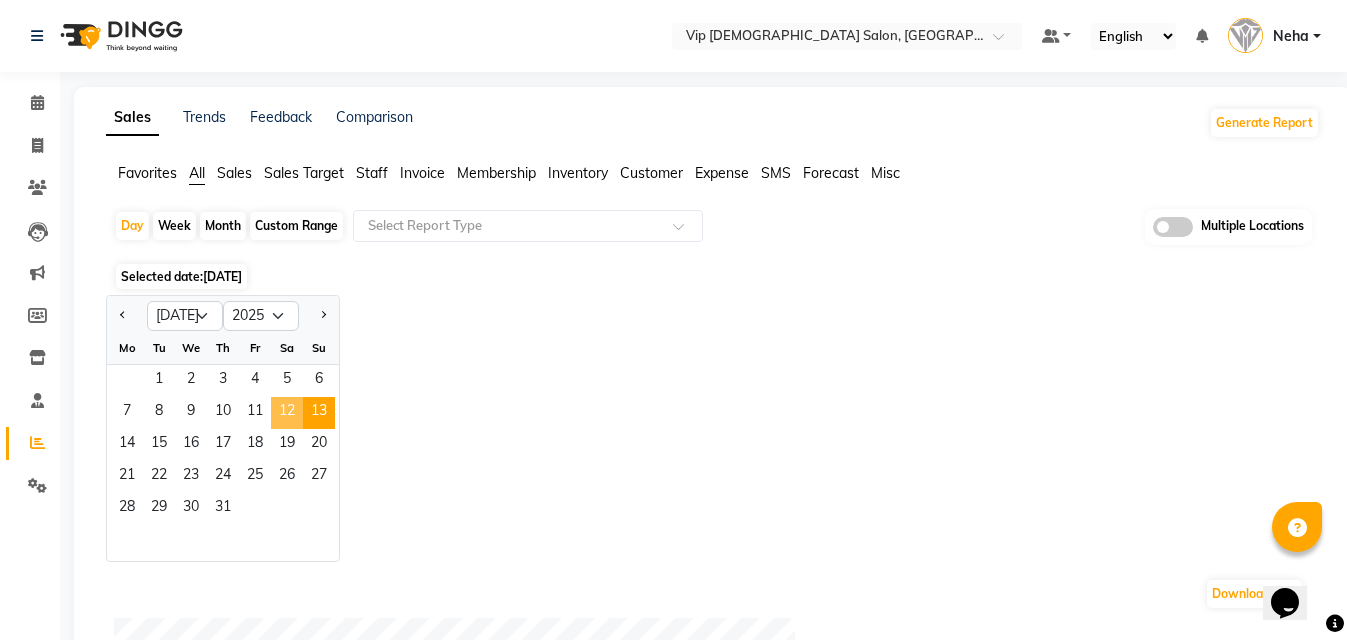click on "12" 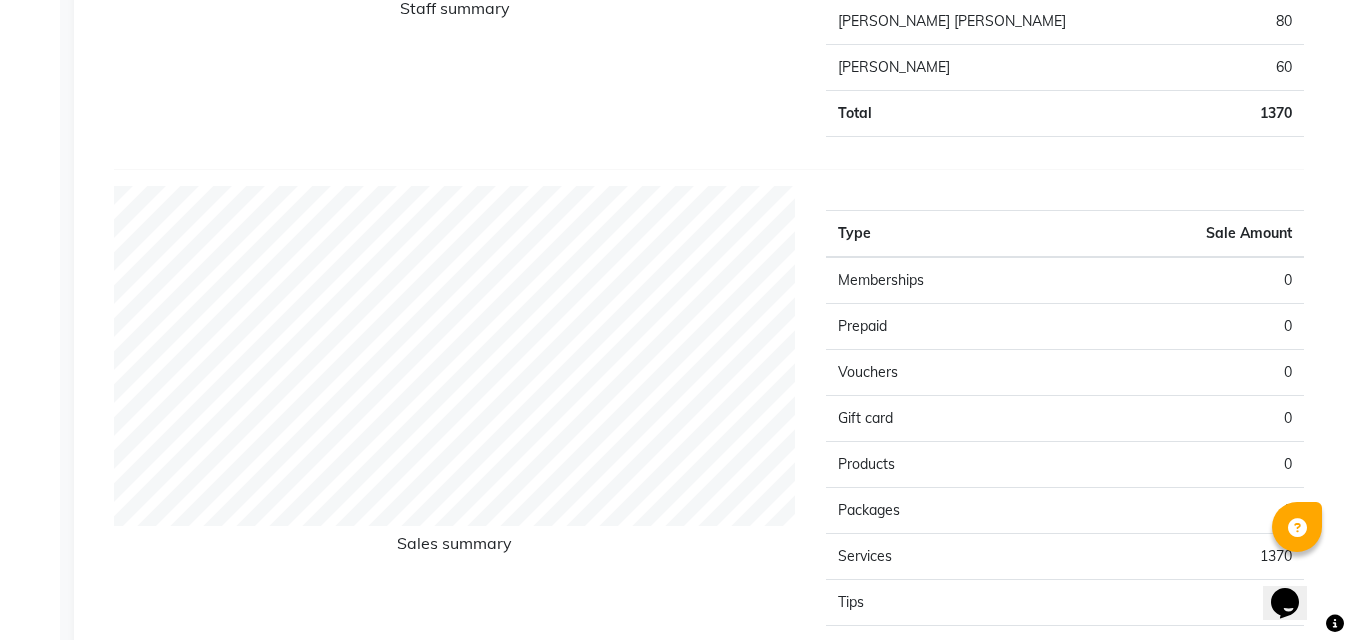 scroll, scrollTop: 1120, scrollLeft: 0, axis: vertical 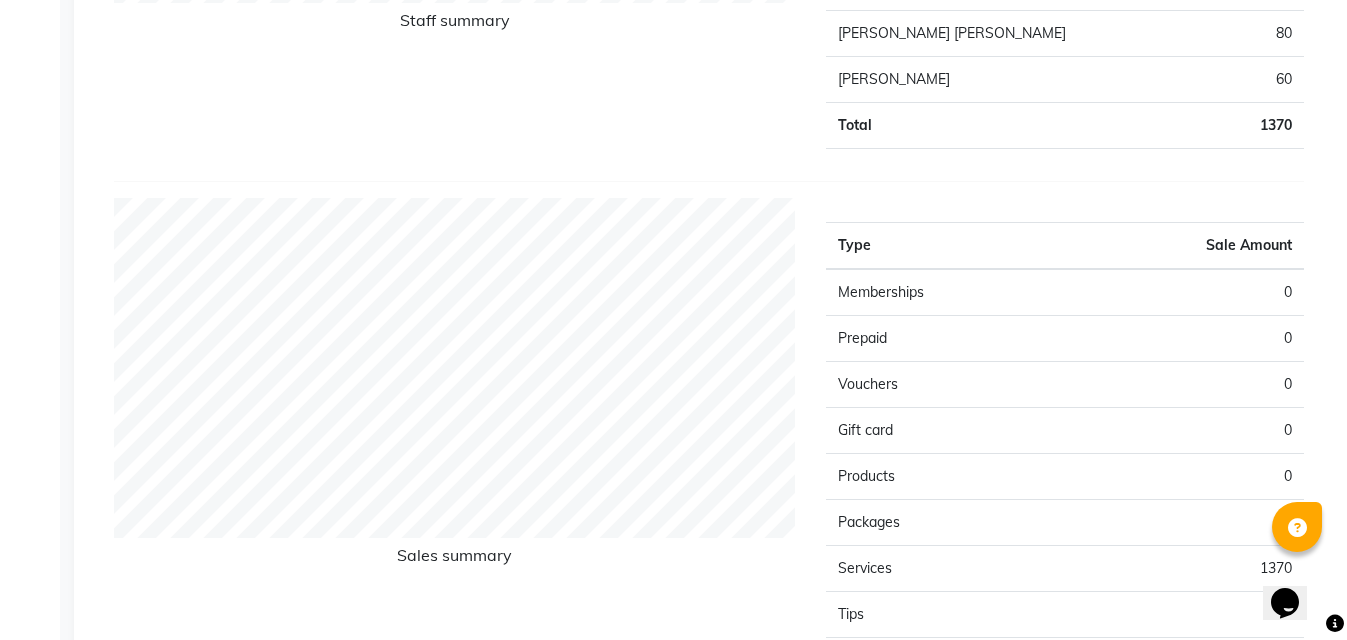 click on "Staff summary" 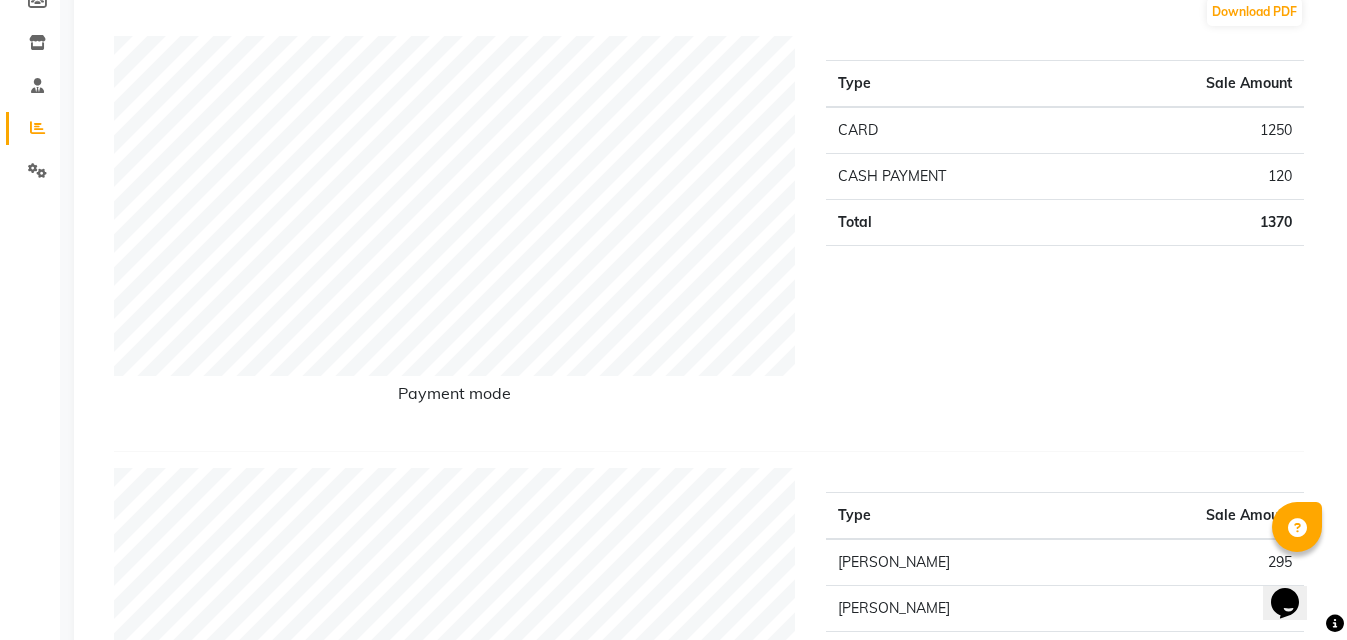 scroll, scrollTop: 160, scrollLeft: 0, axis: vertical 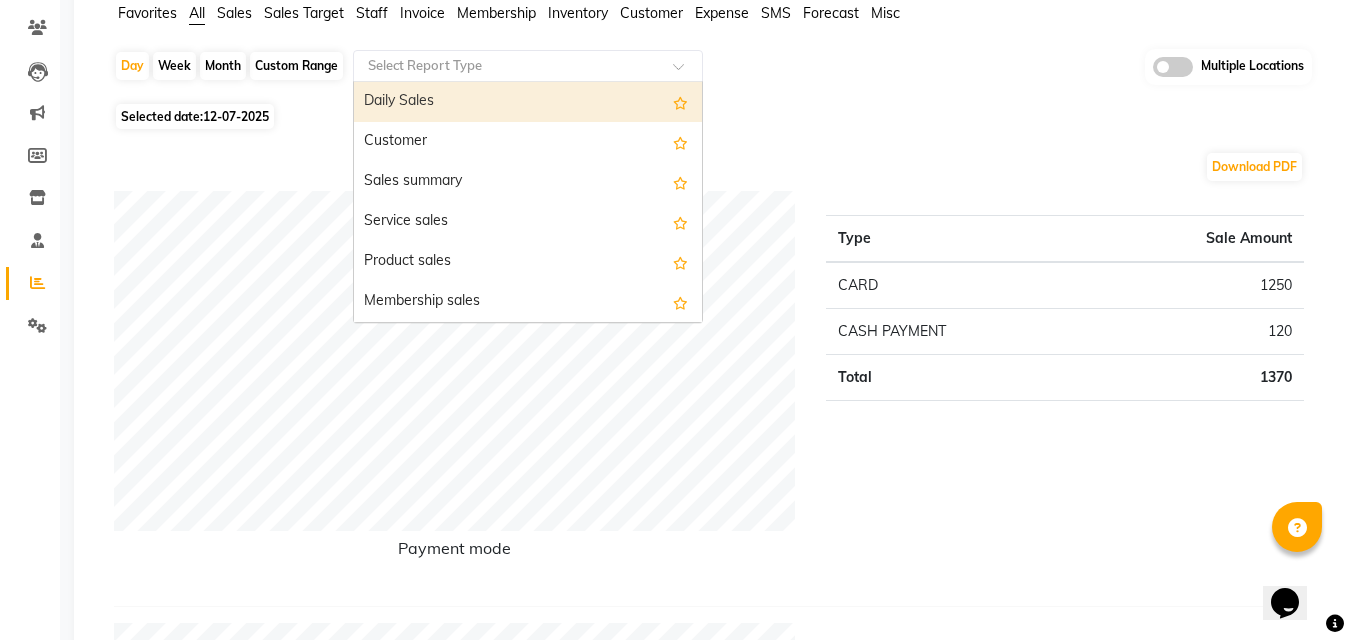 click 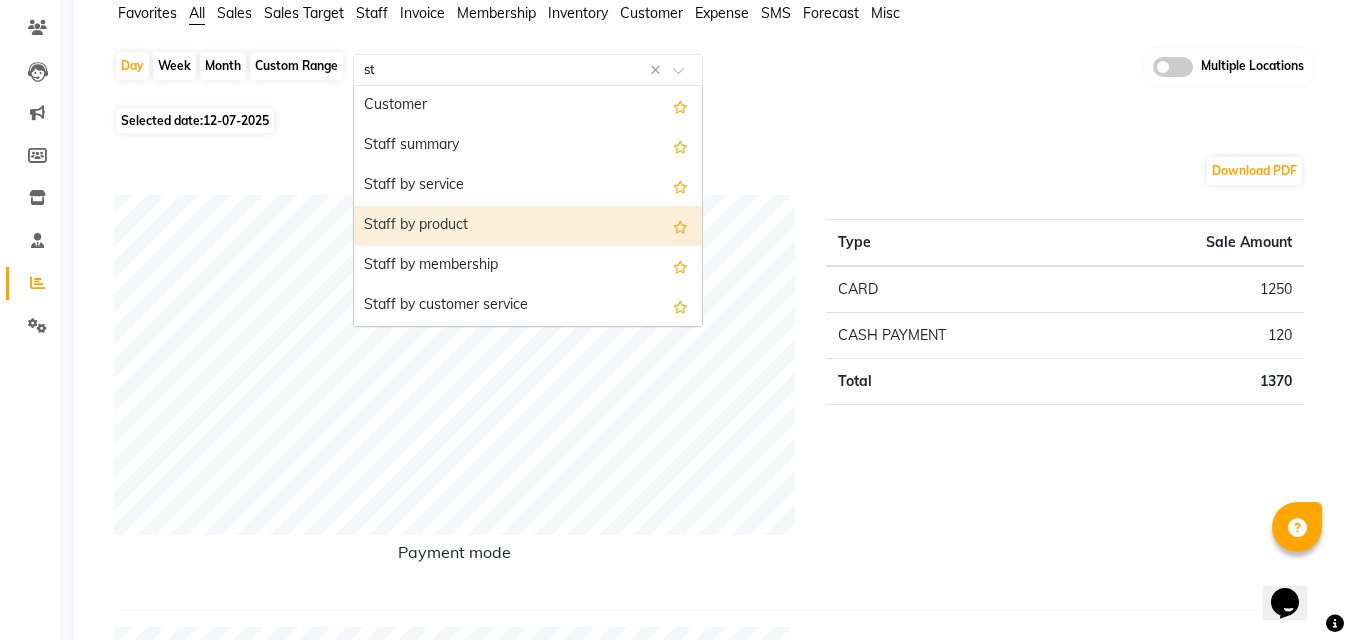 type on "s" 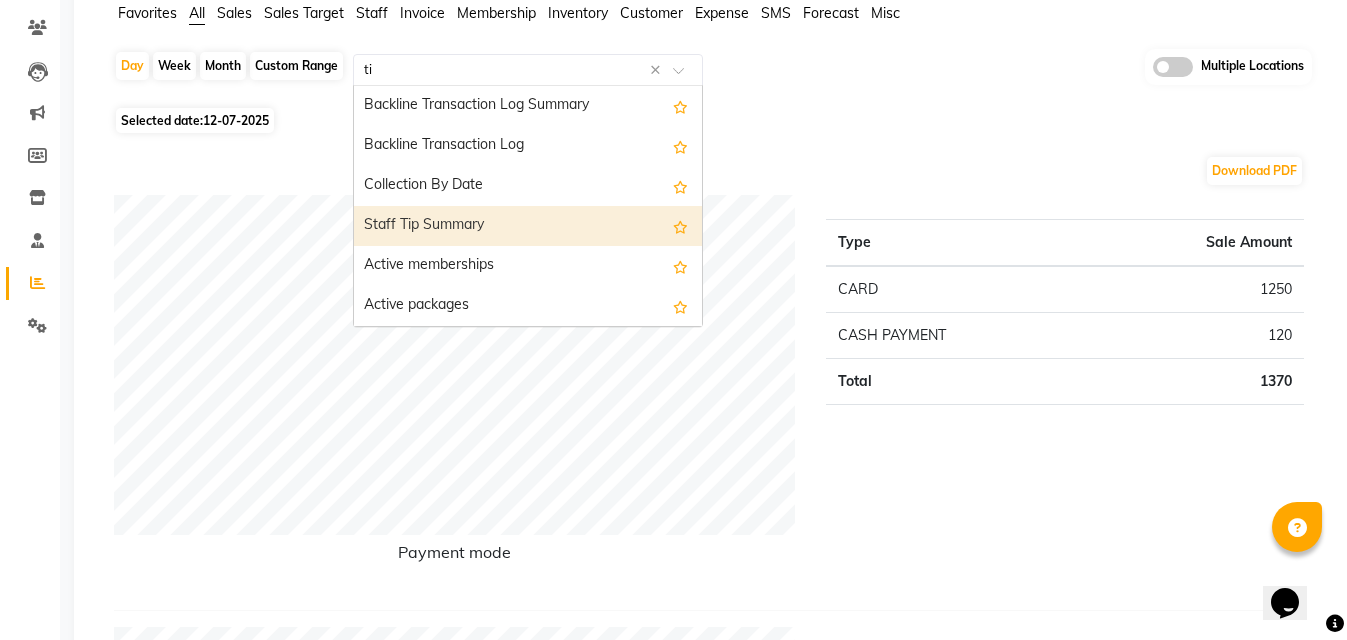 type on "tip" 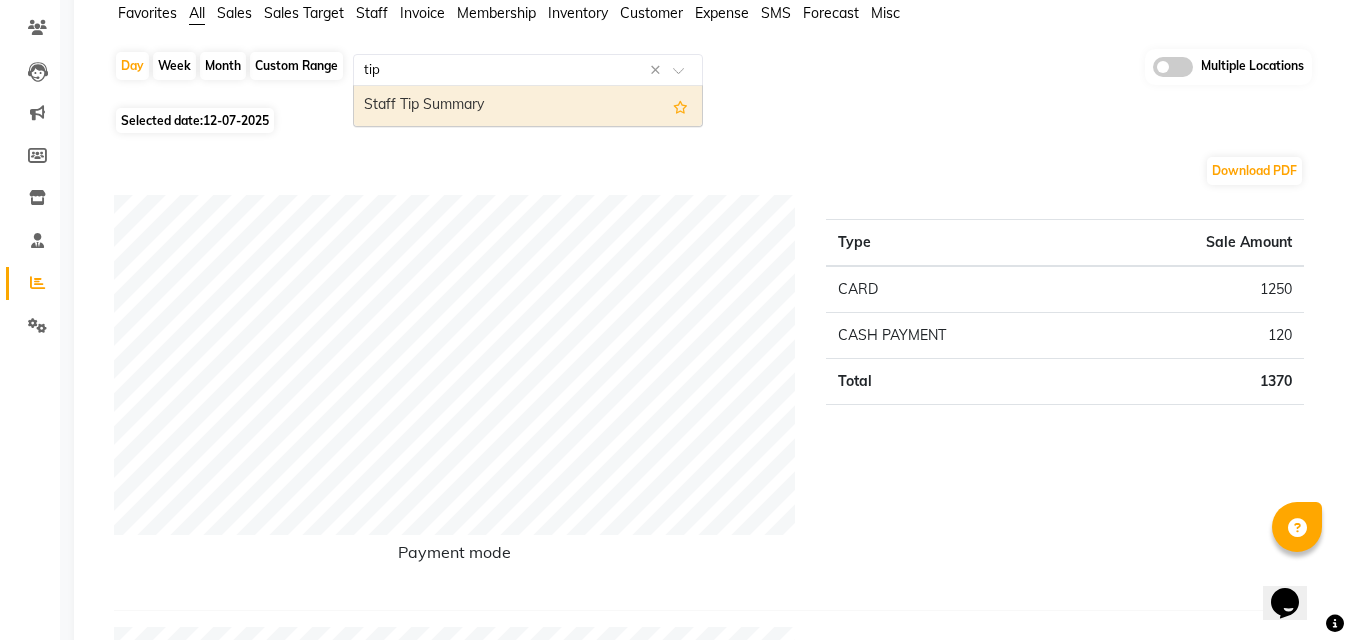 click on "Staff Tip Summary" at bounding box center [528, 106] 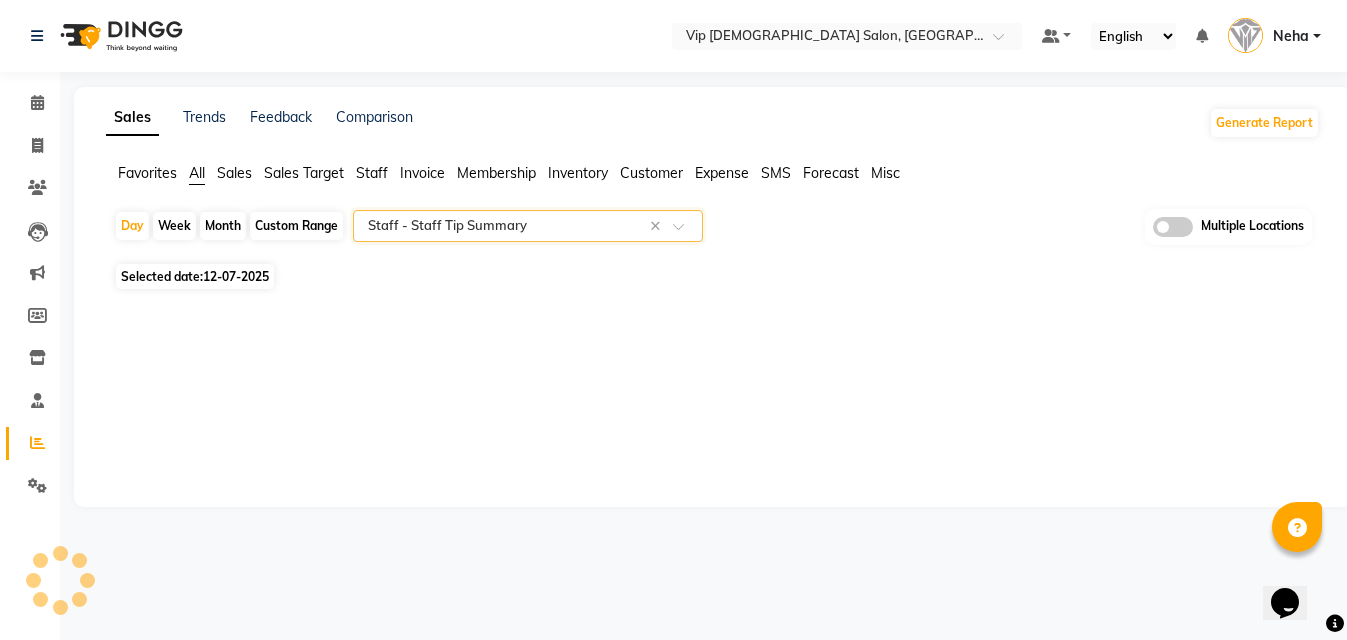 scroll, scrollTop: 0, scrollLeft: 0, axis: both 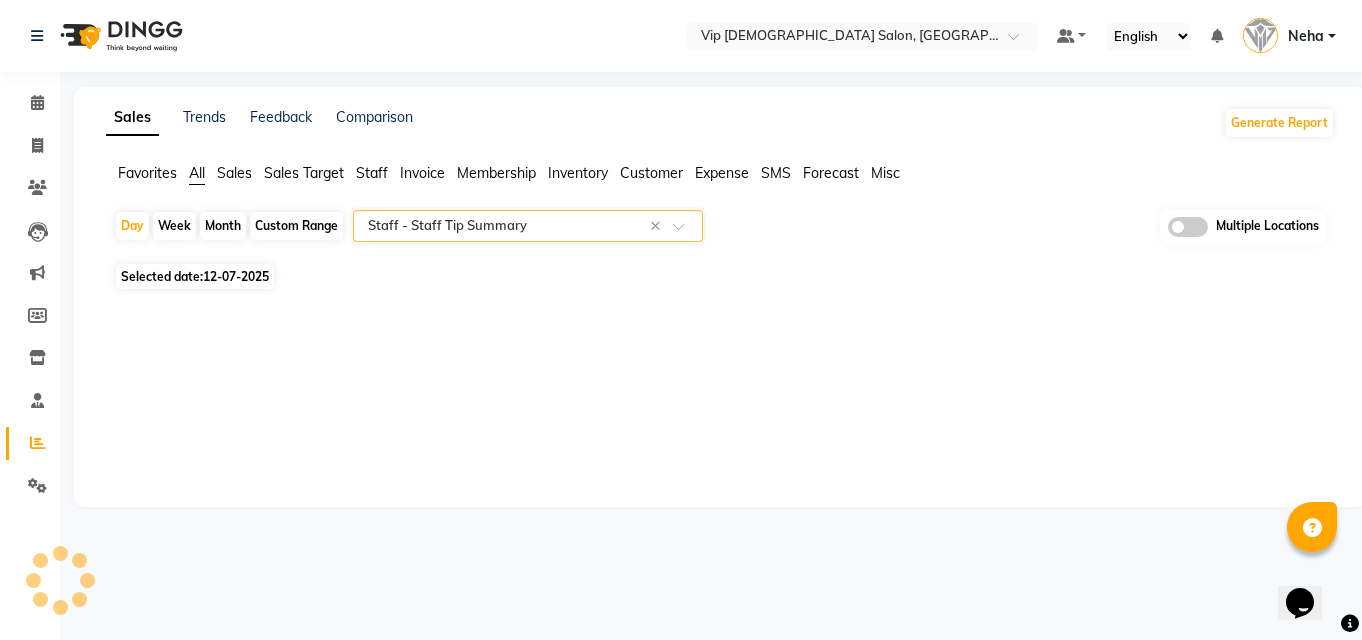 select on "full_report" 